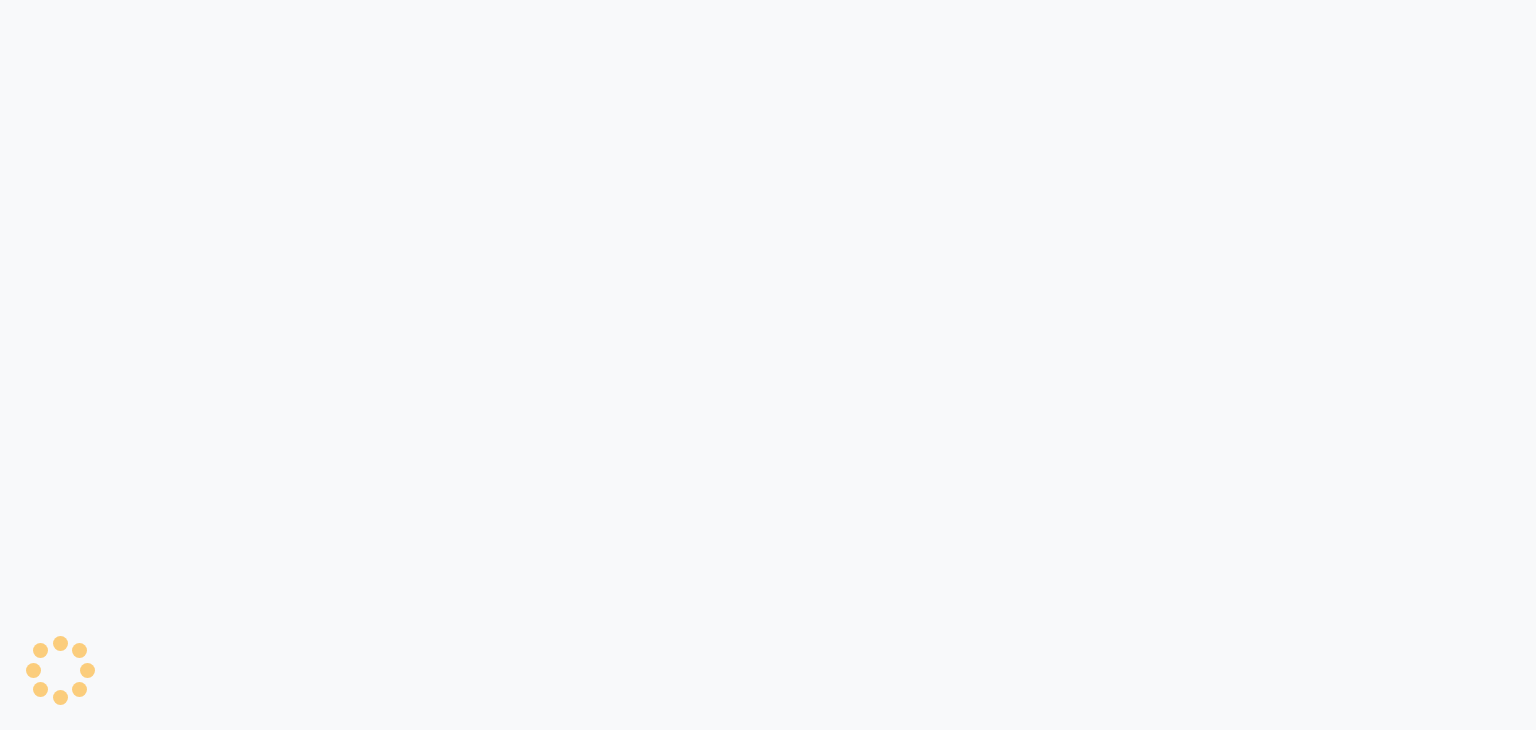 scroll, scrollTop: 0, scrollLeft: 0, axis: both 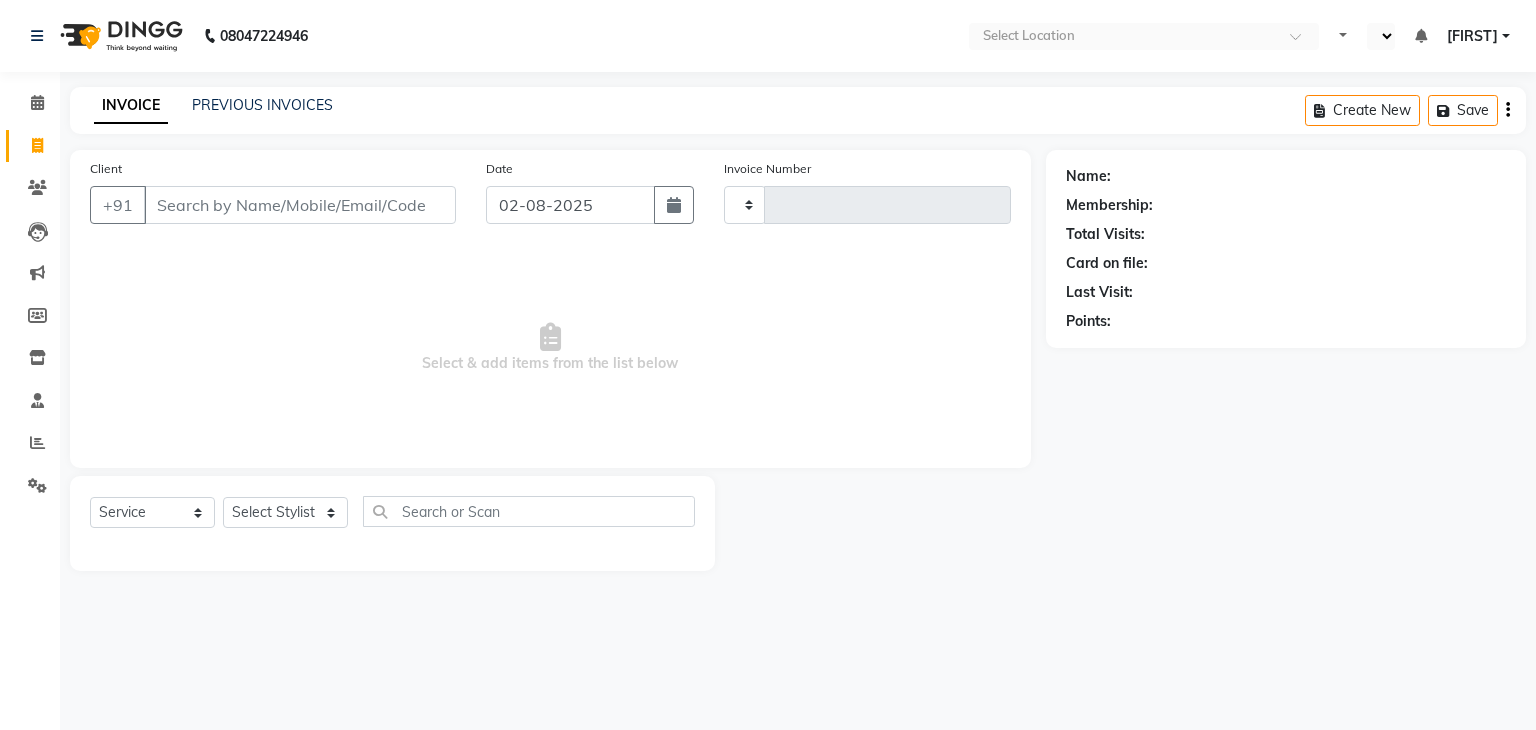 select on "en" 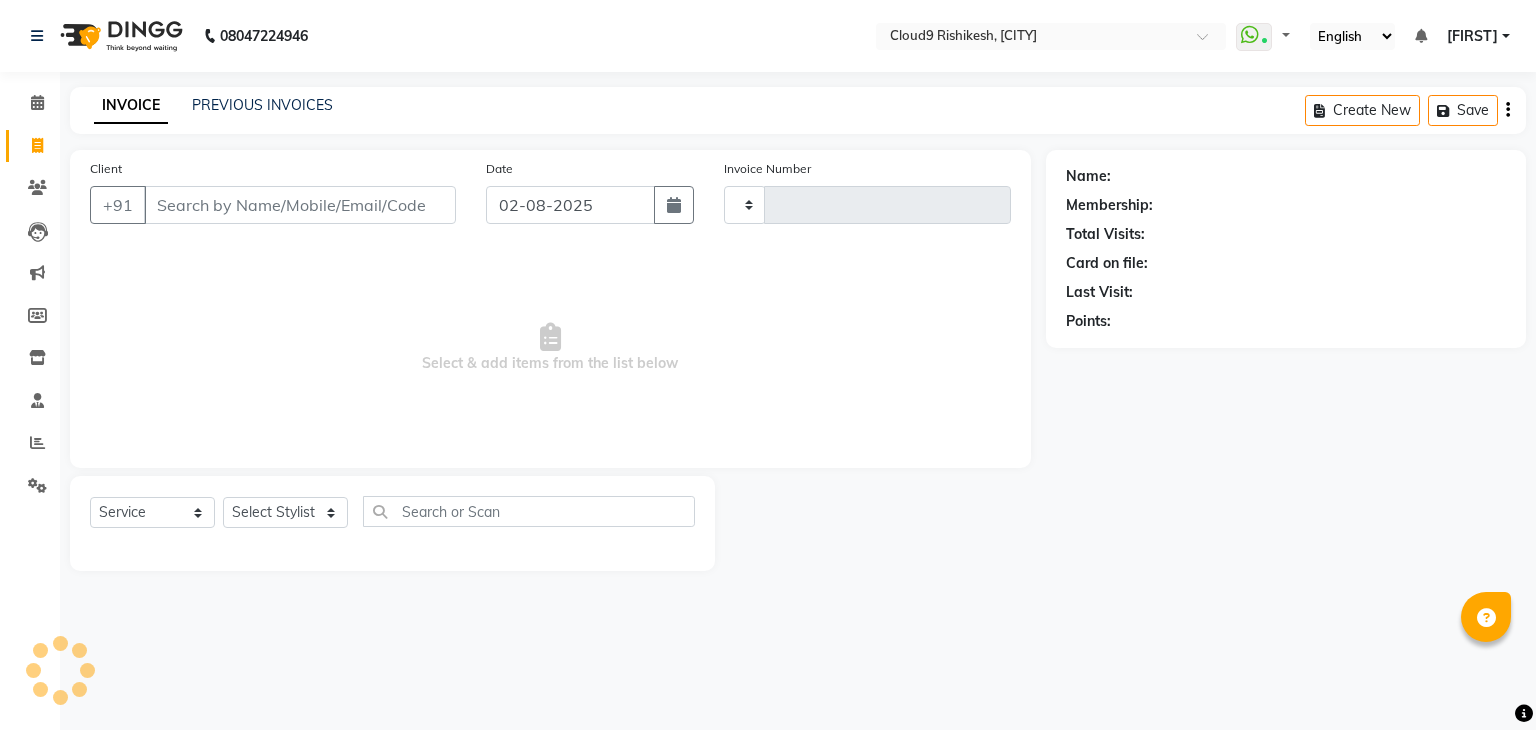 type on "1697" 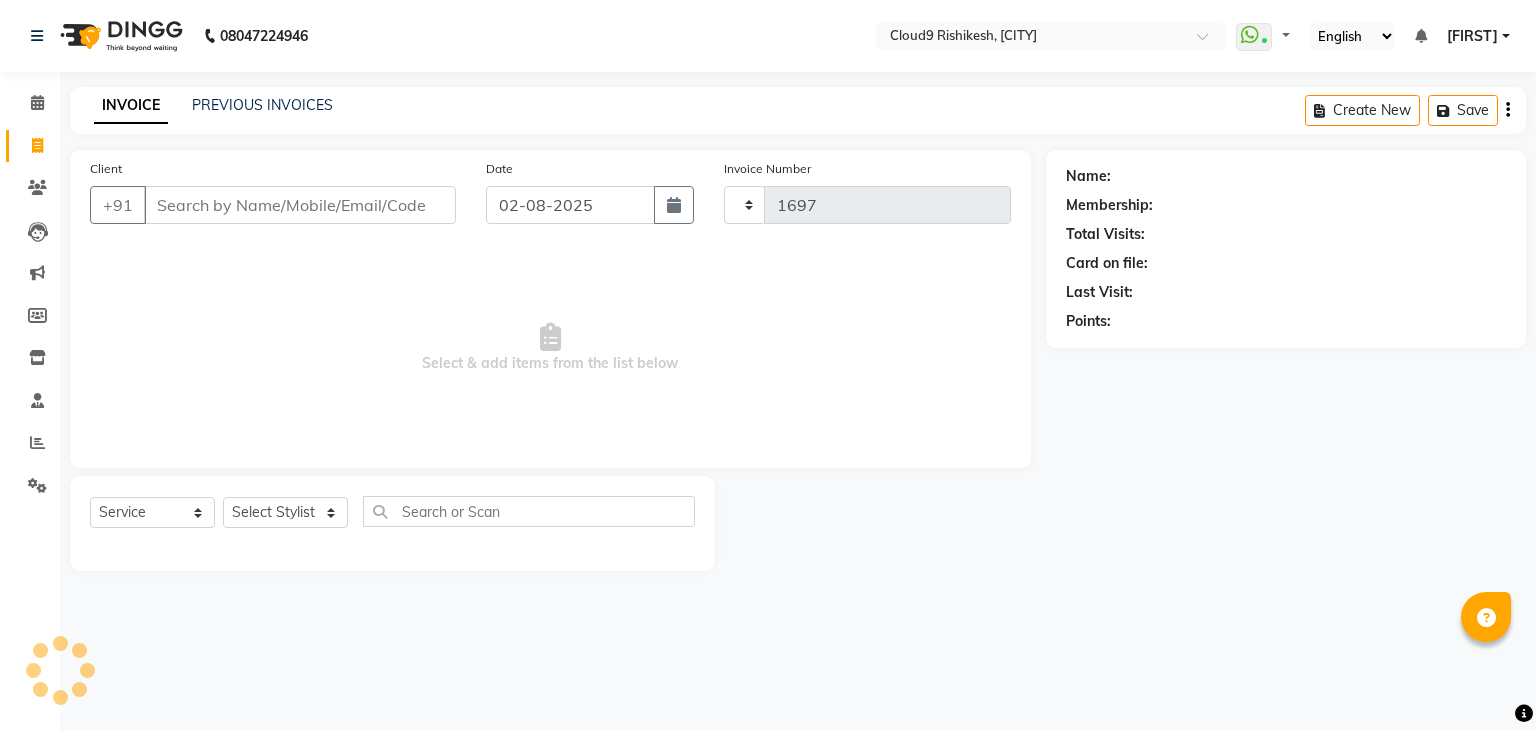select on "7746" 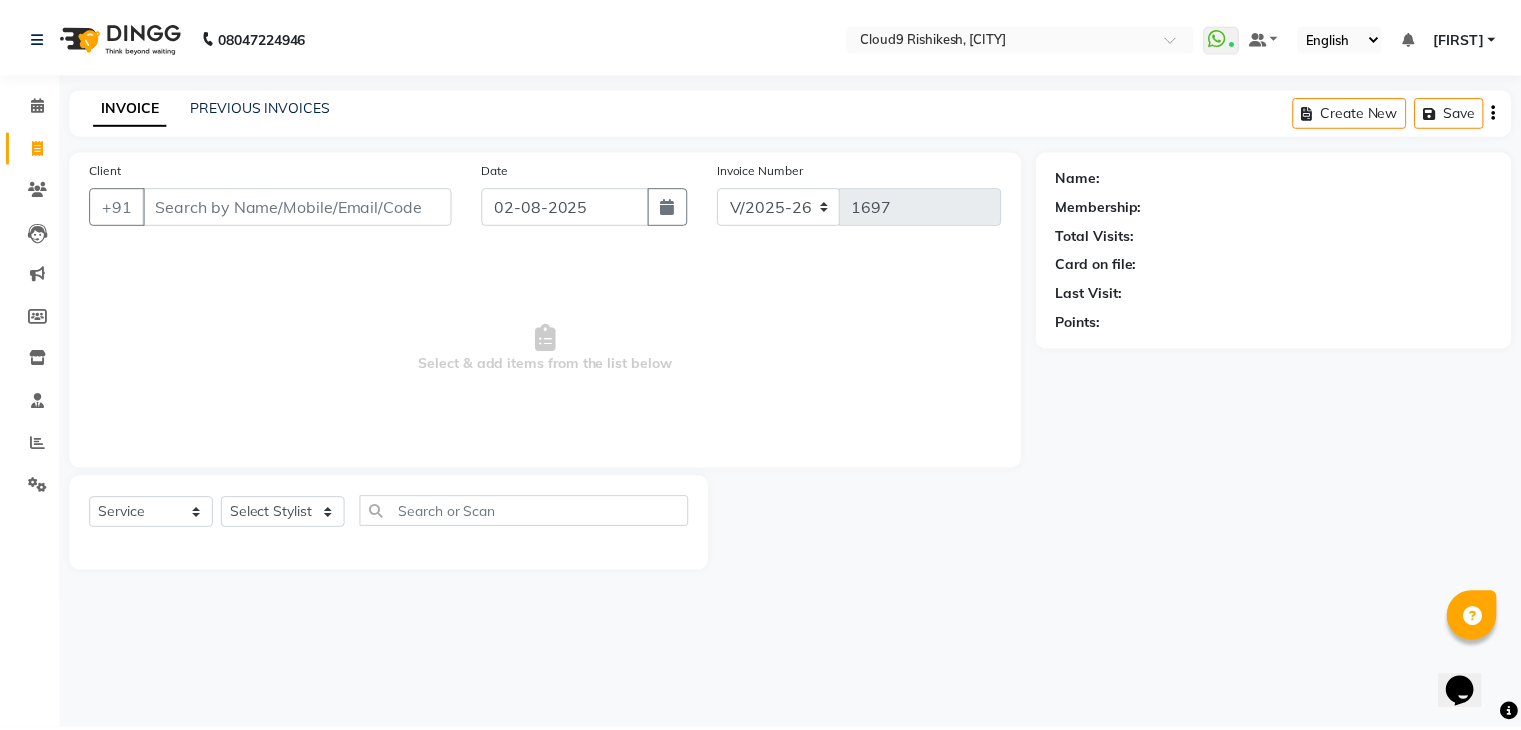 scroll, scrollTop: 0, scrollLeft: 0, axis: both 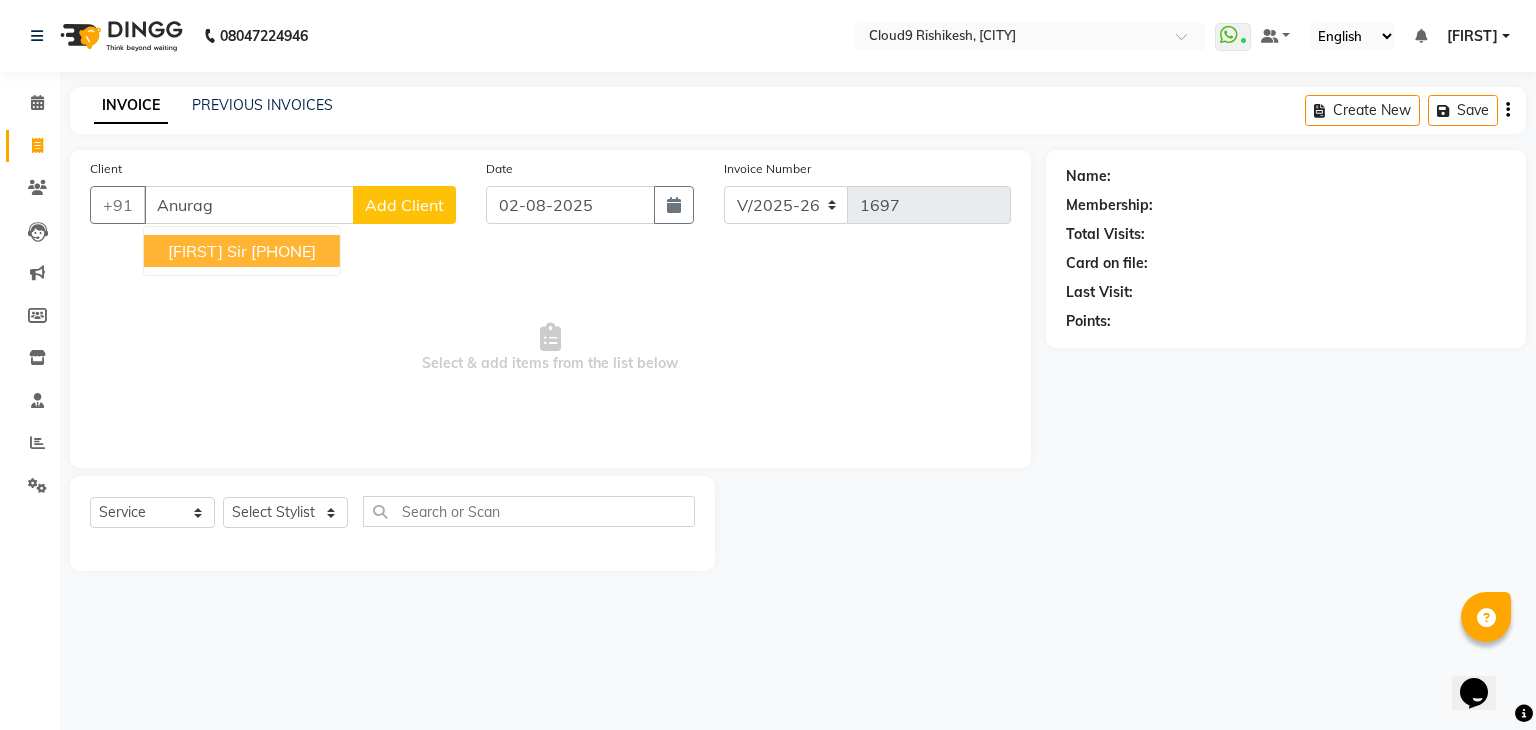 click on "[FIRST] Sir [PHONE]" at bounding box center [242, 251] 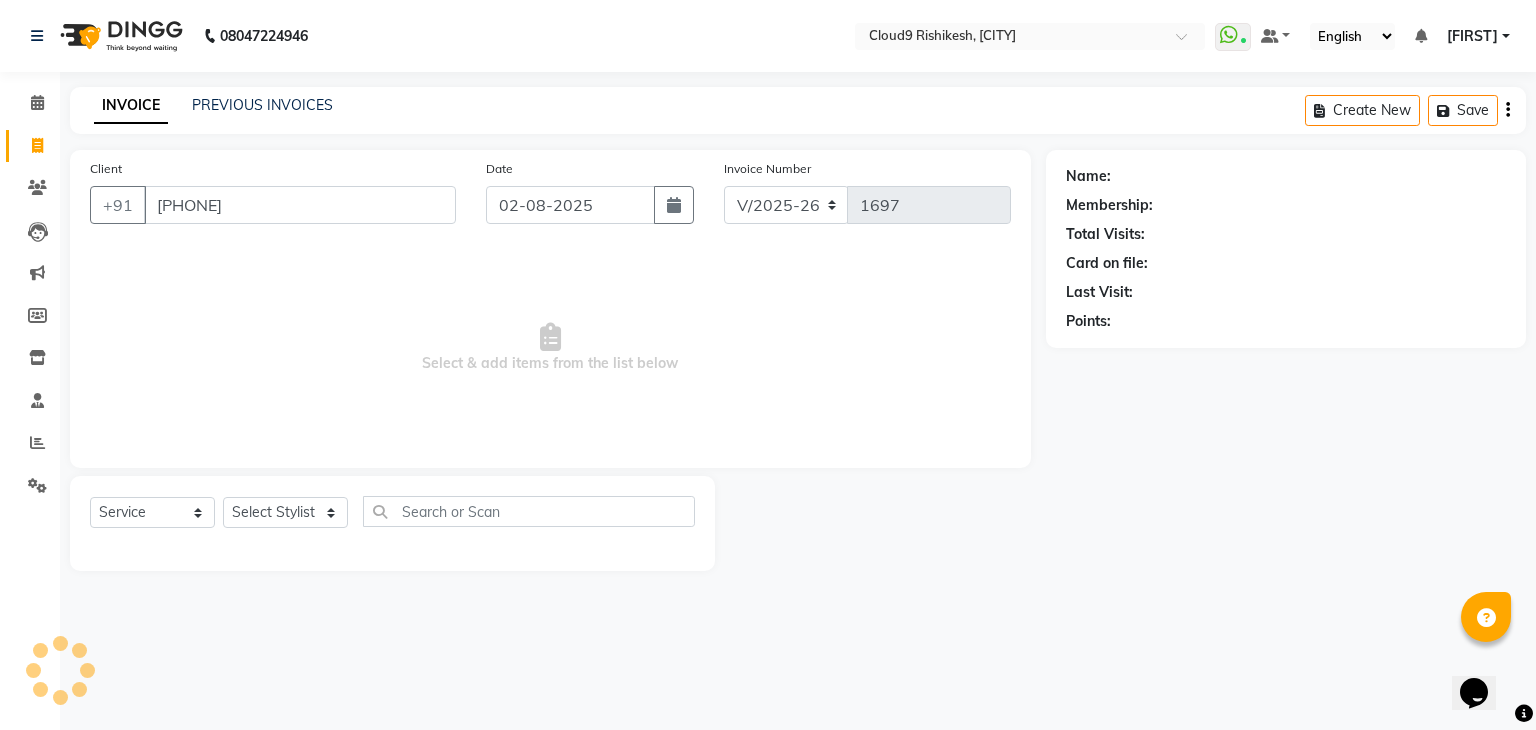 type on "[PHONE]" 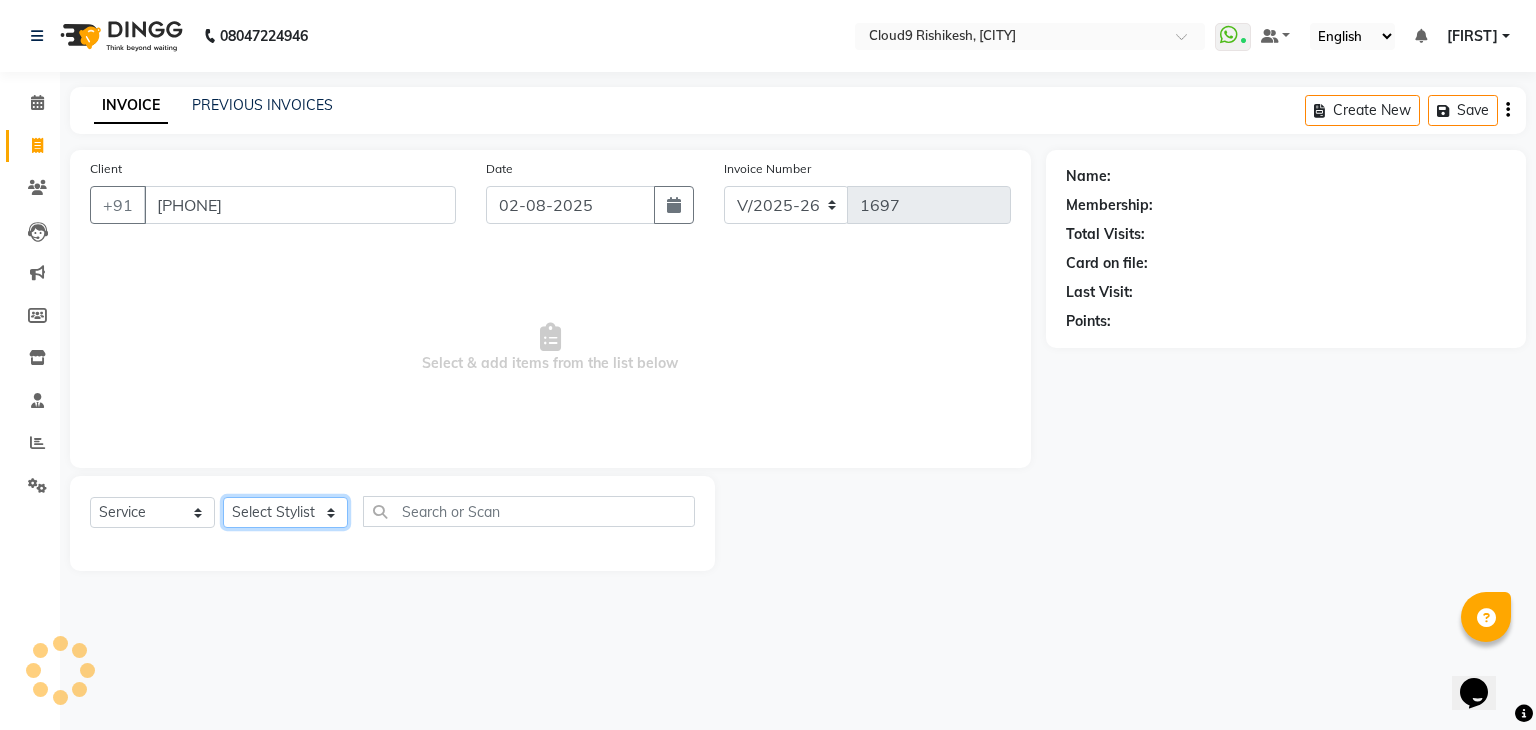 click on "Select Stylist Akhilesh Anjali Ankush Anu Arun Ashok sir Carpe Diem DINGG SUPPORT Eddy Front Desk Hansraj Intzar Lakshmi Maanish Manisha Mona Naresh Naushad Poonam 1 Poonam 2 Priya Raja Rajesh Ji Rani Reena Renu Ritika Riyaz Sakshi Sangita Santoshi Seema Shabina Shamshad Sharik Ali Sharukh 2 Umesh Vicky Vinay Vishal Vishu Waiting Client" 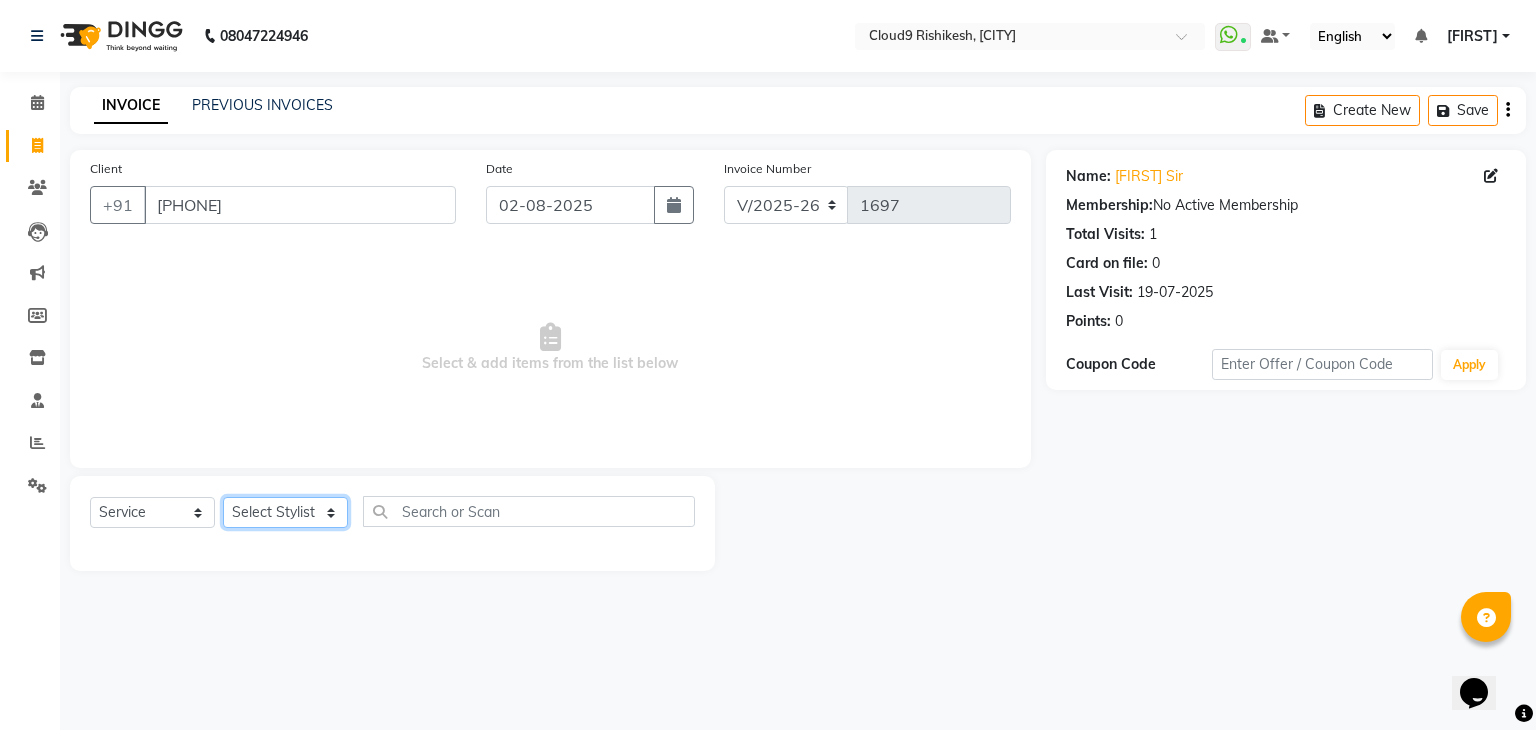 select on "69173" 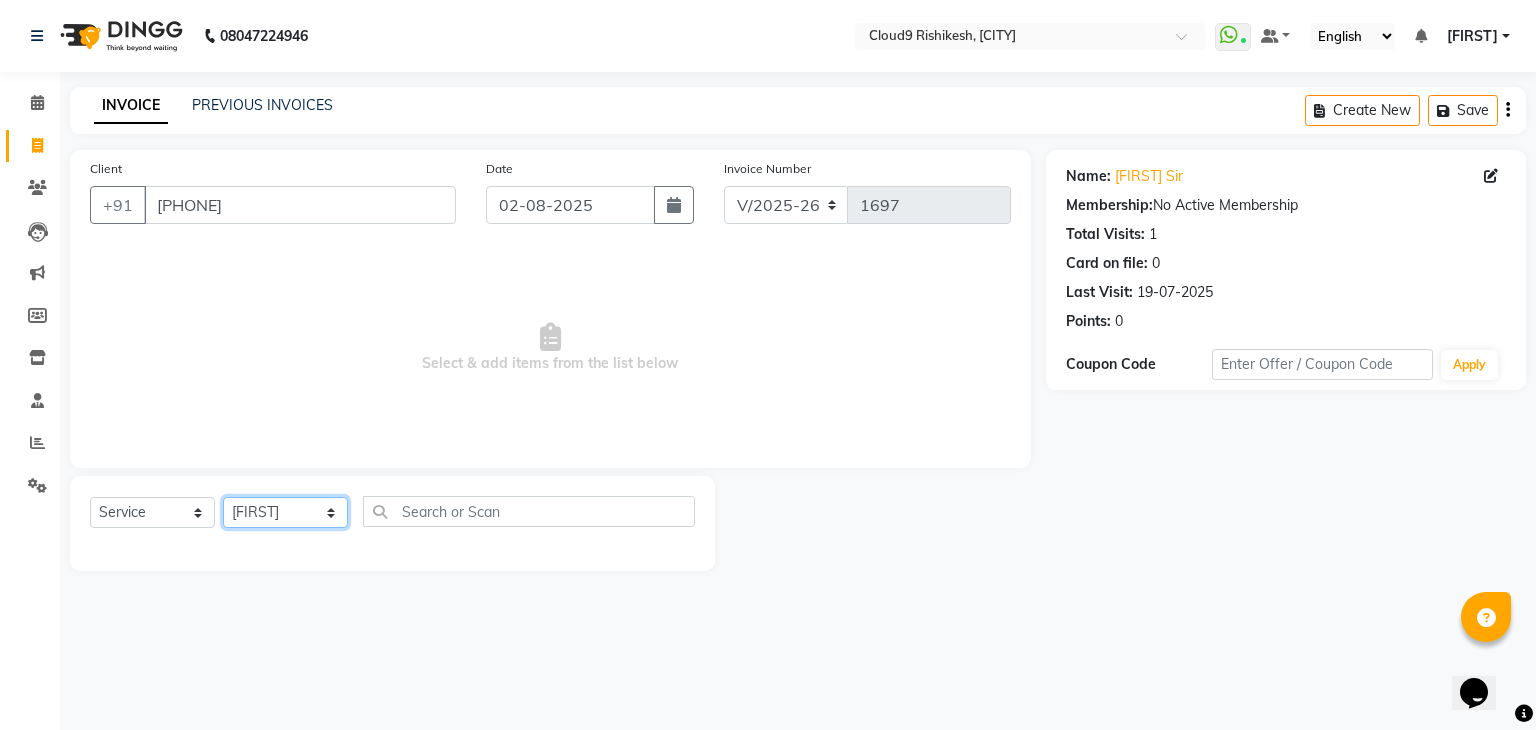 click on "Select Stylist Akhilesh Anjali Ankush Anu Arun Ashok sir Carpe Diem DINGG SUPPORT Eddy Front Desk Hansraj Intzar Lakshmi Maanish Manisha Mona Naresh Naushad Poonam 1 Poonam 2 Priya Raja Rajesh Ji Rani Reena Renu Ritika Riyaz Sakshi Sangita Santoshi Seema Shabina Shamshad Sharik Ali Sharukh 2 Umesh Vicky Vinay Vishal Vishu Waiting Client" 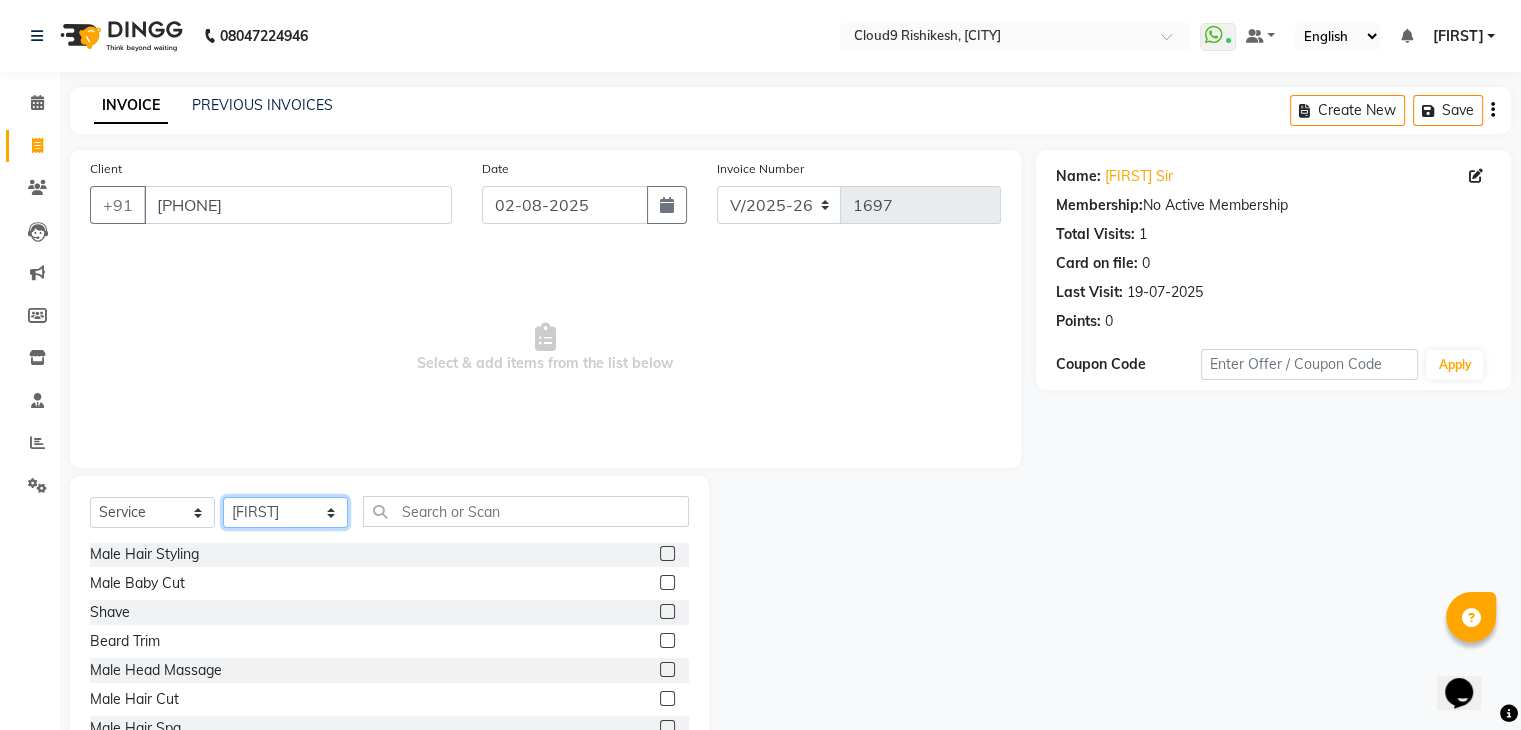 scroll, scrollTop: 174, scrollLeft: 0, axis: vertical 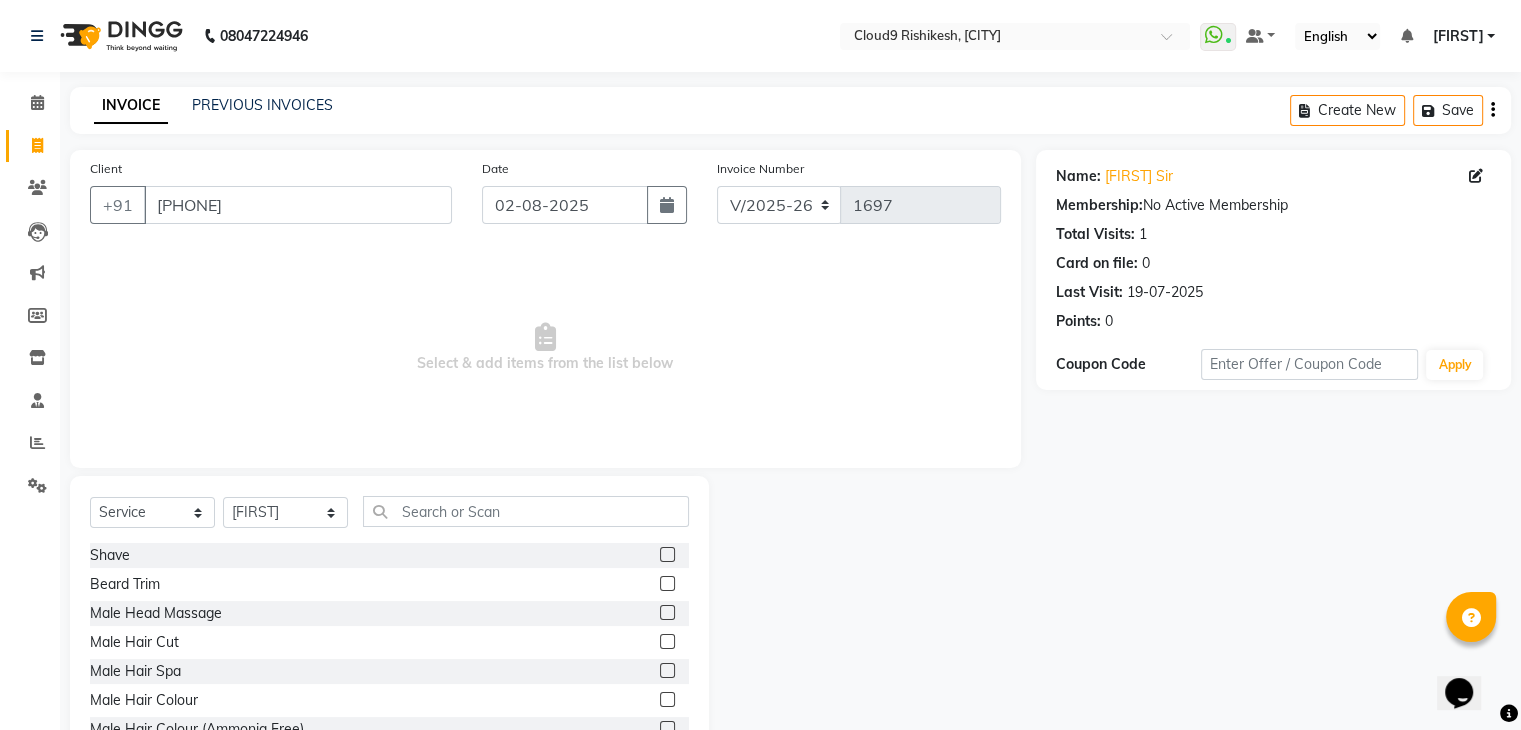 click 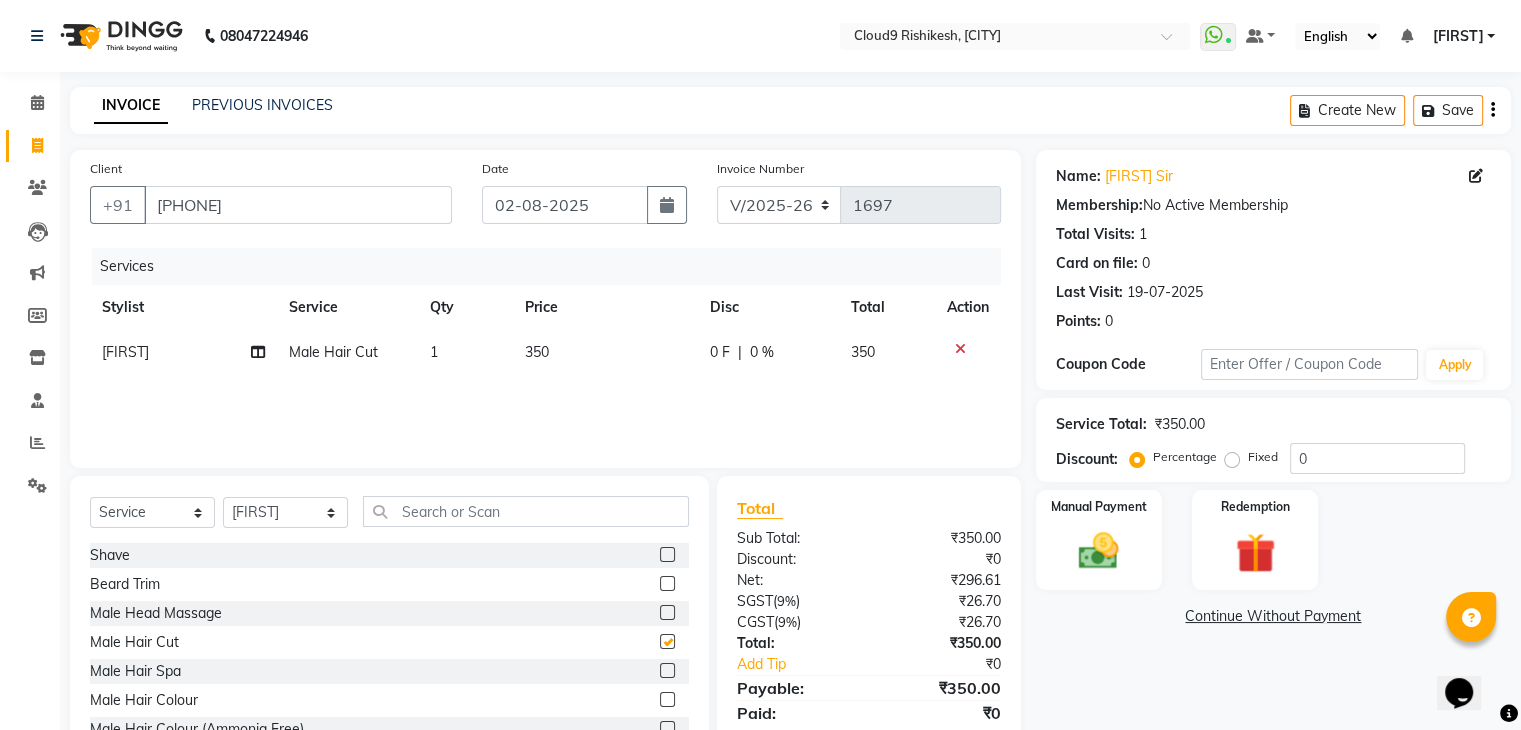 checkbox on "false" 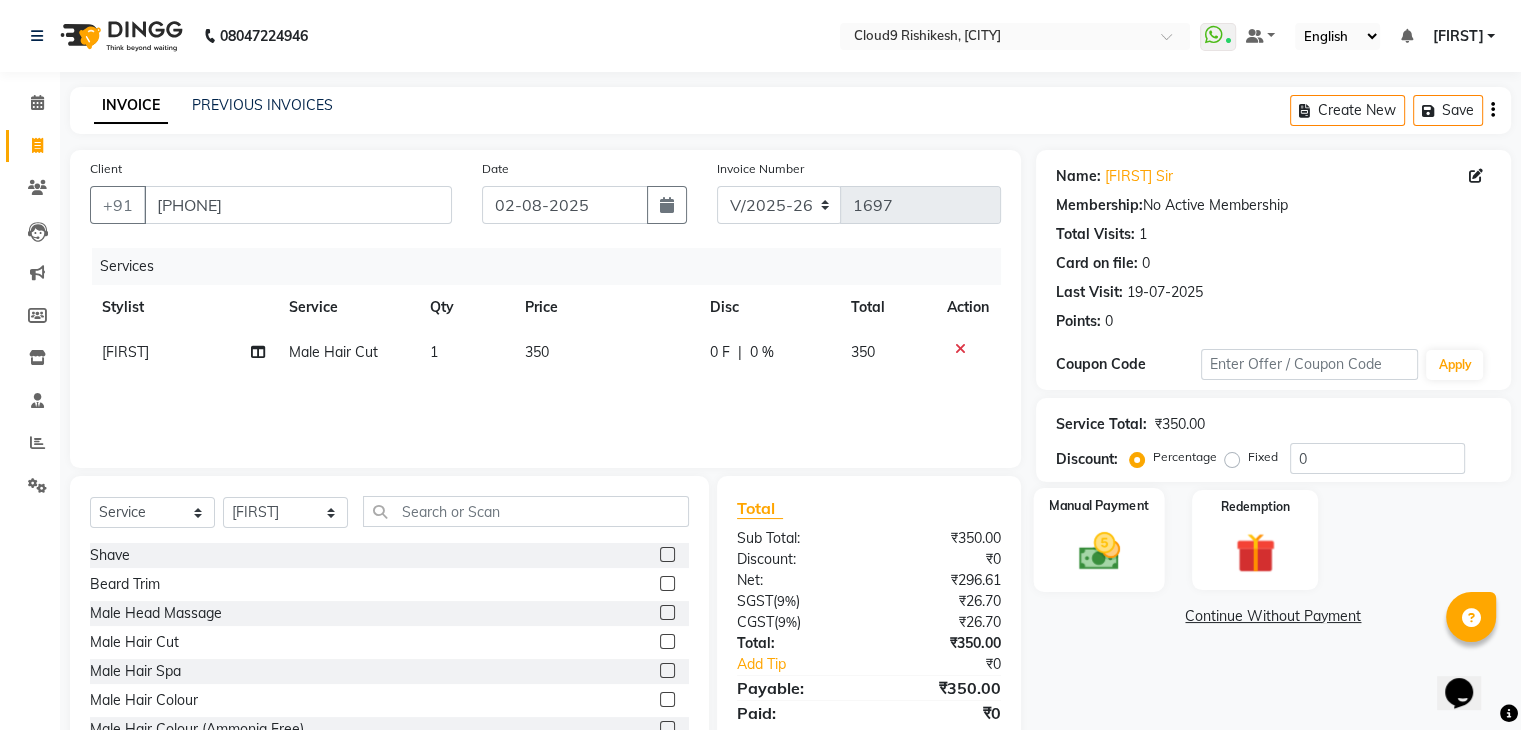 click 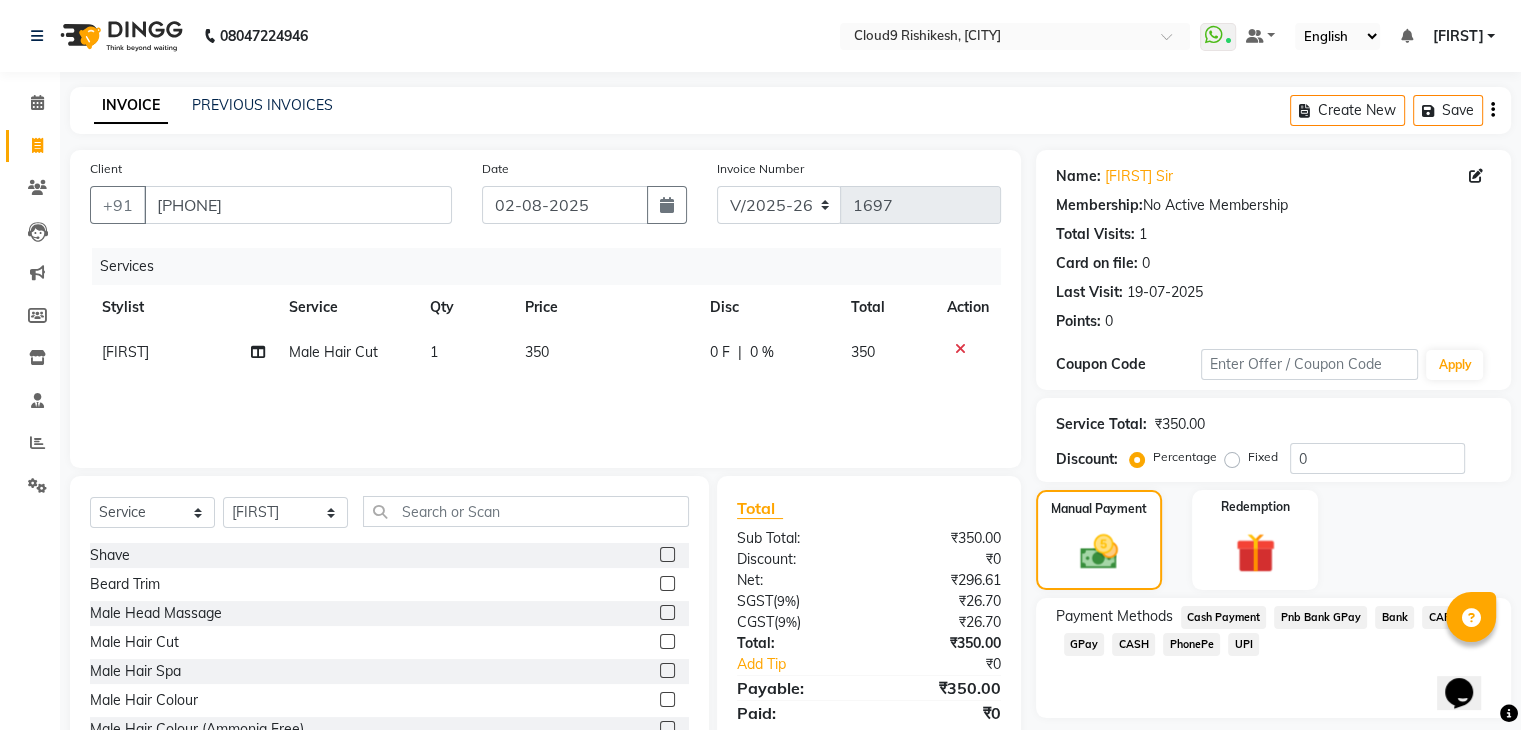 click on "CASH" 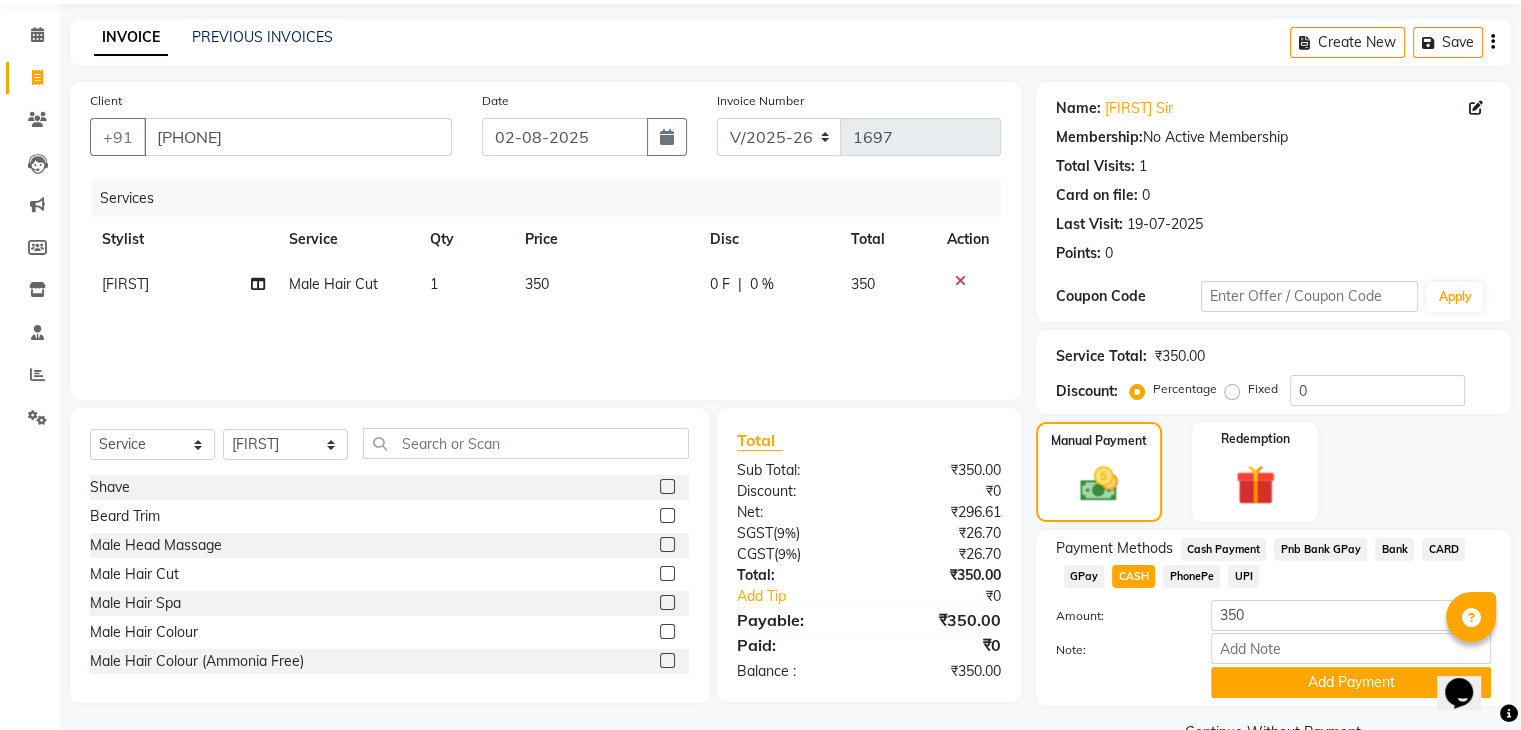 scroll, scrollTop: 117, scrollLeft: 0, axis: vertical 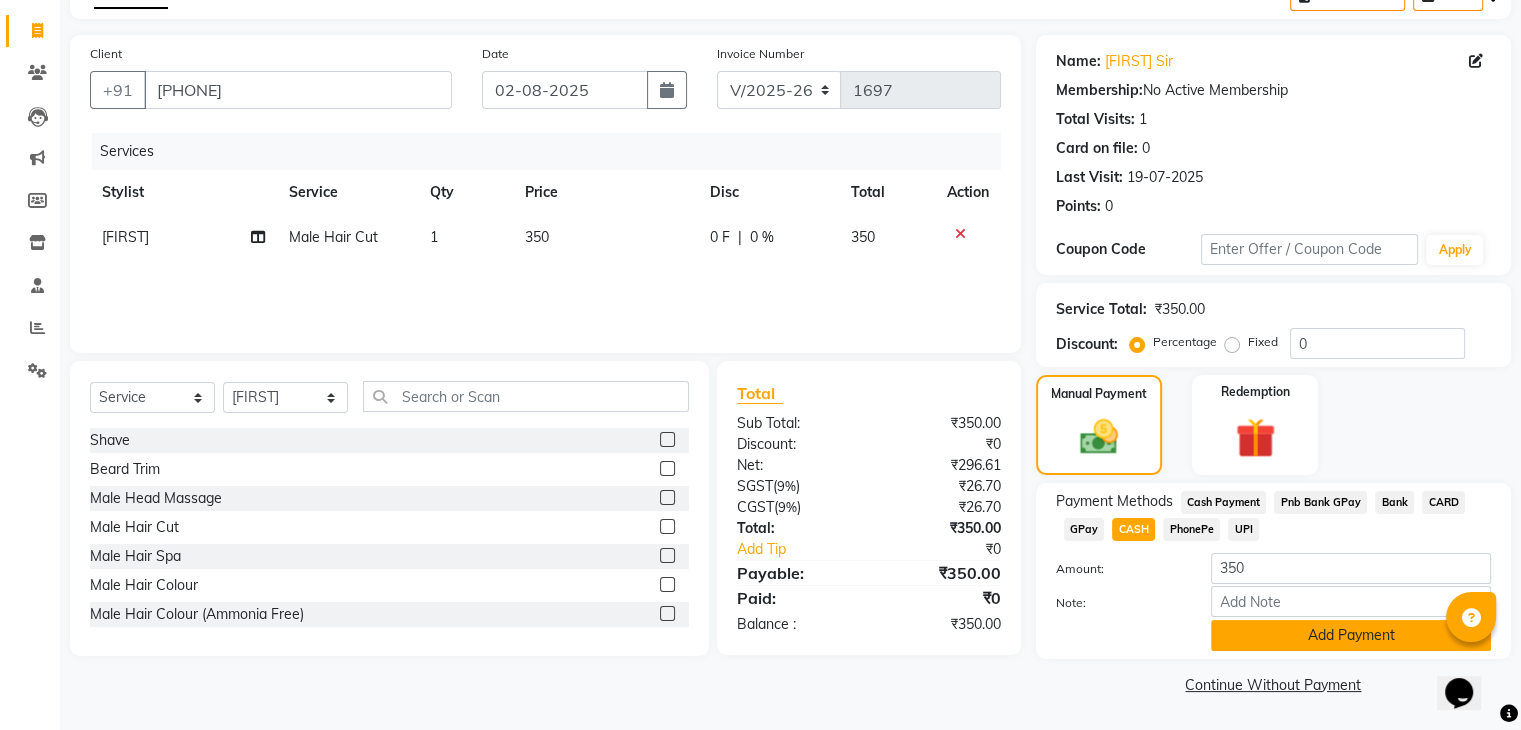 click on "Add Payment" 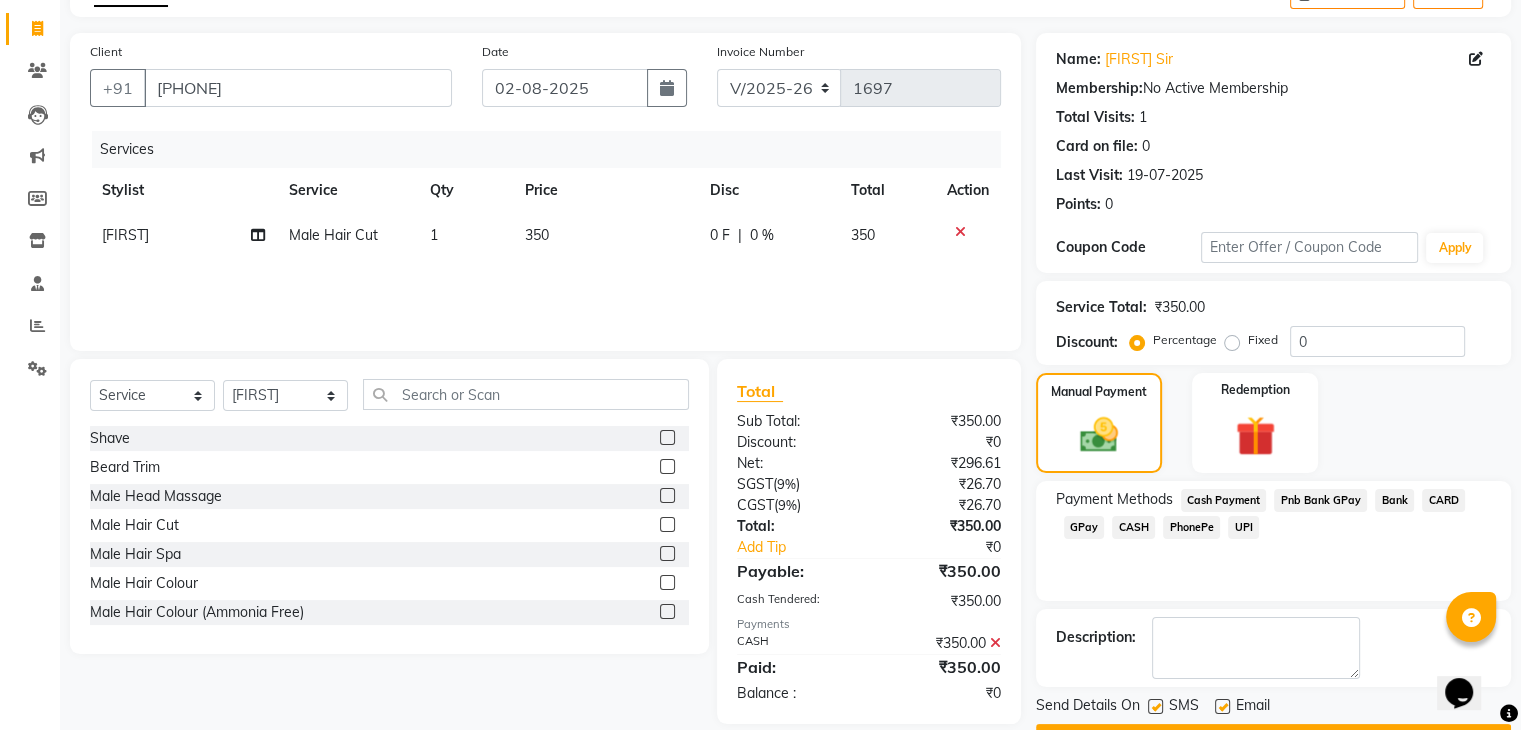 scroll, scrollTop: 171, scrollLeft: 0, axis: vertical 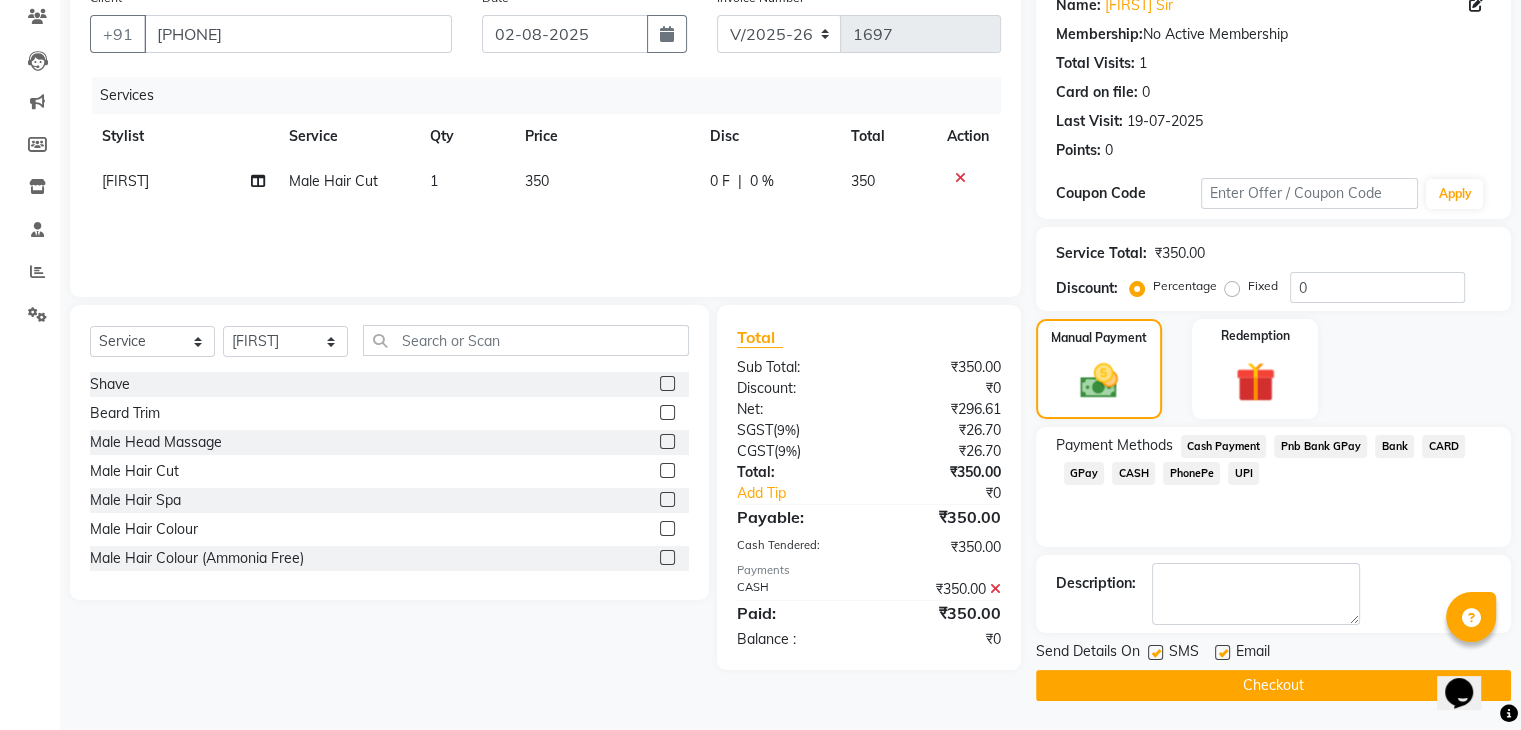 click on "Checkout" 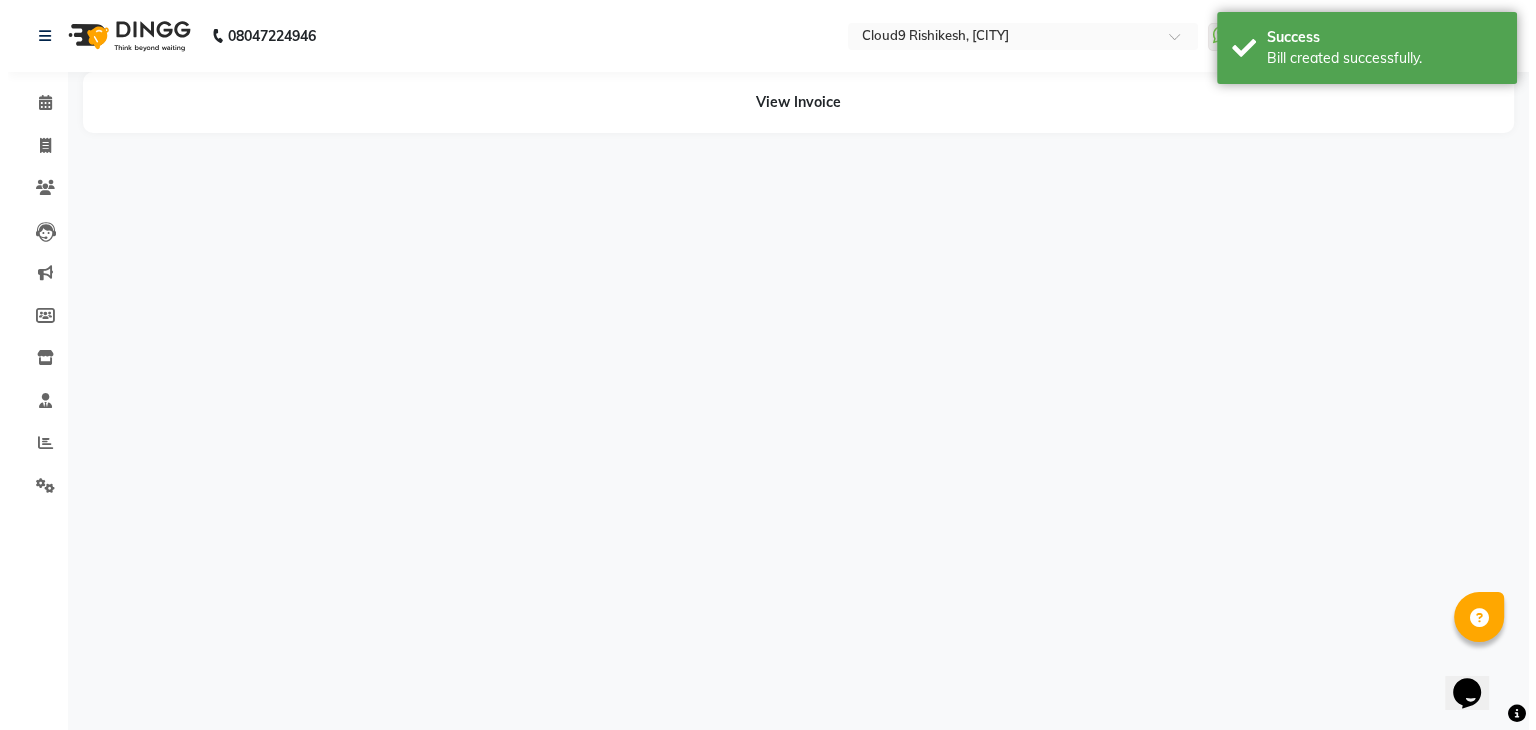 scroll, scrollTop: 0, scrollLeft: 0, axis: both 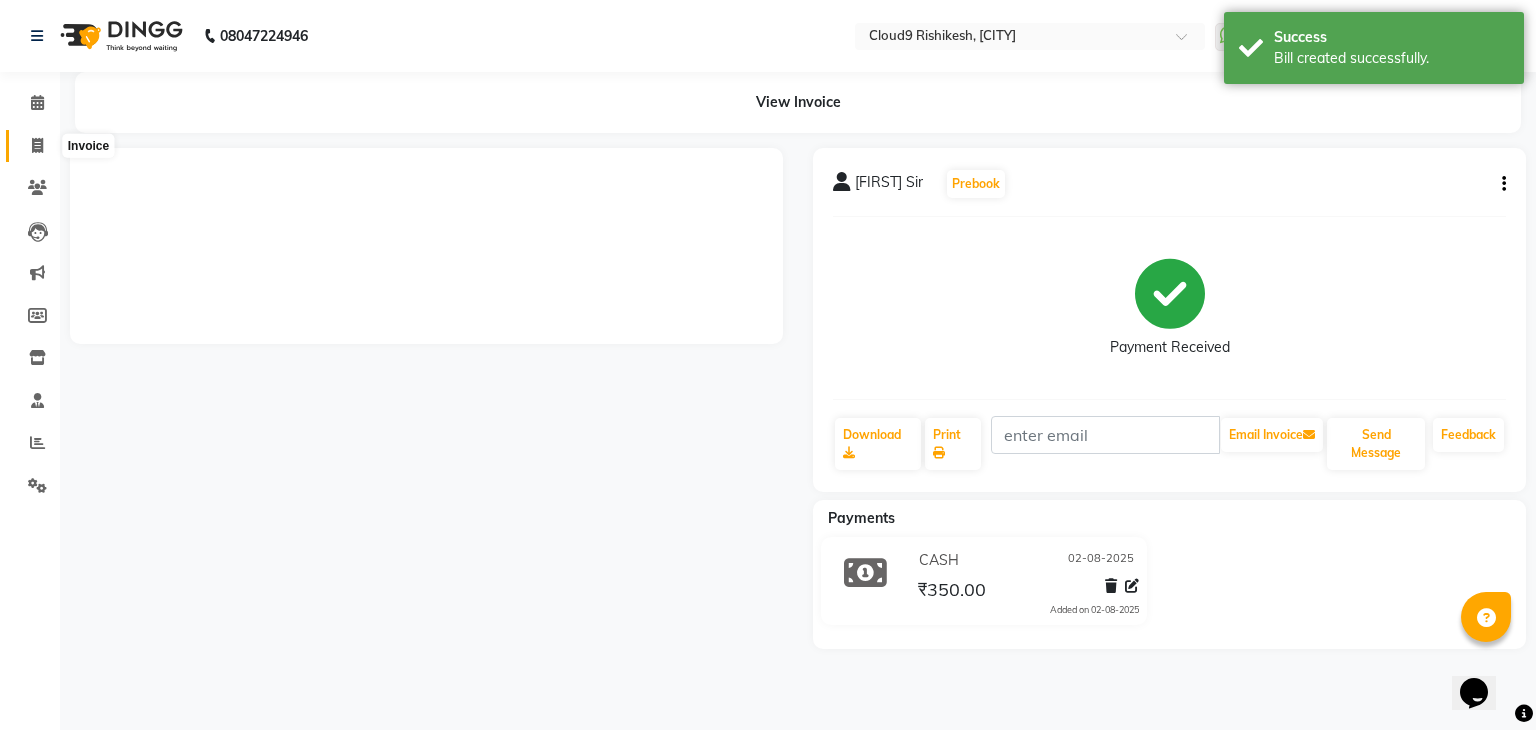click 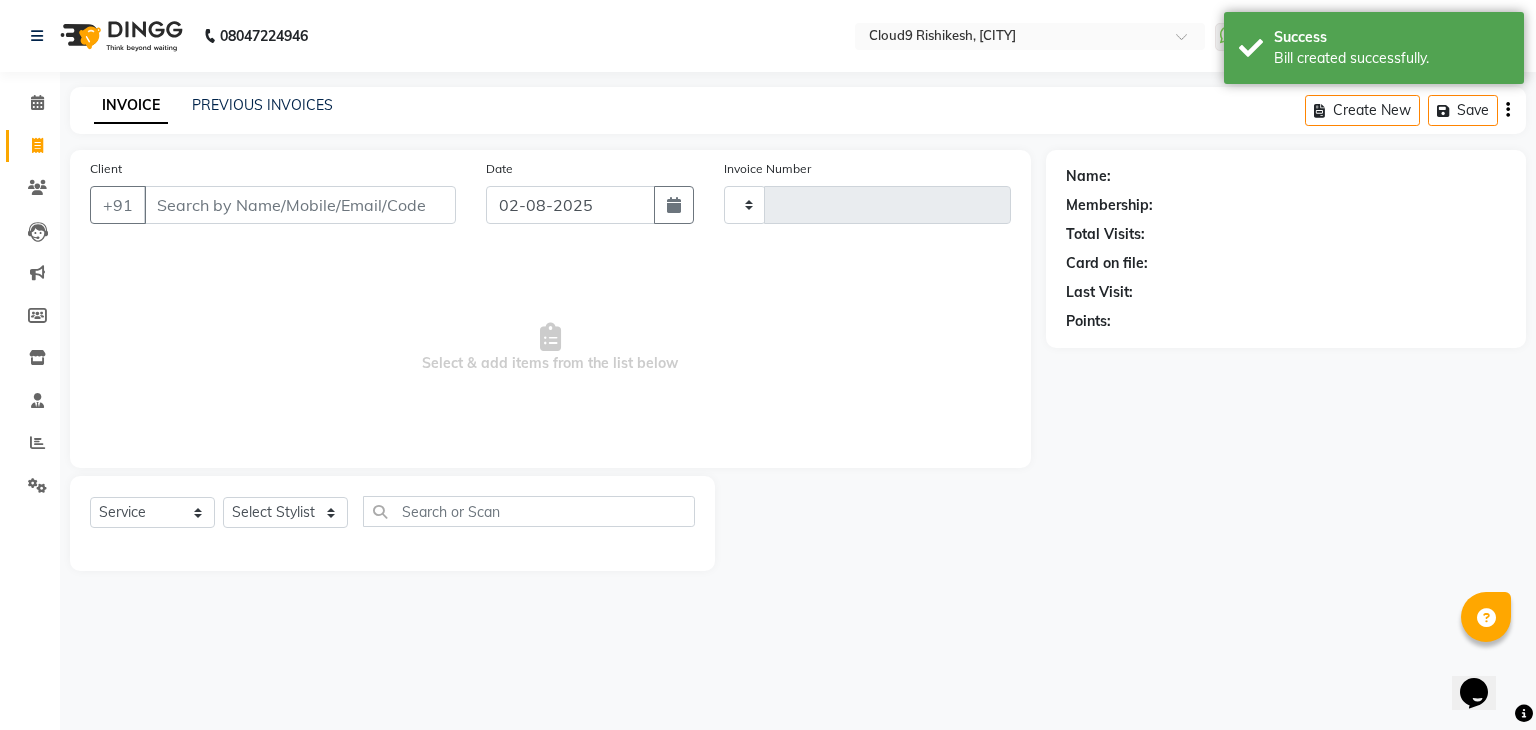 type on "1698" 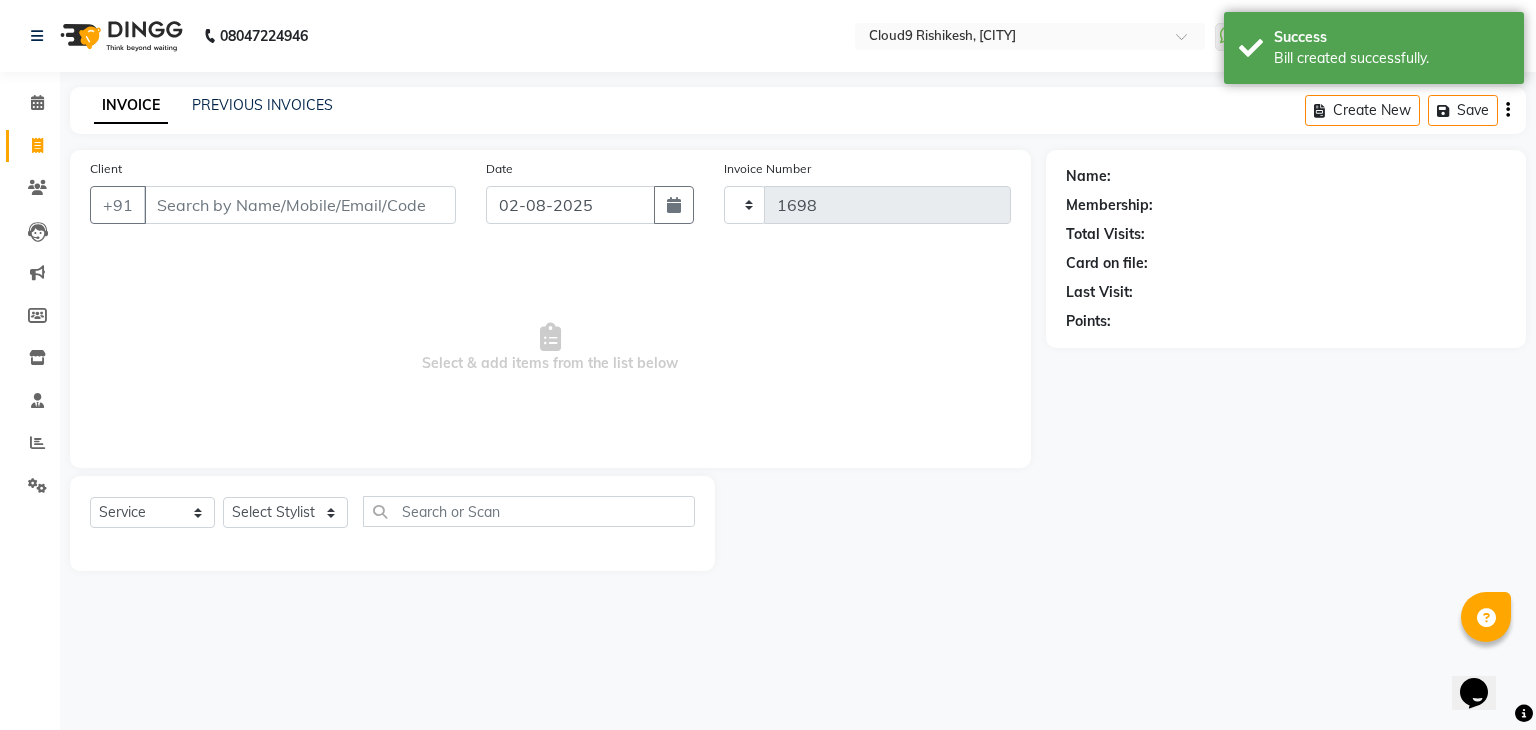 select on "7746" 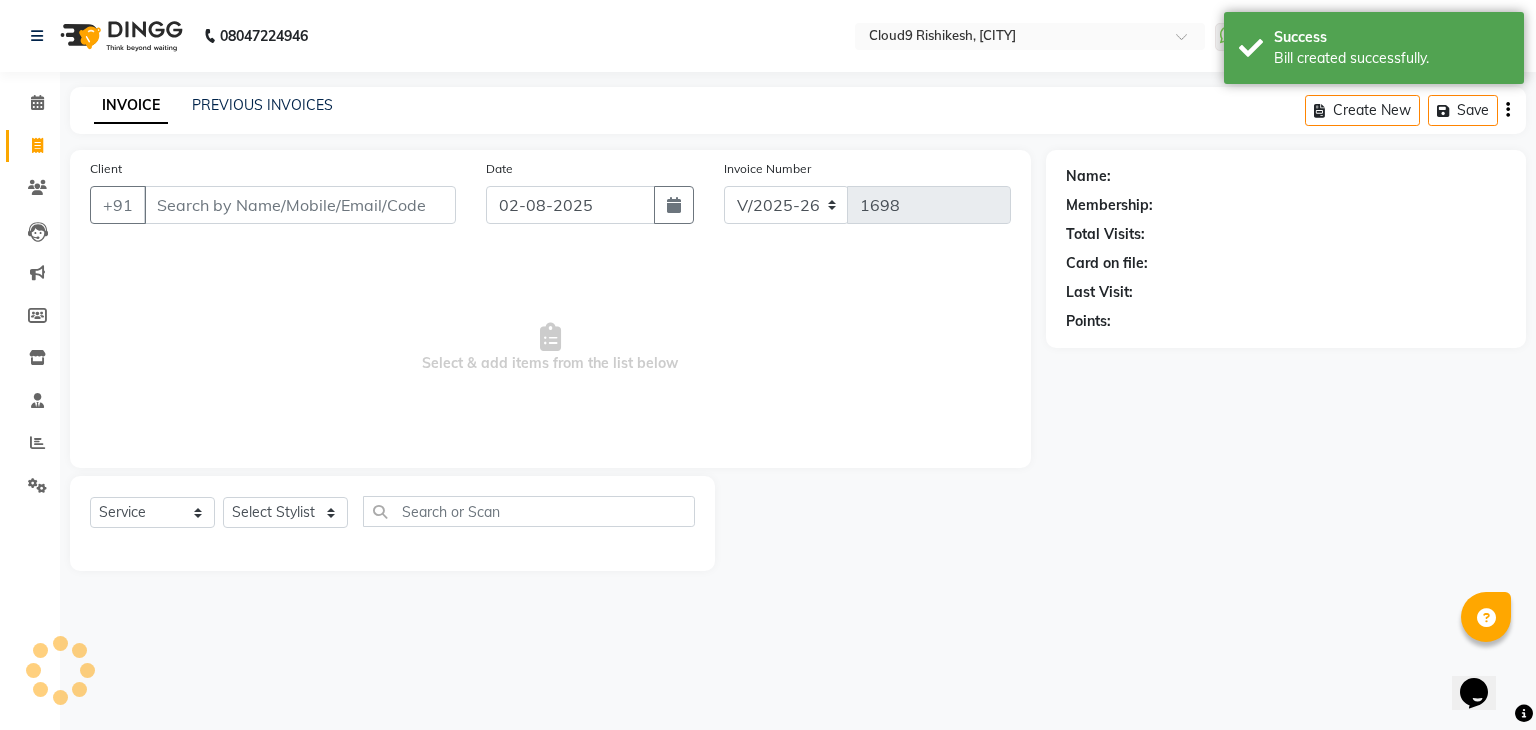click on "Client" at bounding box center [300, 205] 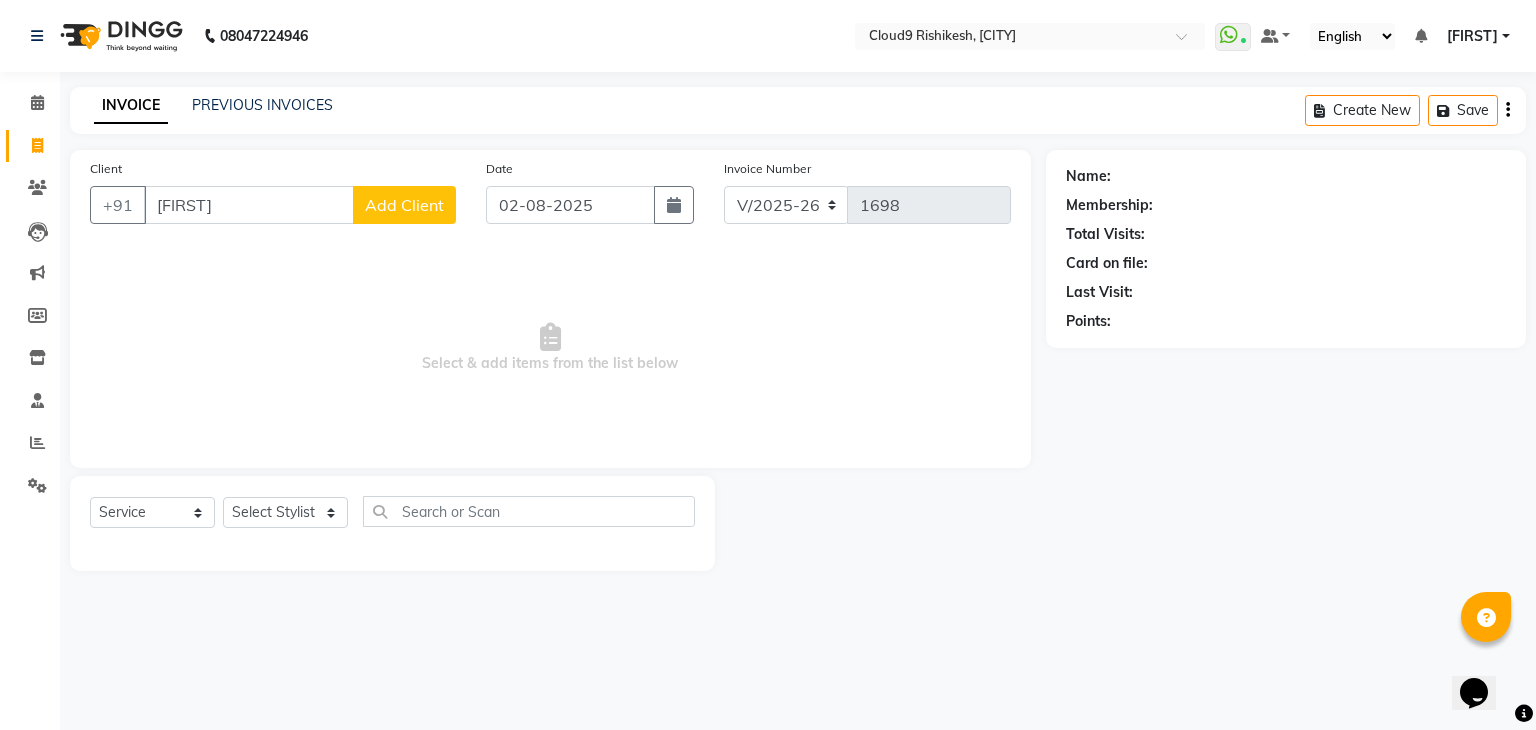 type on "[FIRST]" 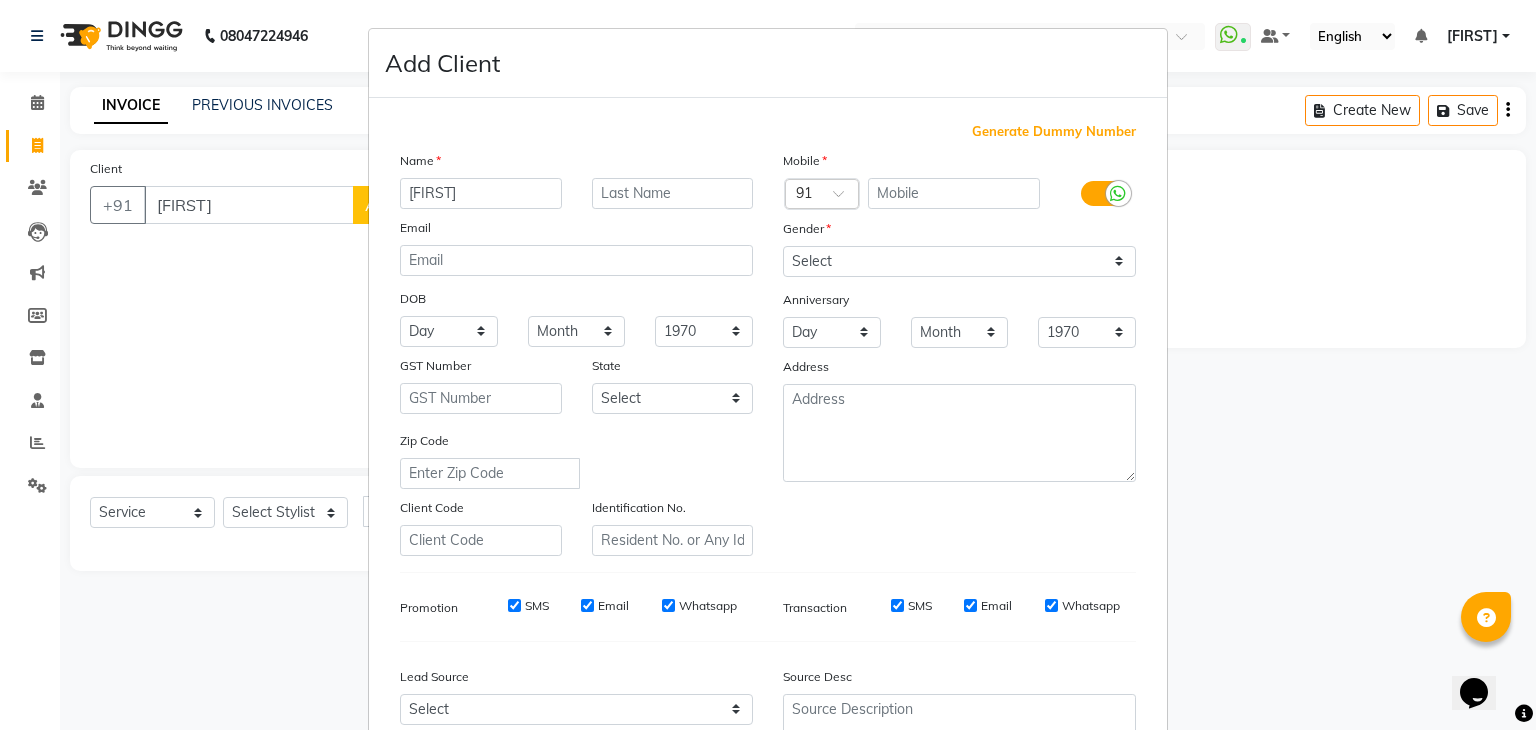 click on "Generate Dummy Number" at bounding box center (1054, 132) 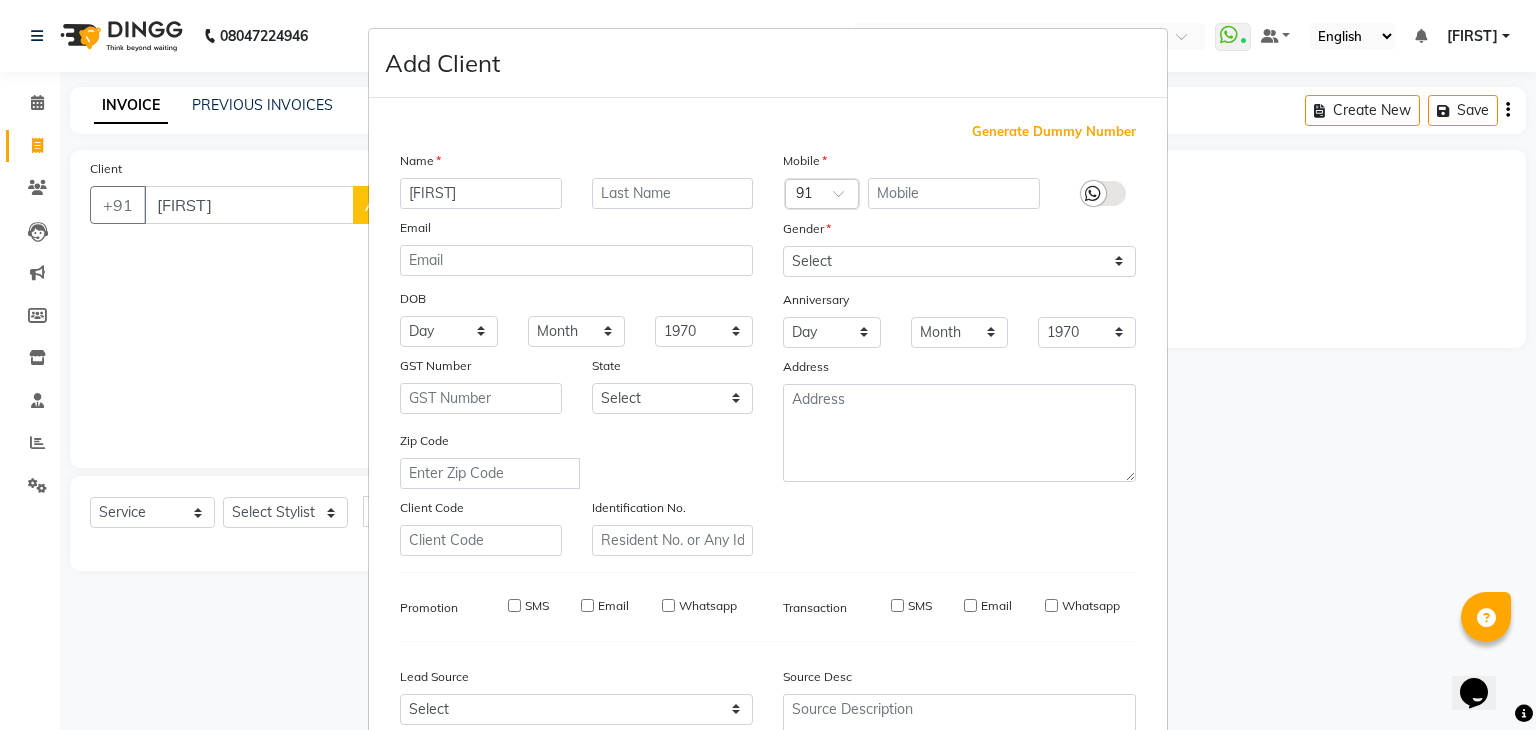 type on "[ACCOUNT_NUMBER]" 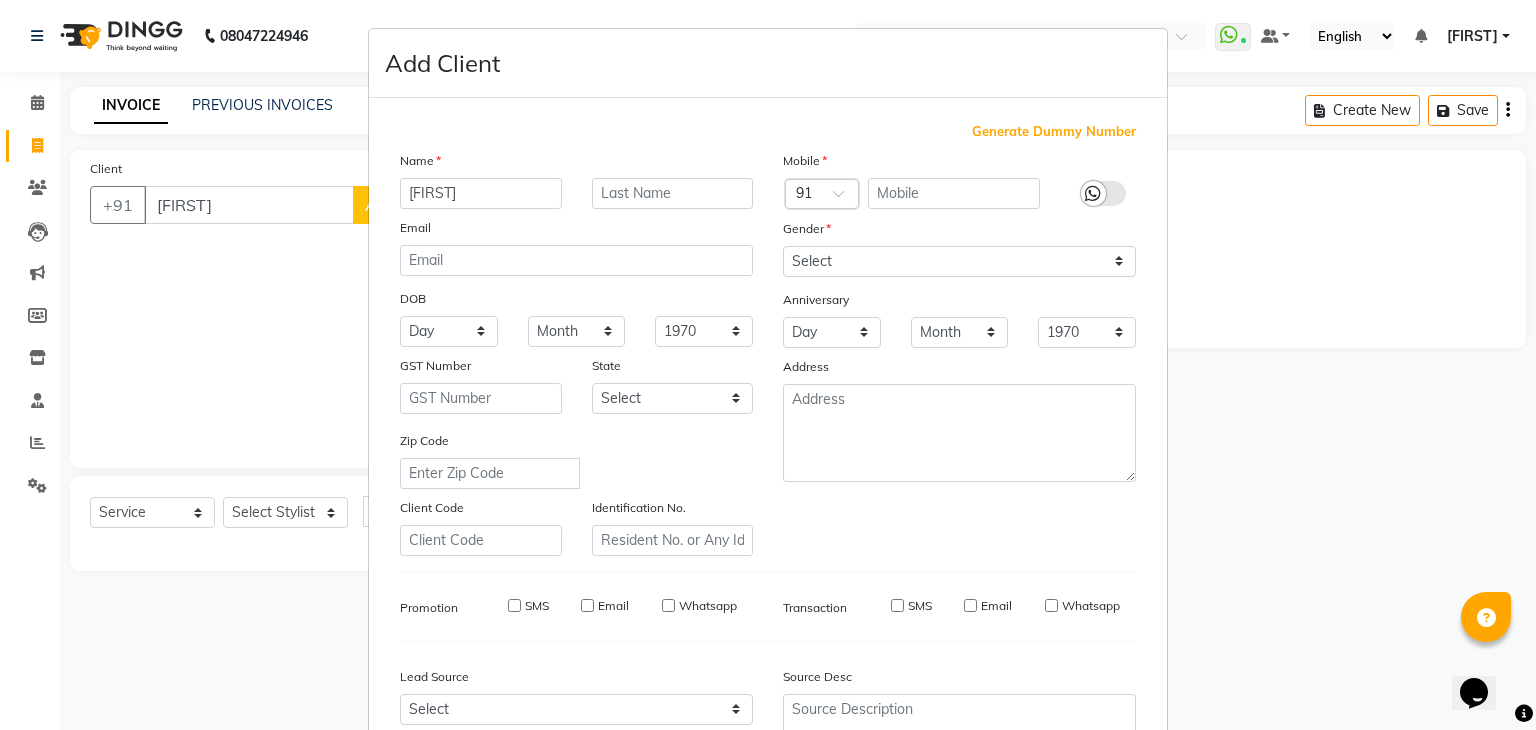 checkbox on "false" 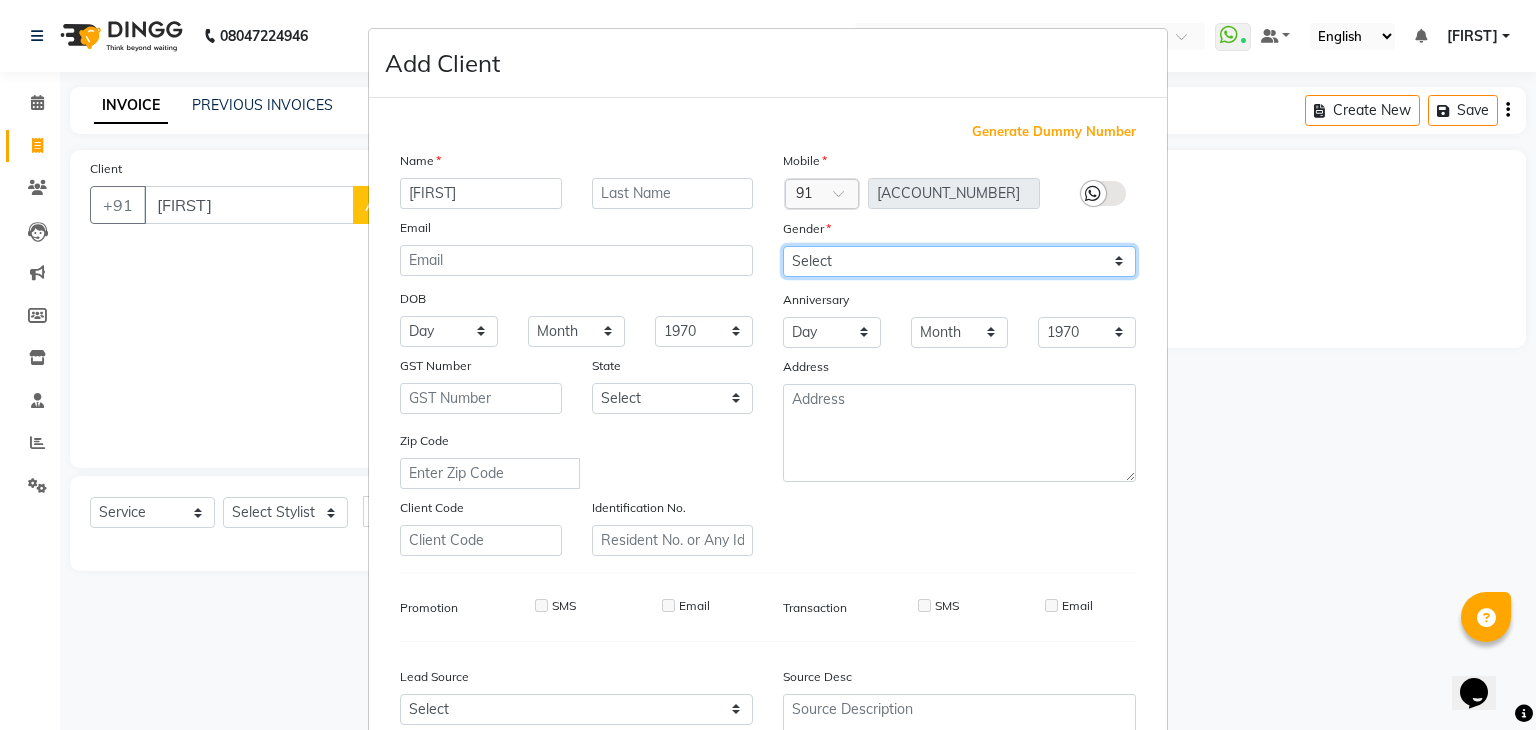 click on "Select Male Female Other Prefer Not To Say" at bounding box center [959, 261] 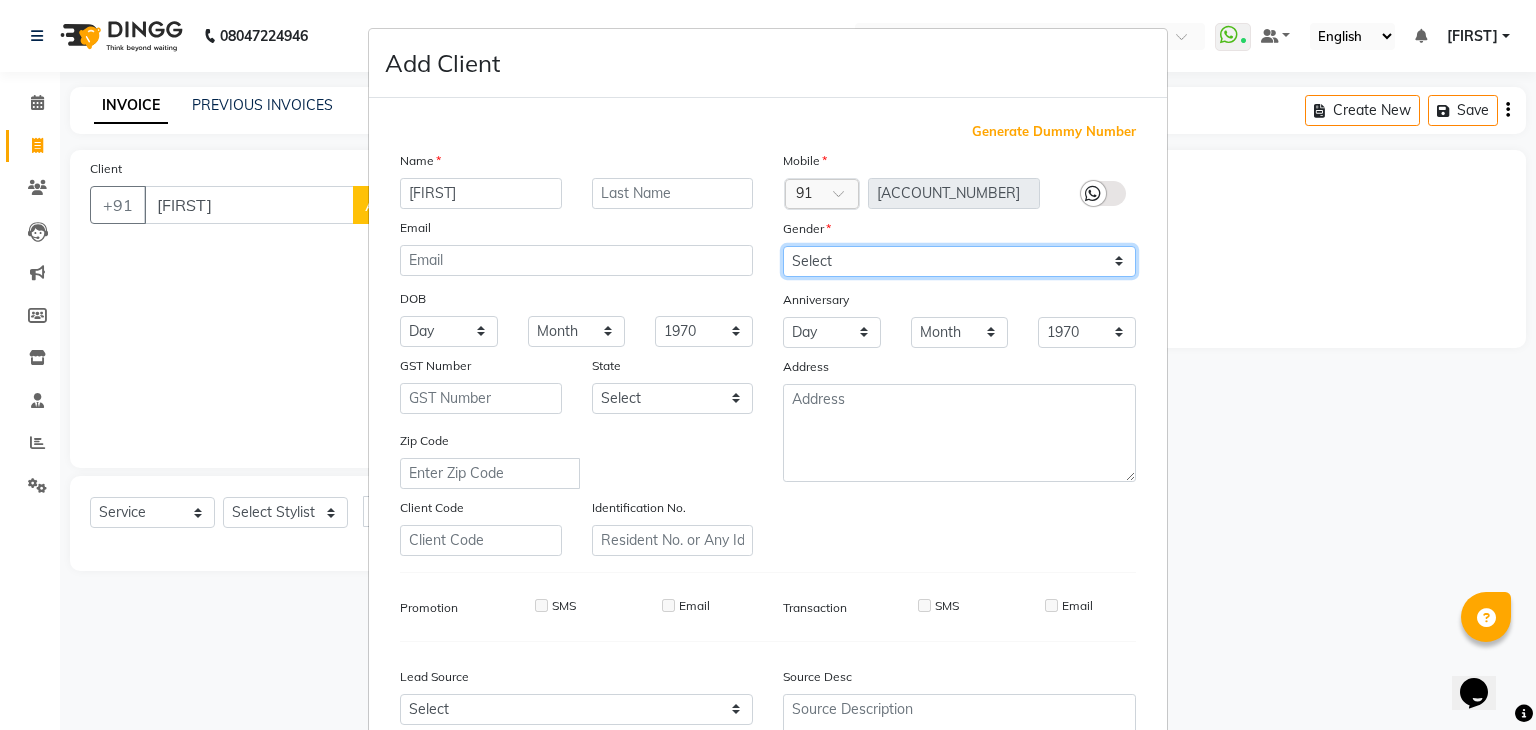 select on "male" 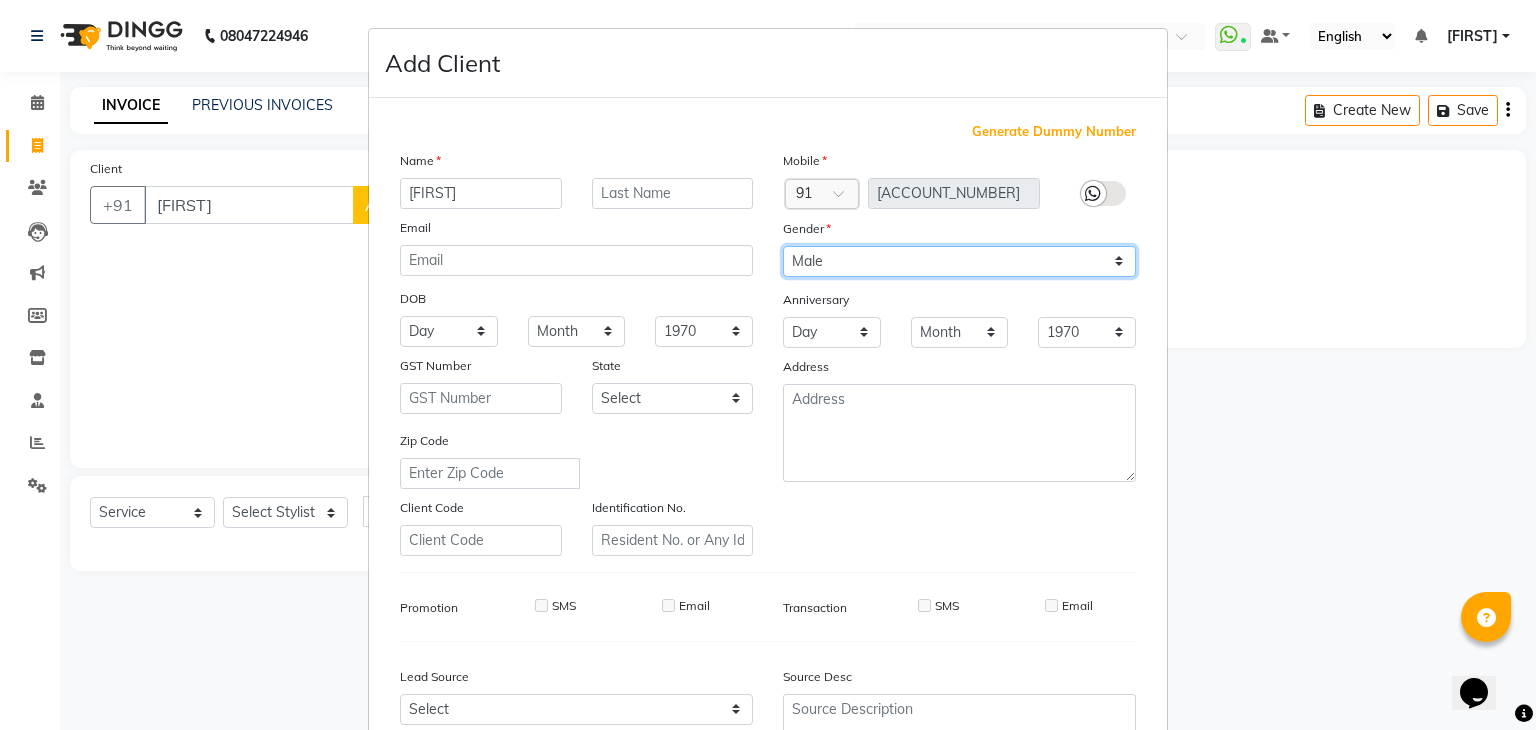 click on "Select Male Female Other Prefer Not To Say" at bounding box center [959, 261] 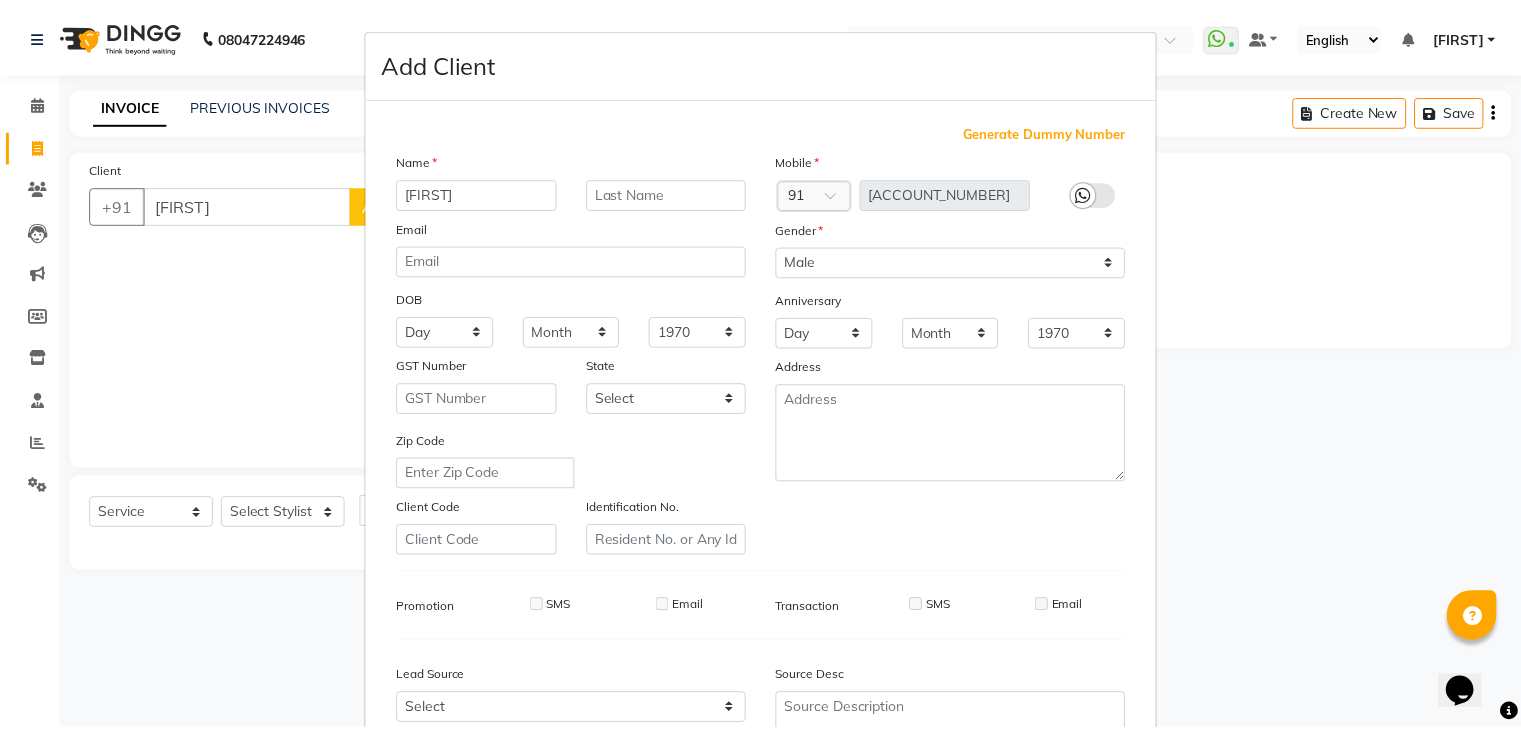 scroll, scrollTop: 203, scrollLeft: 0, axis: vertical 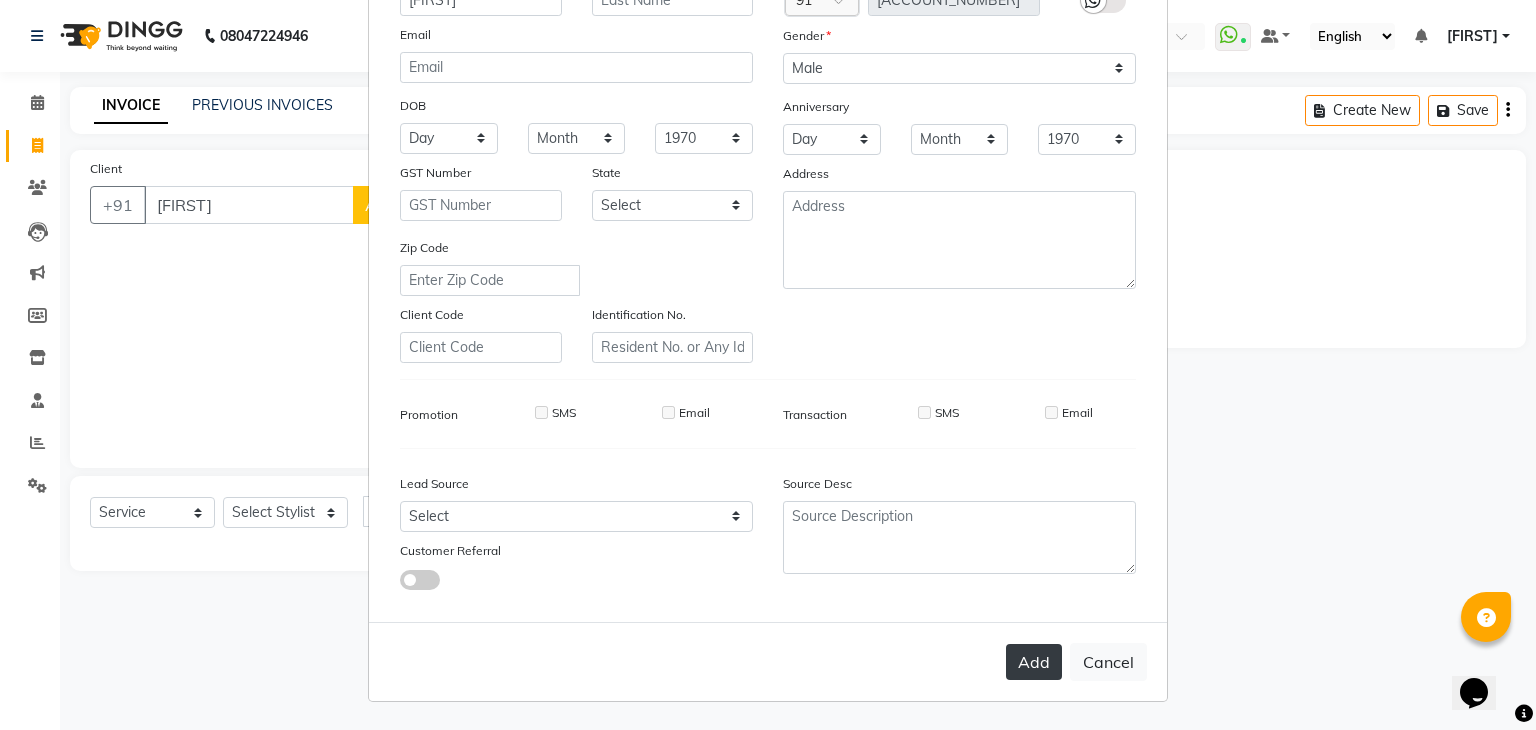 click on "Add" at bounding box center [1034, 662] 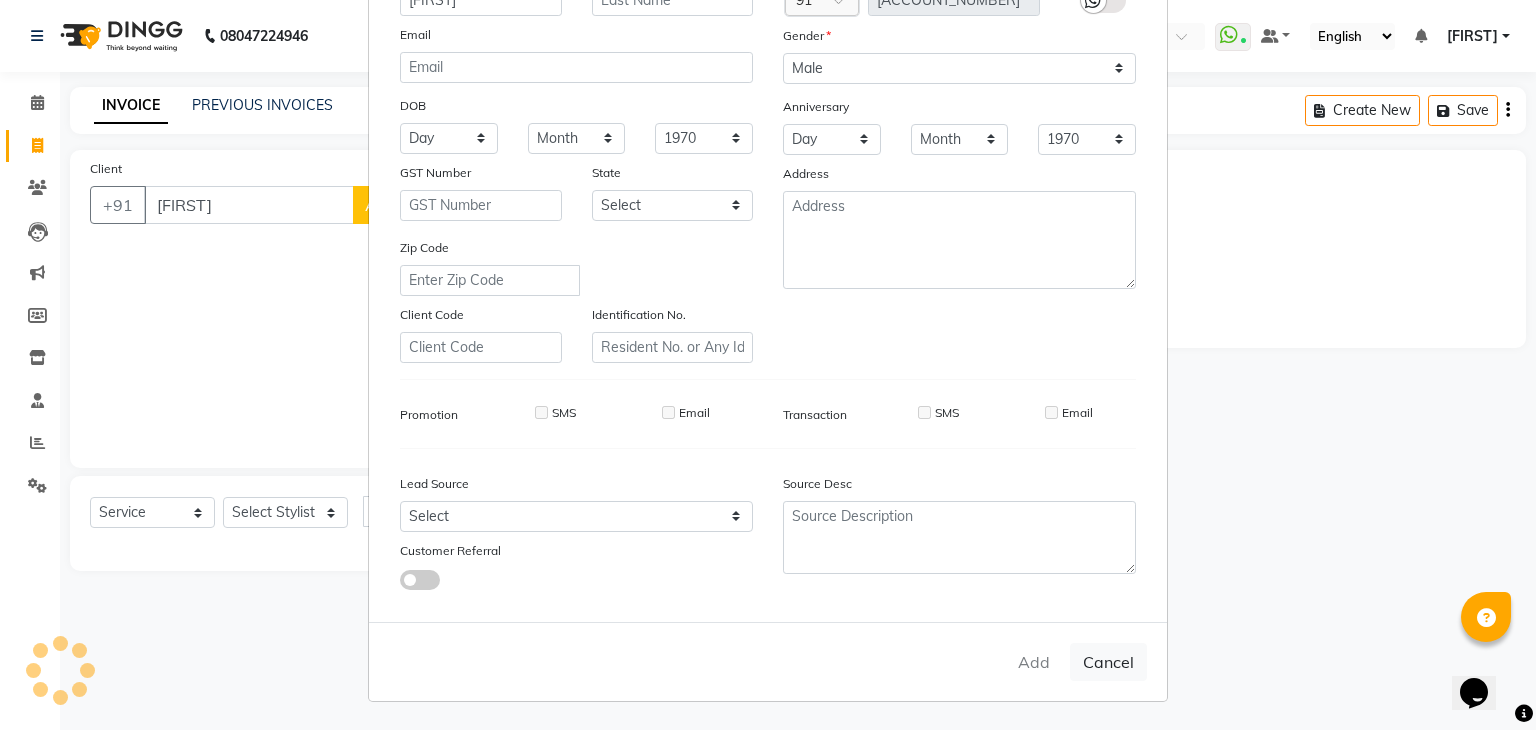 type on "[ACCOUNT_NUMBER]" 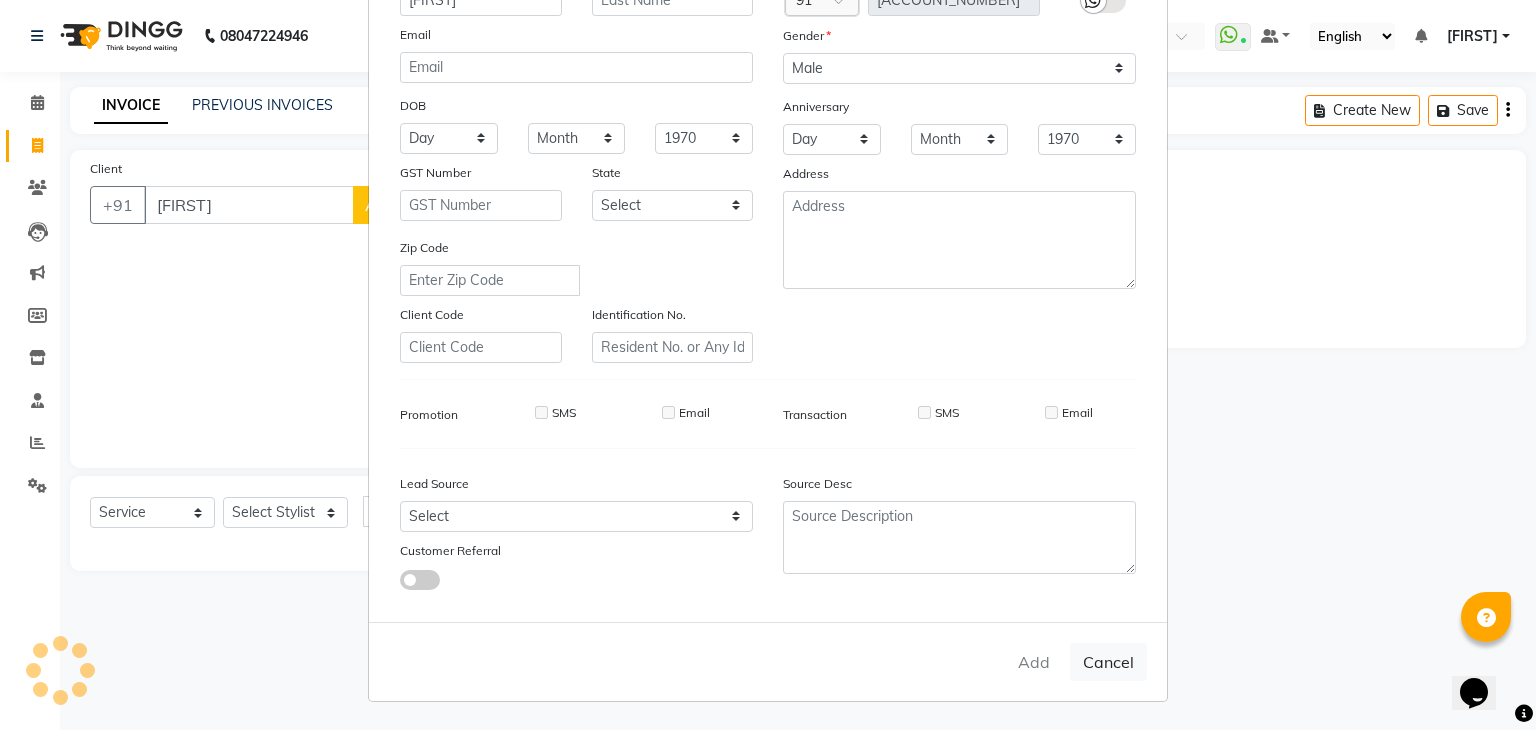 type 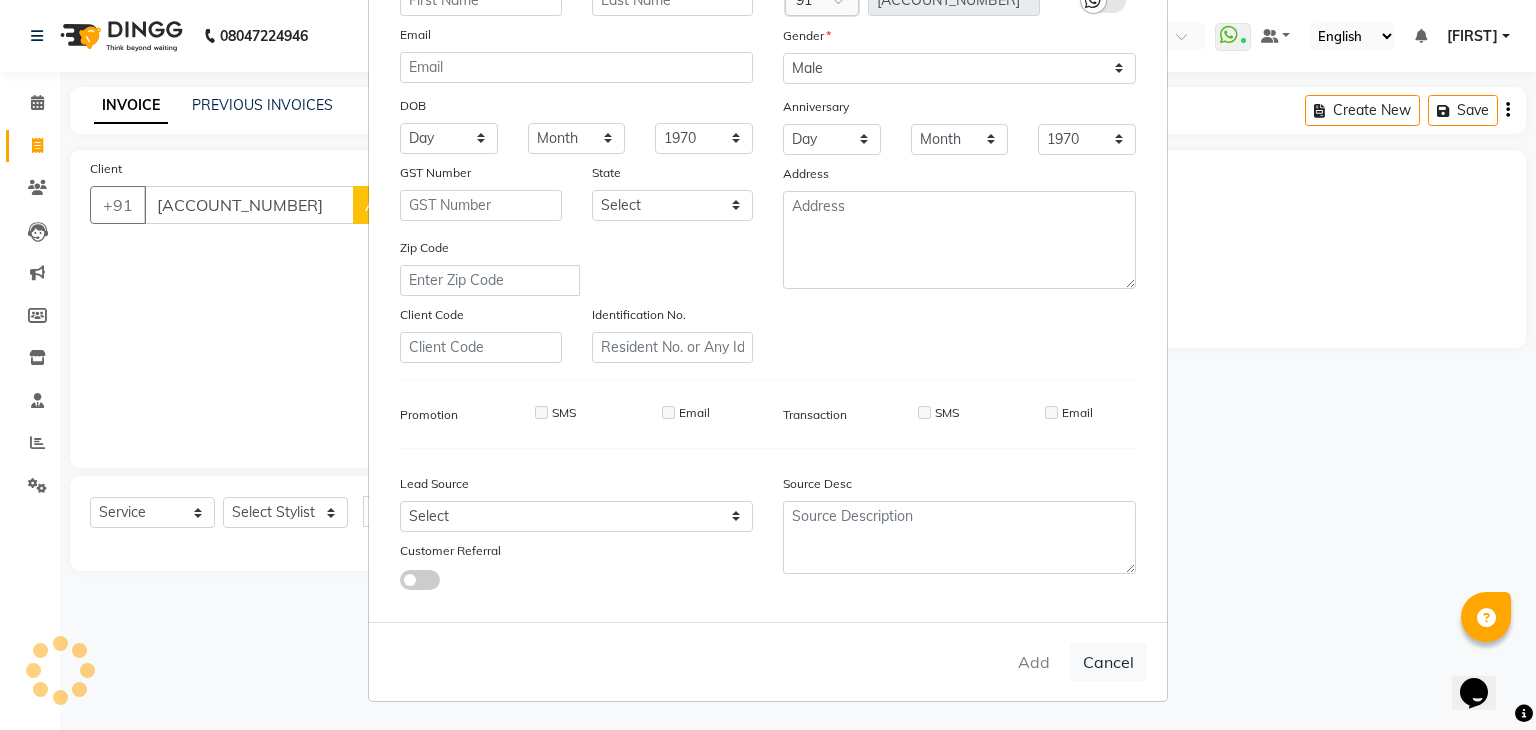 select 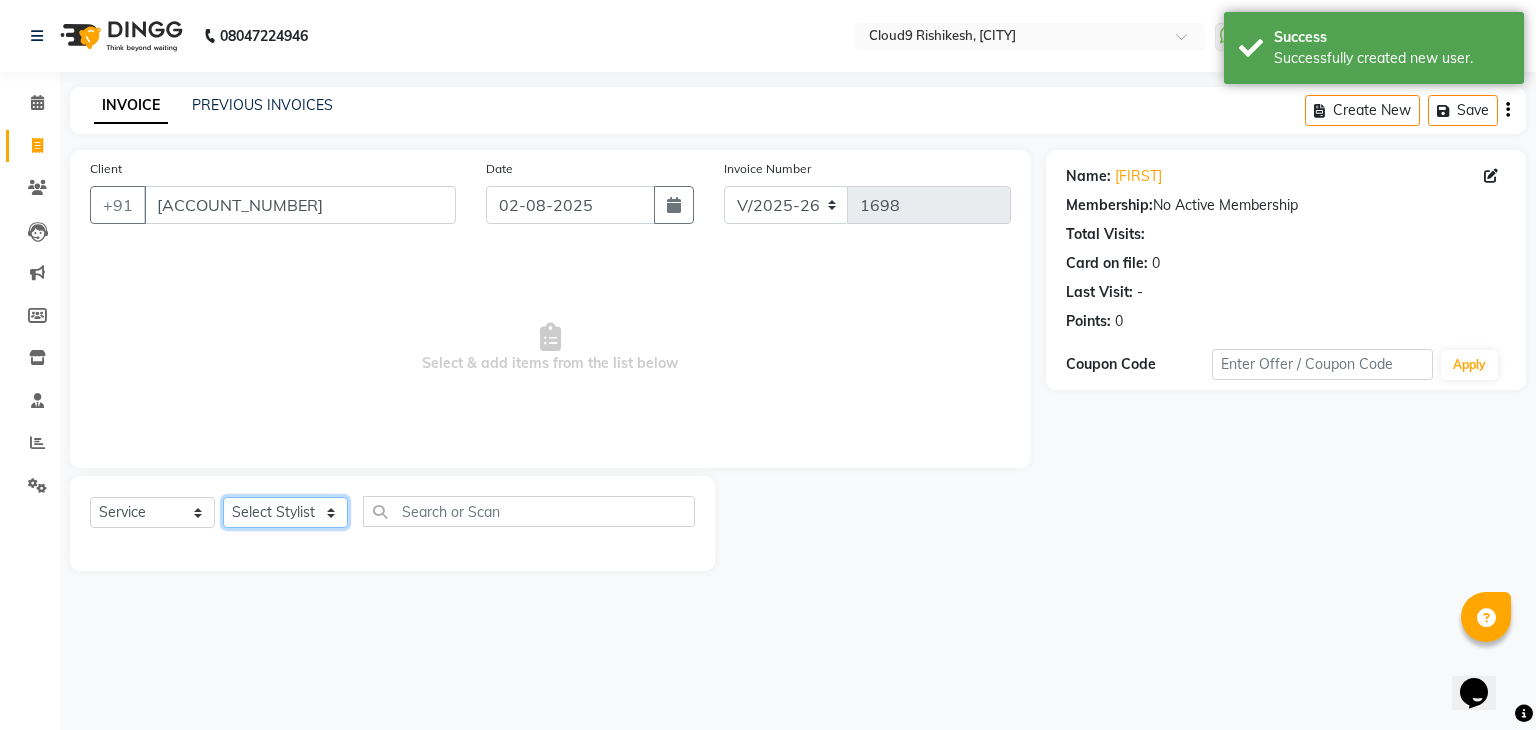 click on "Select Stylist Akhilesh Anjali Ankush Anu Arun Ashok sir Carpe Diem DINGG SUPPORT Eddy Front Desk Hansraj Intzar Lakshmi Maanish Manisha Mona Naresh Naushad Poonam 1 Poonam 2 Priya Raja Rajesh Ji Rani Reena Renu Ritika Riyaz Sakshi Sangita Santoshi Seema Shabina Shamshad Sharik Ali Sharukh 2 Umesh Vicky Vinay Vishal Vishu Waiting Client" 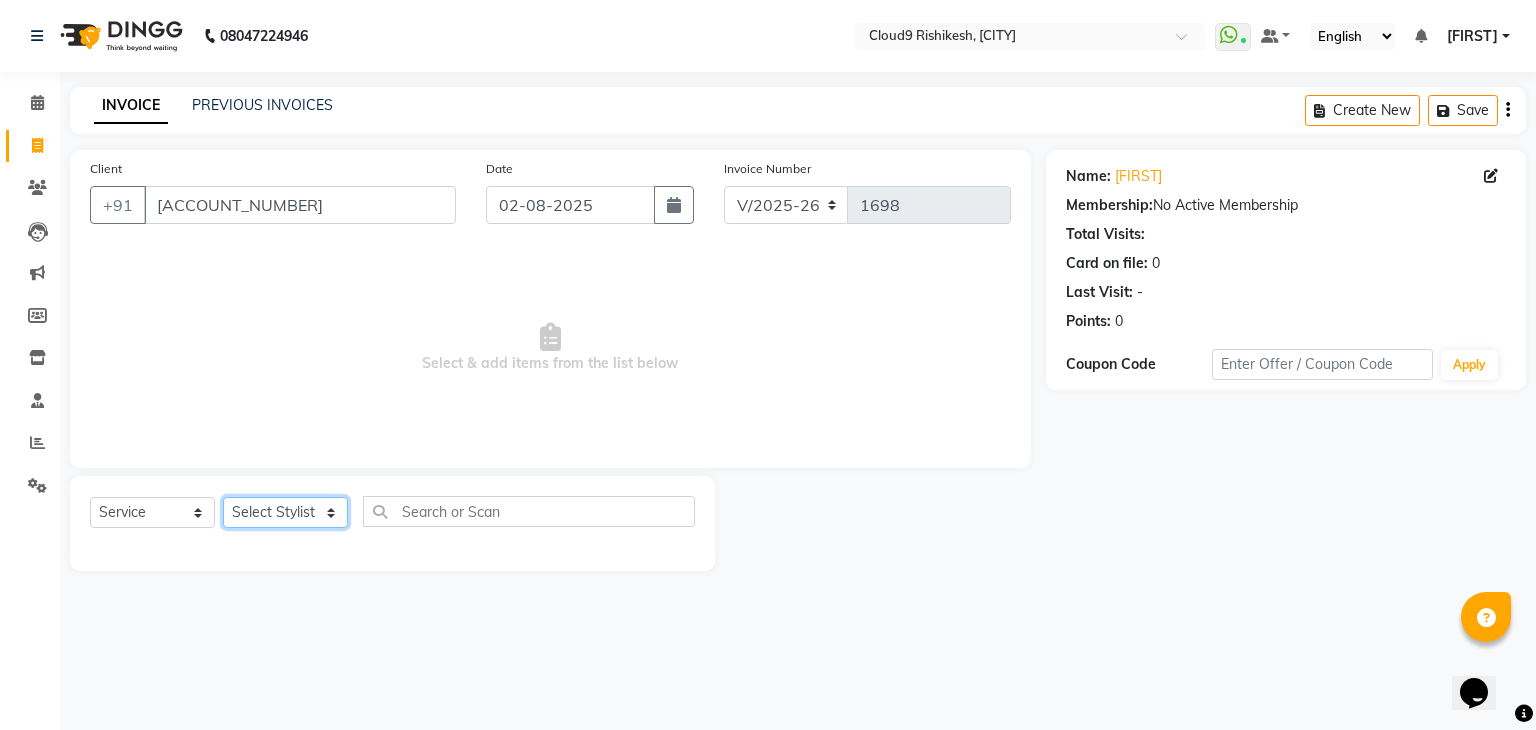 select on "69756" 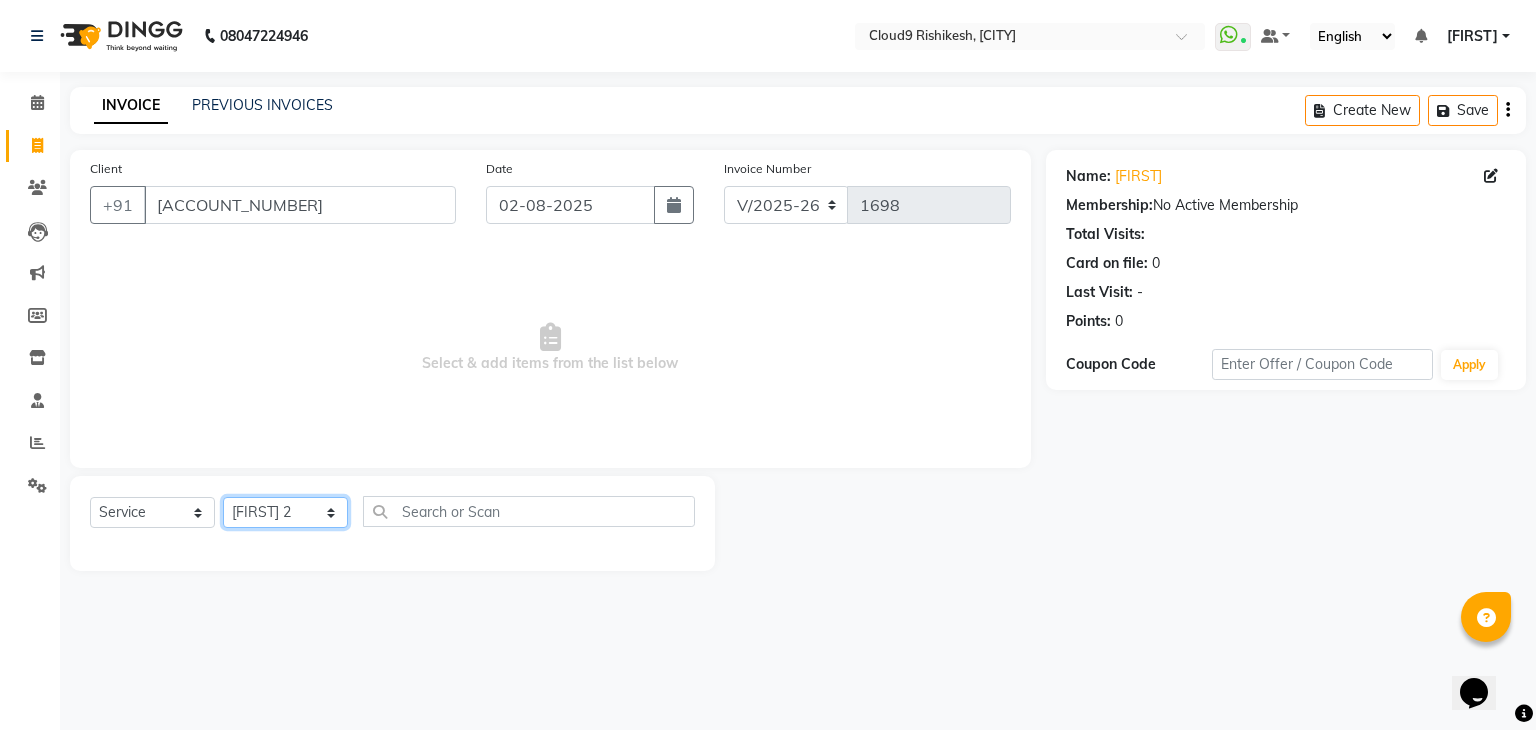 click on "Select Stylist Akhilesh Anjali Ankush Anu Arun Ashok sir Carpe Diem DINGG SUPPORT Eddy Front Desk Hansraj Intzar Lakshmi Maanish Manisha Mona Naresh Naushad Poonam 1 Poonam 2 Priya Raja Rajesh Ji Rani Reena Renu Ritika Riyaz Sakshi Sangita Santoshi Seema Shabina Shamshad Sharik Ali Sharukh 2 Umesh Vicky Vinay Vishal Vishu Waiting Client" 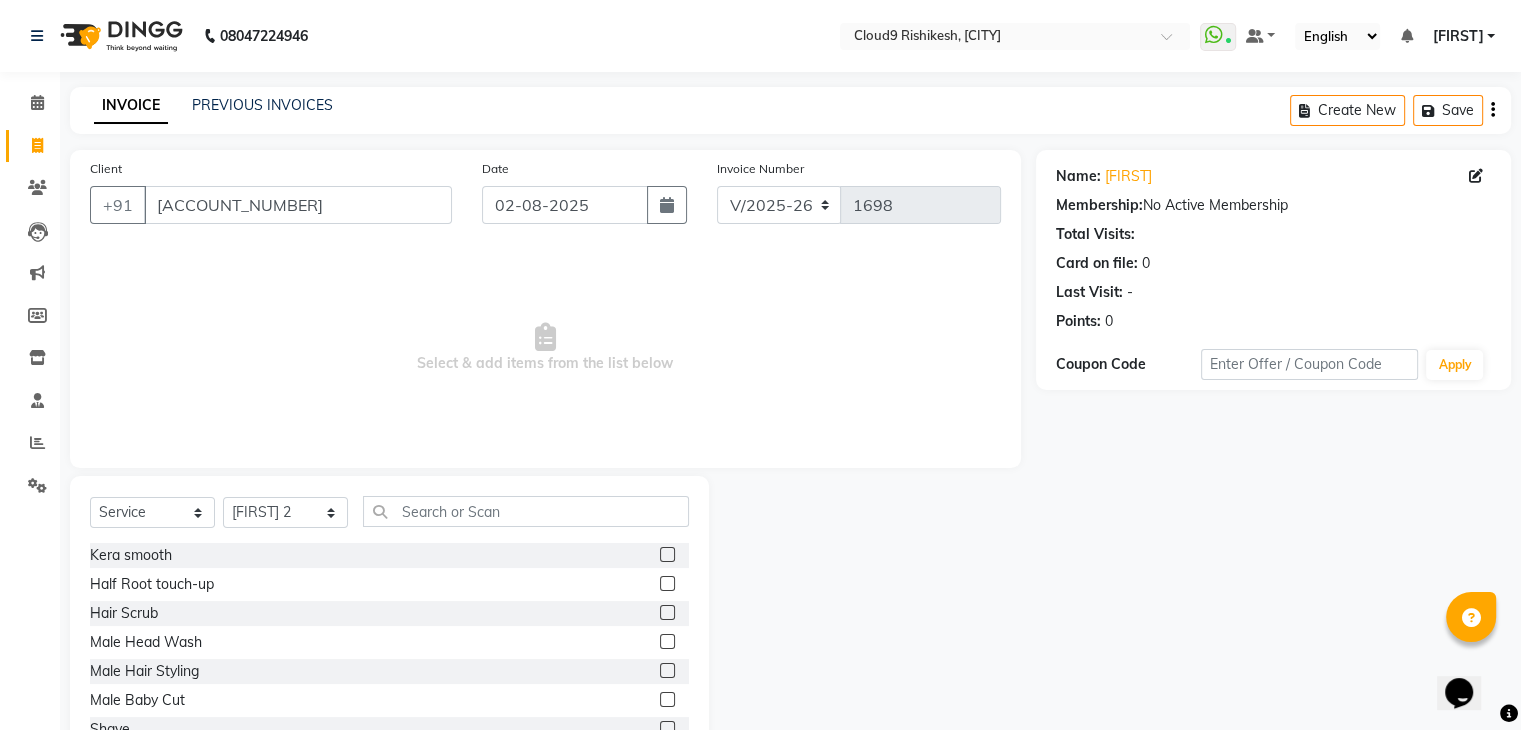 click 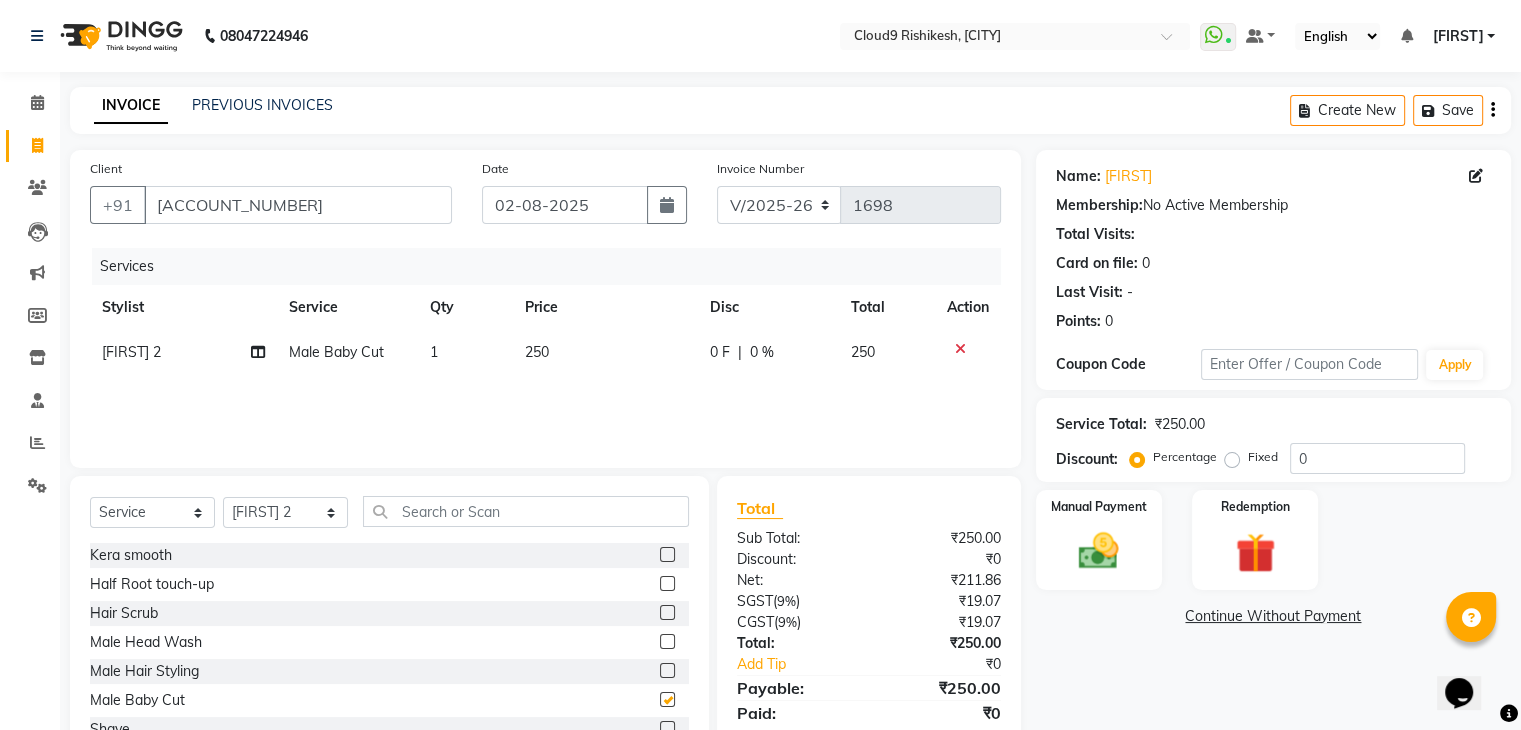checkbox on "false" 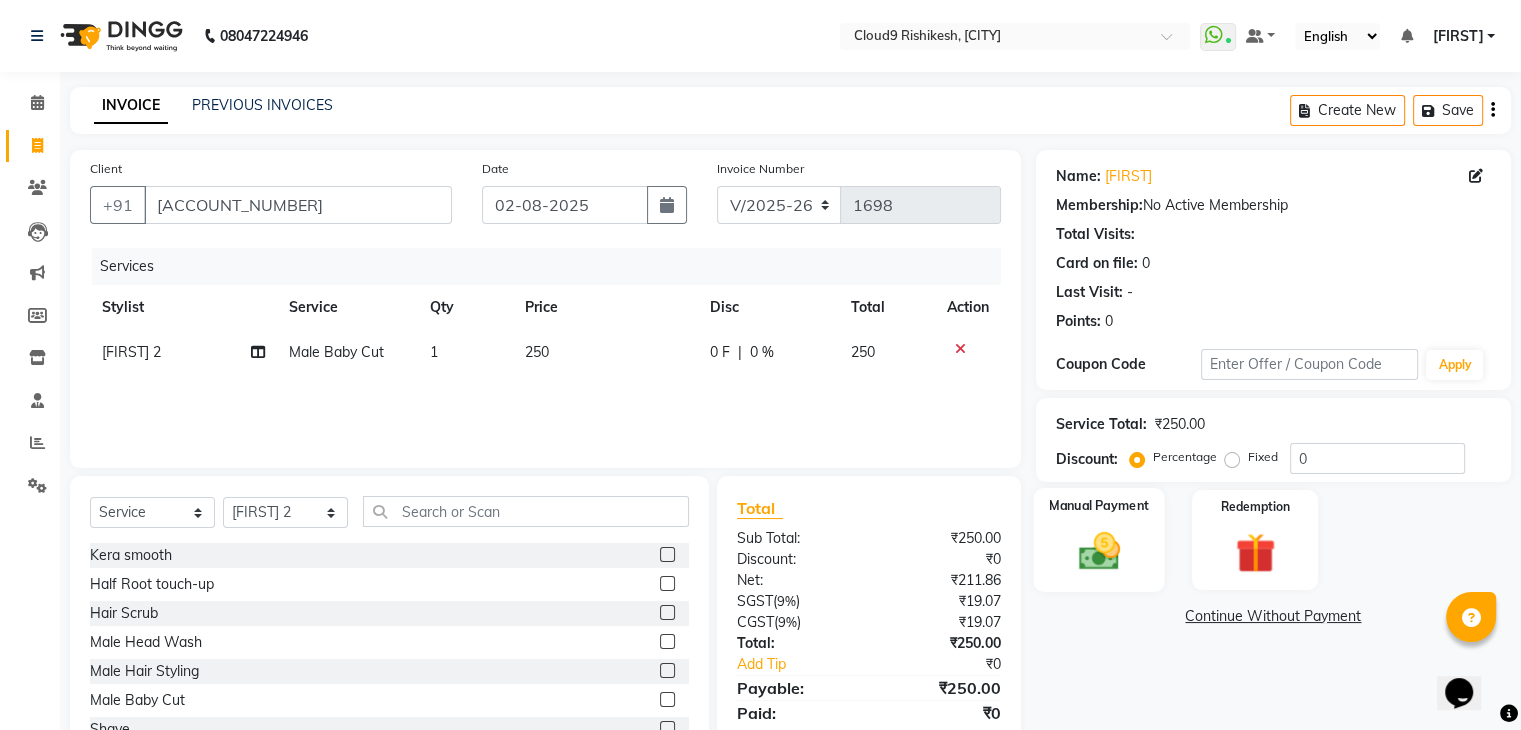 click on "Manual Payment" 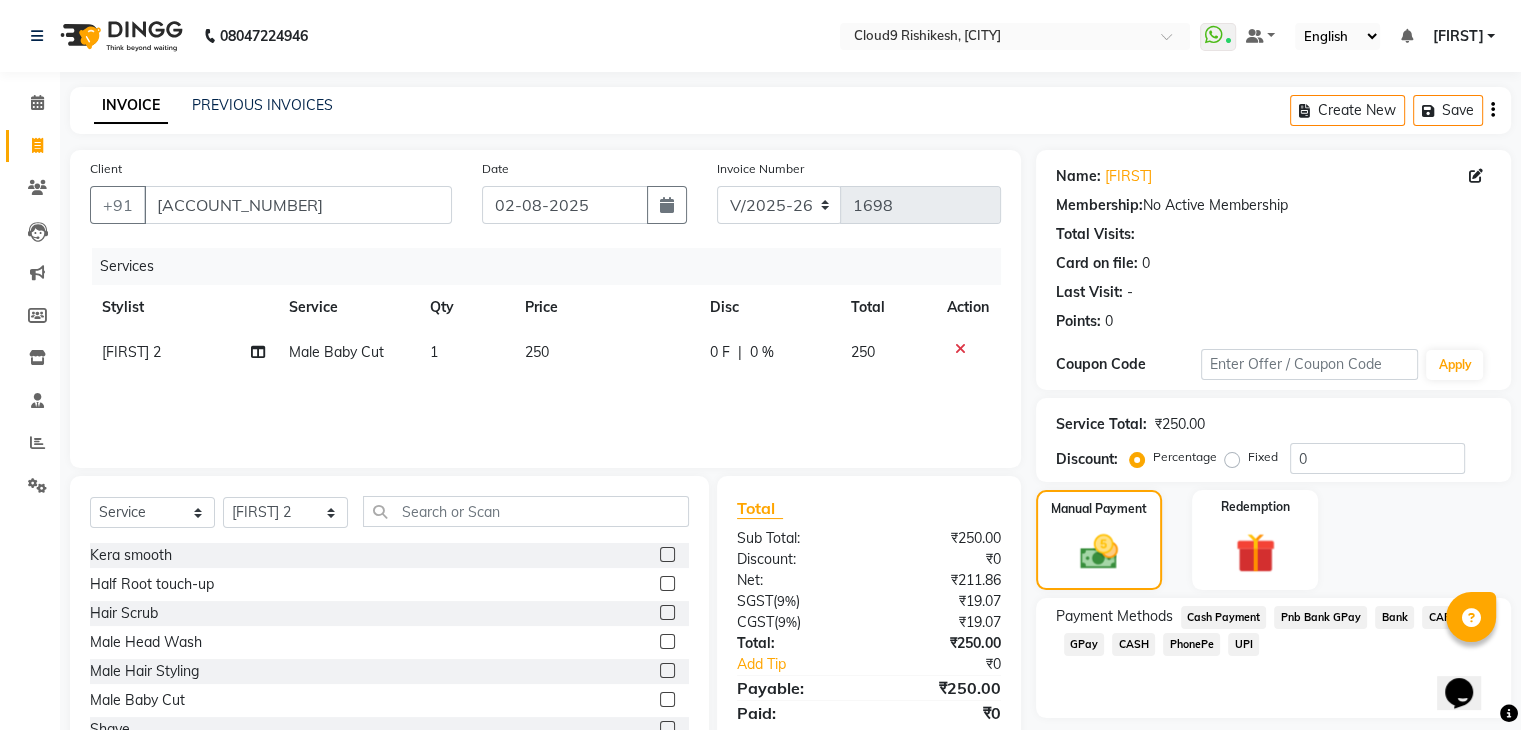 click on "Pnb Bank GPay" 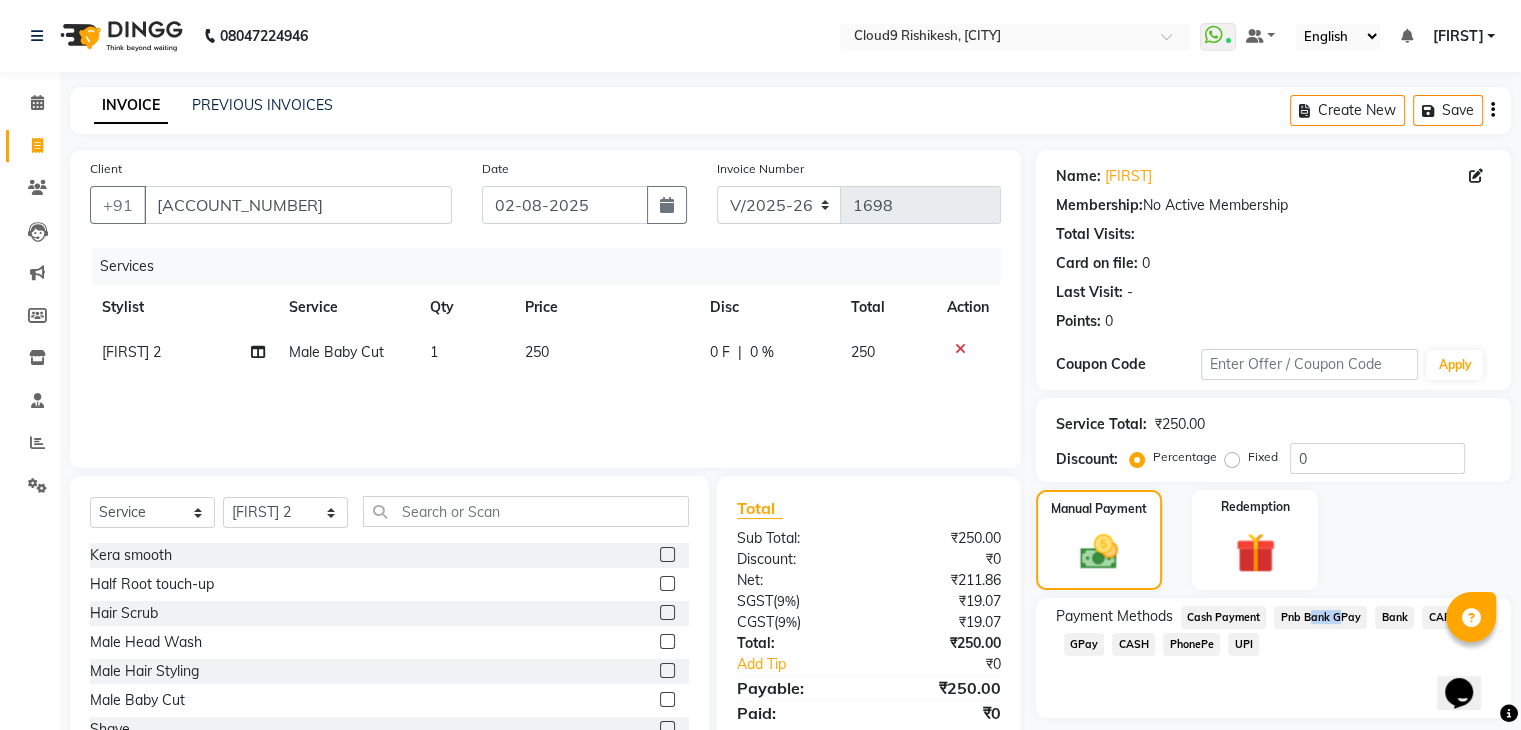 click on "Pnb Bank GPay" 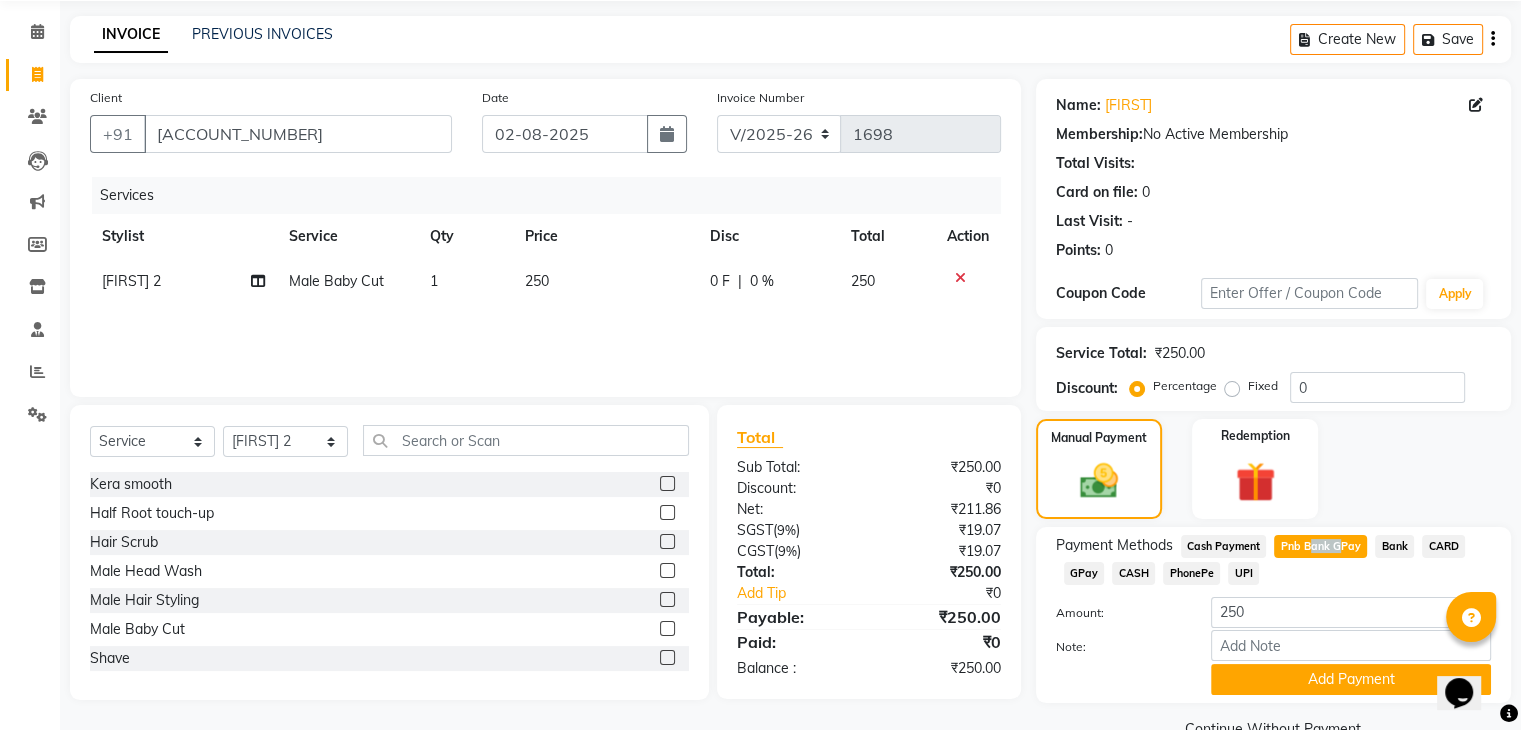 scroll, scrollTop: 117, scrollLeft: 0, axis: vertical 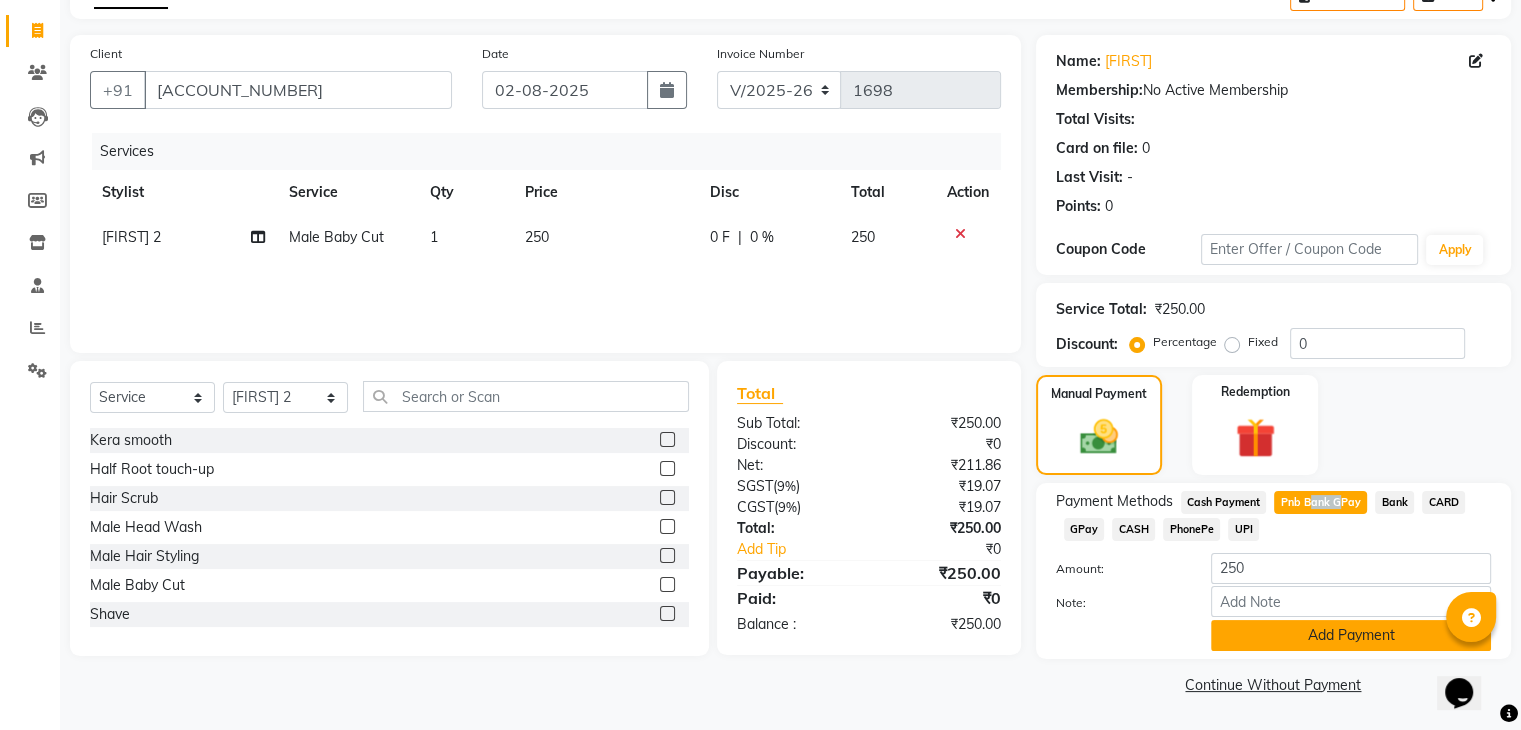 click on "Add Payment" 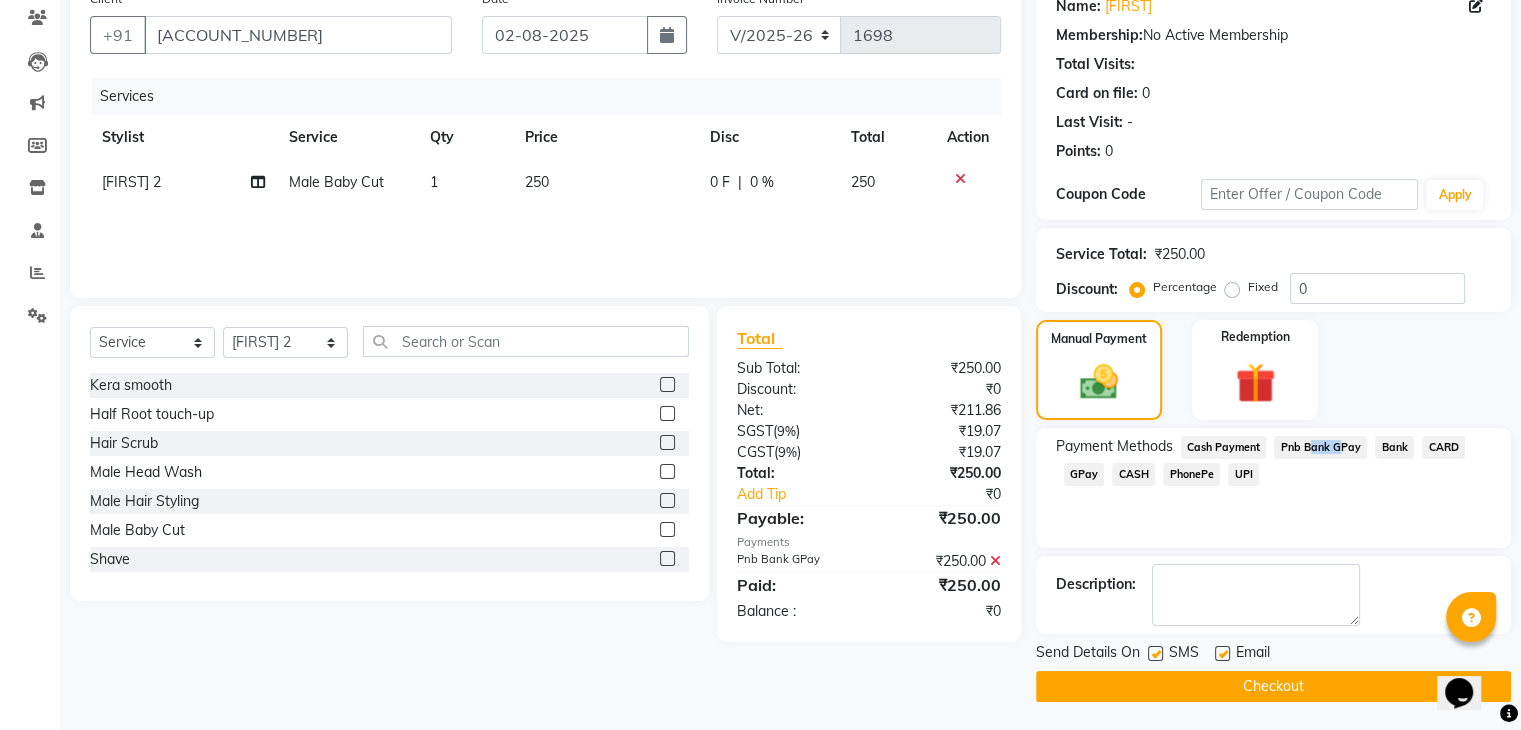 scroll, scrollTop: 171, scrollLeft: 0, axis: vertical 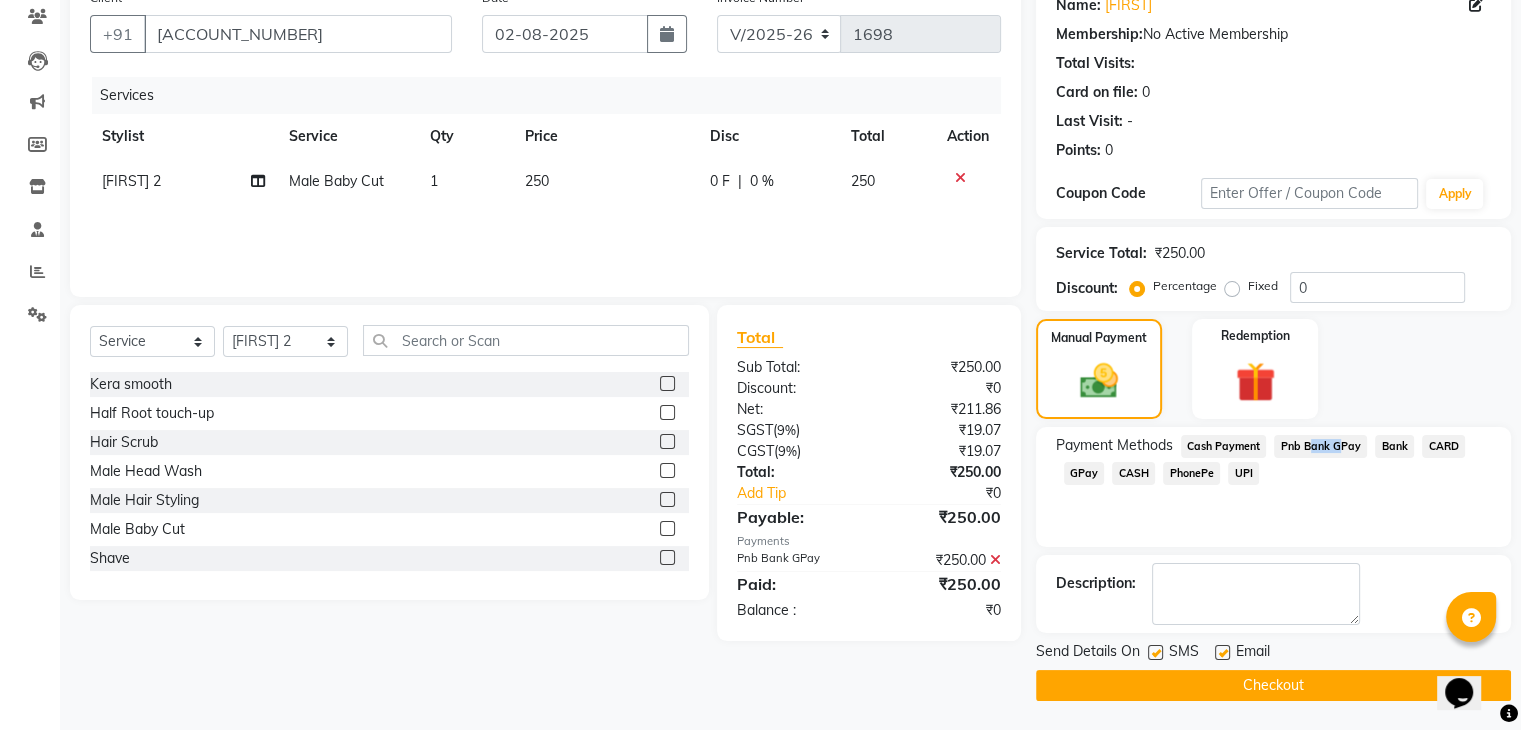 click on "Checkout" 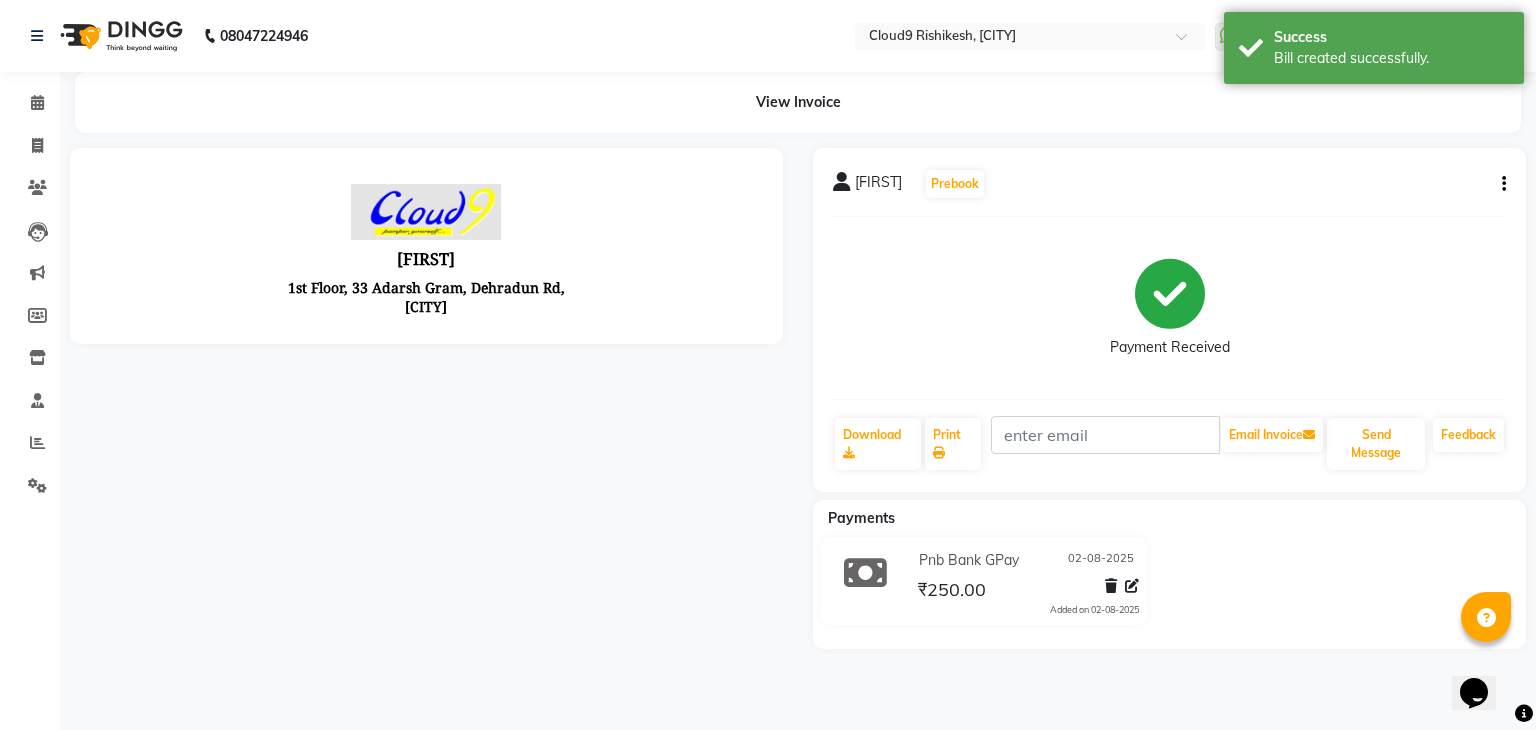 scroll, scrollTop: 0, scrollLeft: 0, axis: both 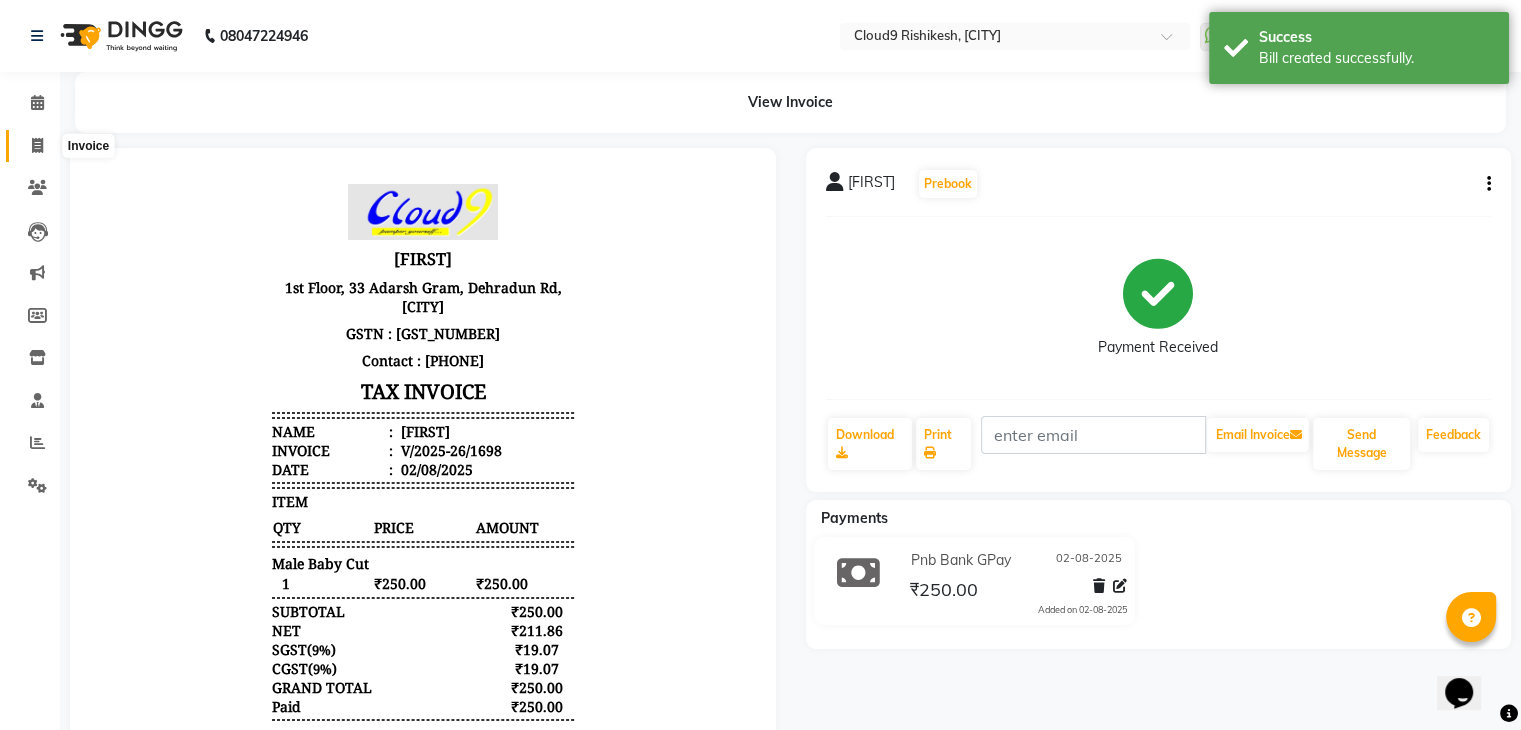 click 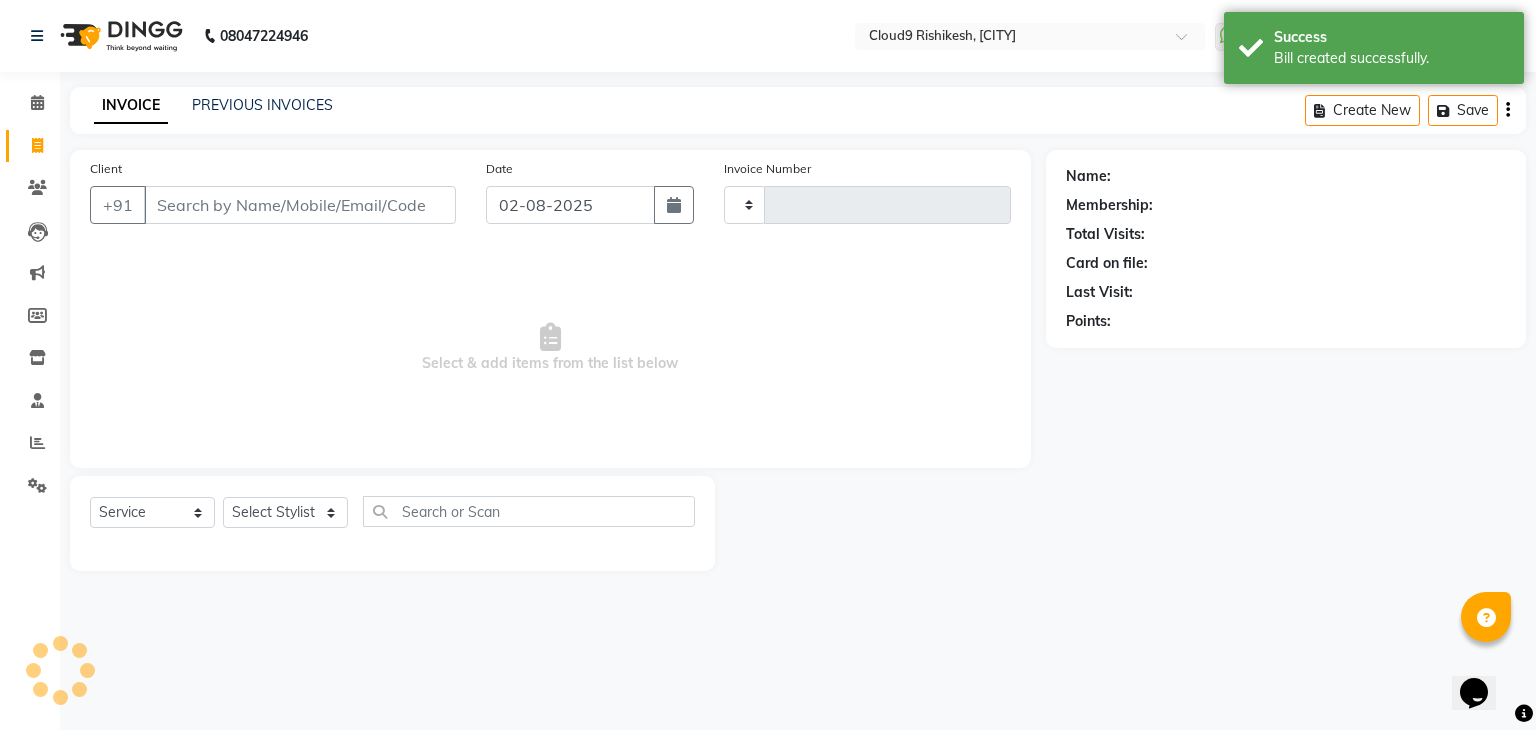 type on "1699" 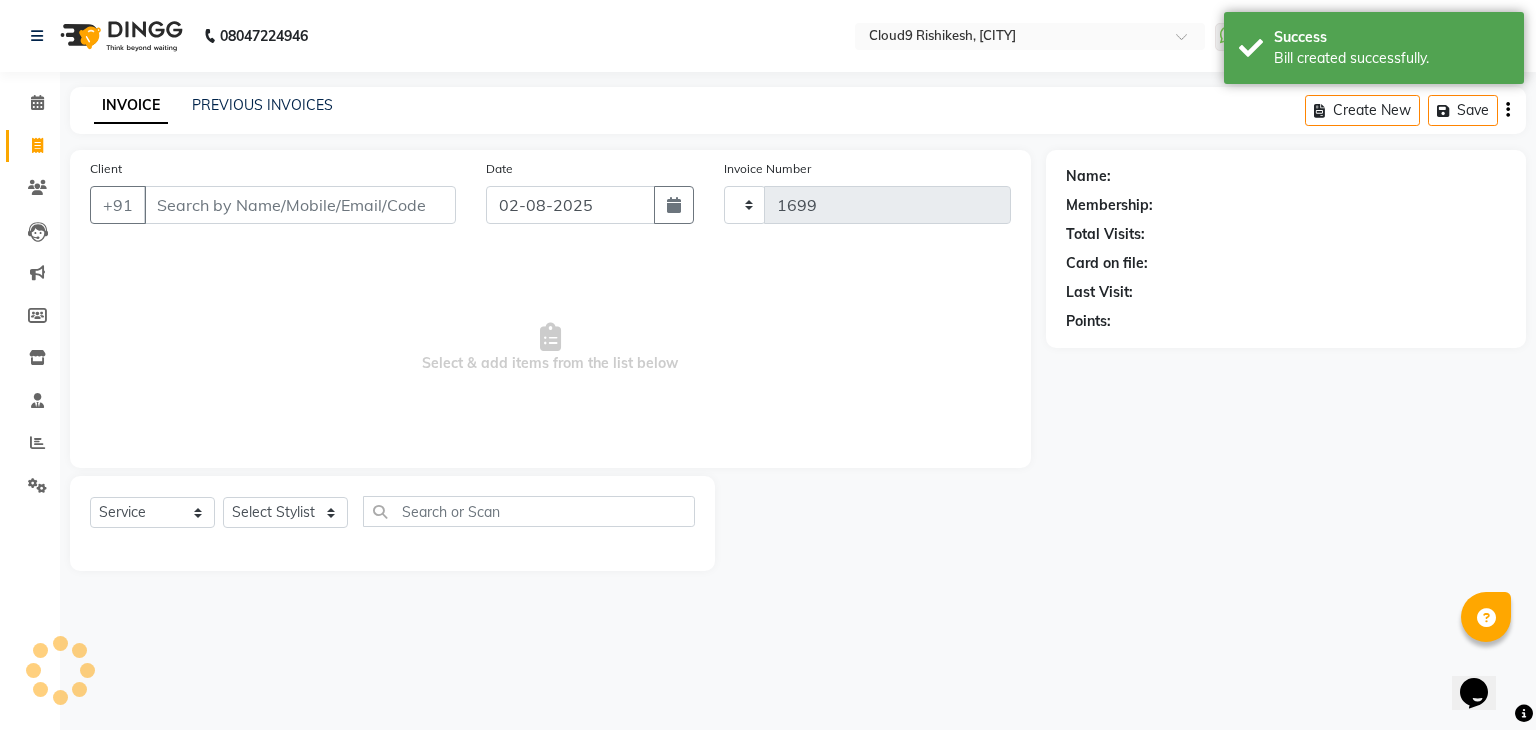 select on "7746" 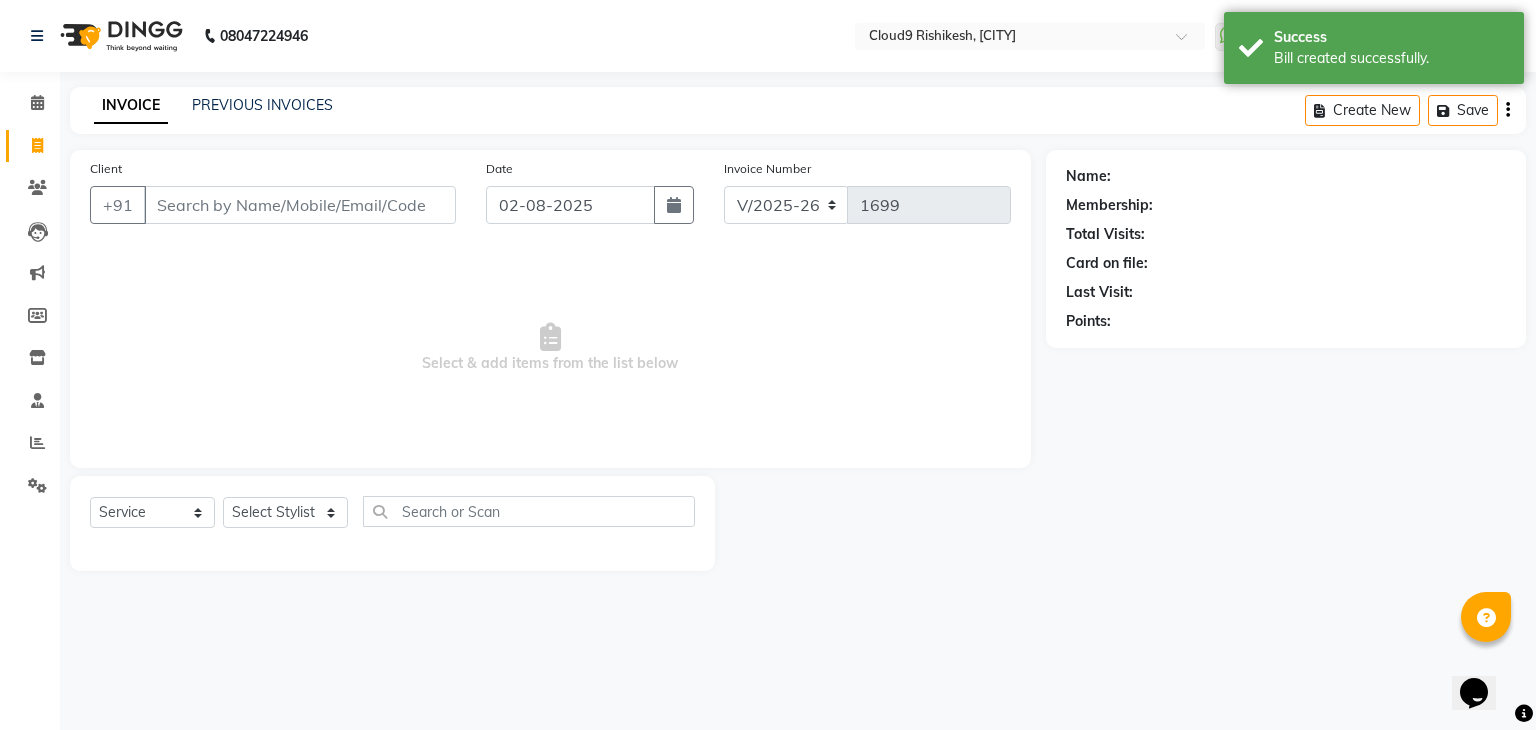 click on "Client" at bounding box center [300, 205] 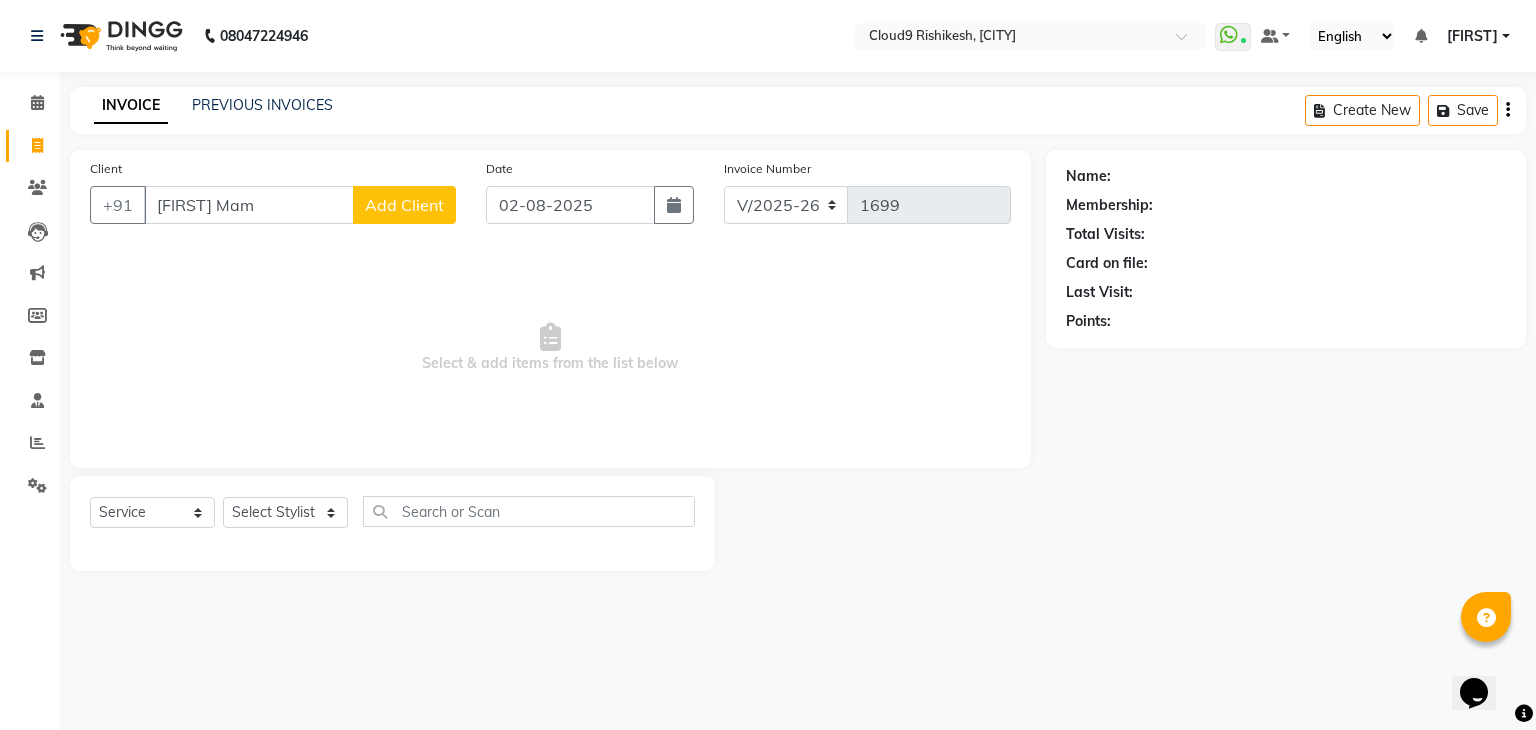 type on "[FIRST] Mam" 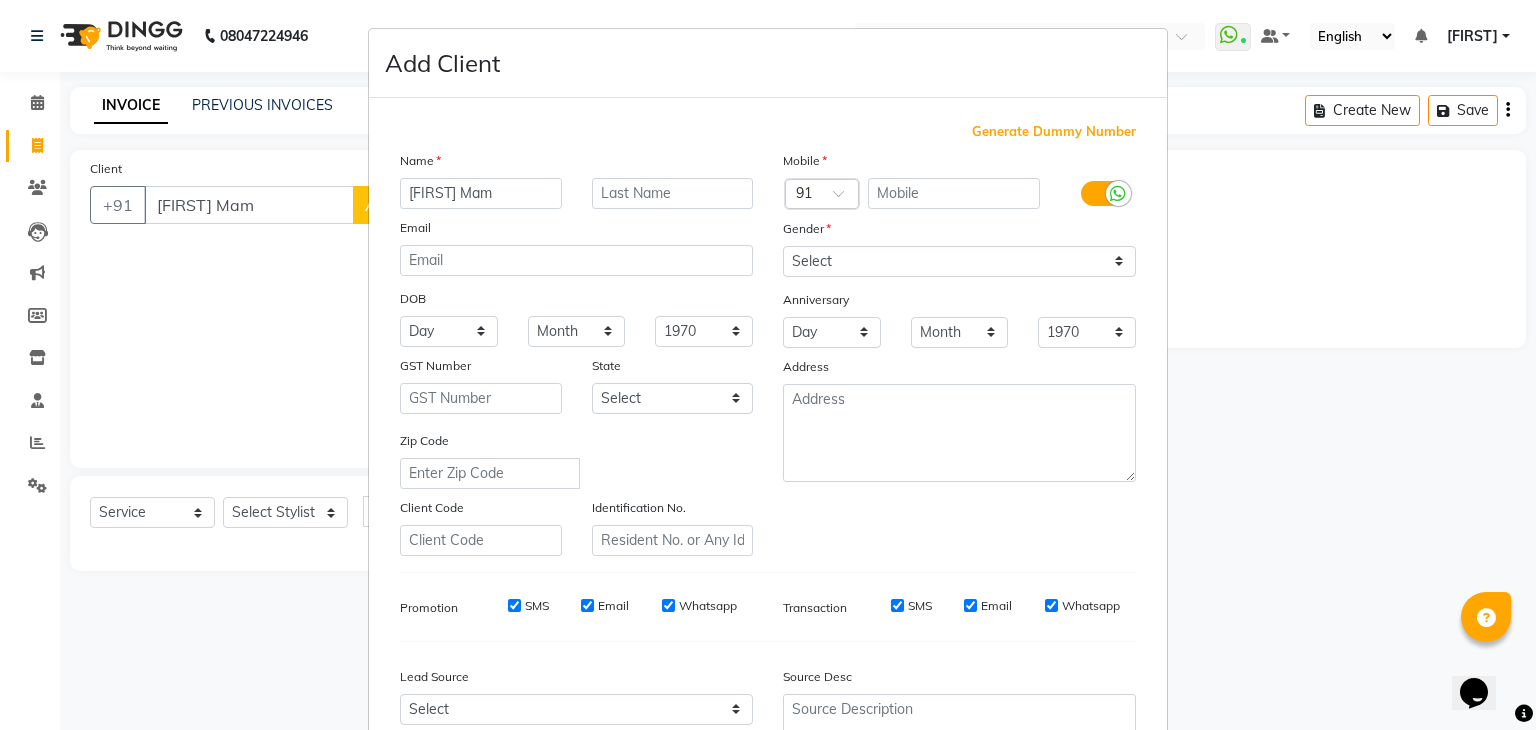 click on "Generate Dummy Number" at bounding box center (1054, 132) 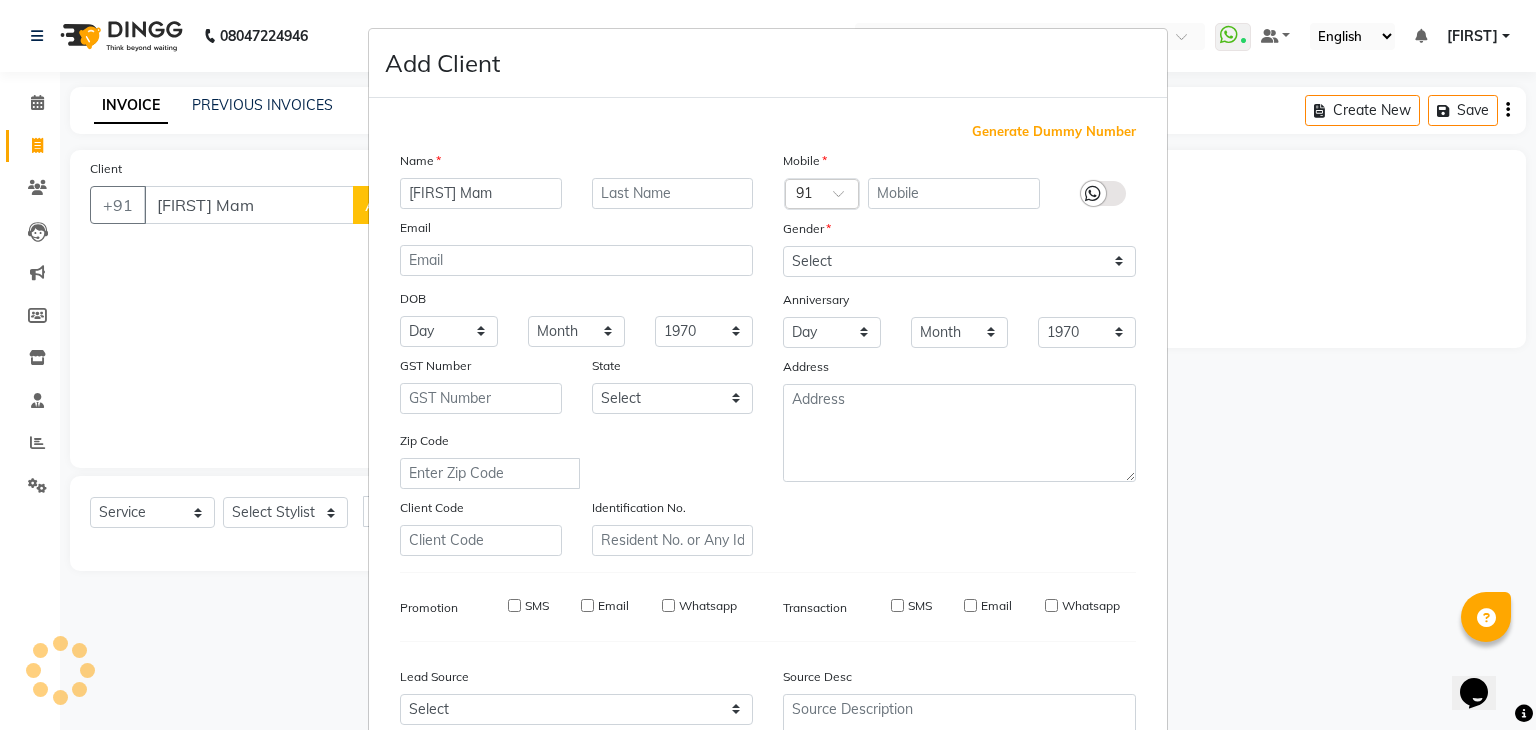 type on "[ACCOUNT_NUMBER]" 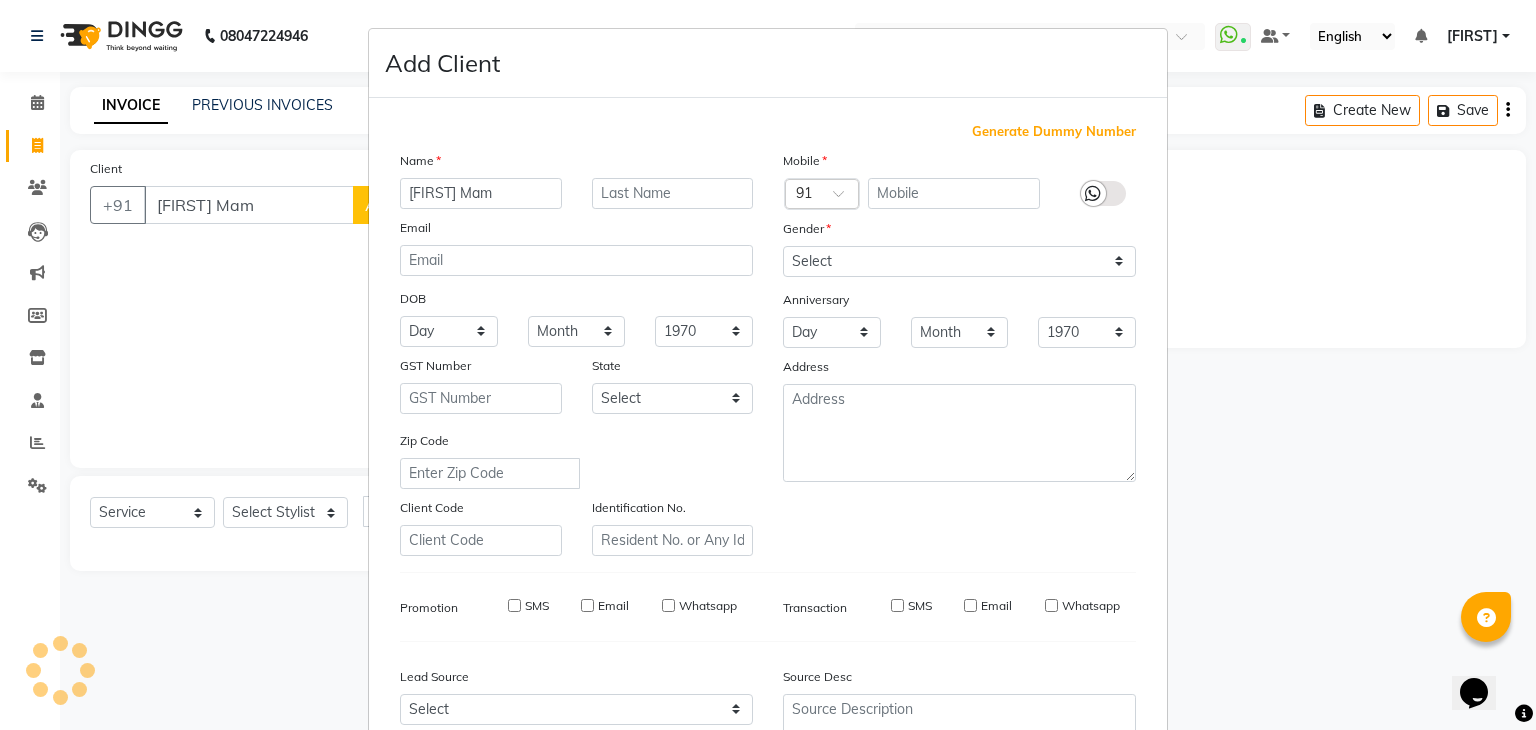 checkbox on "false" 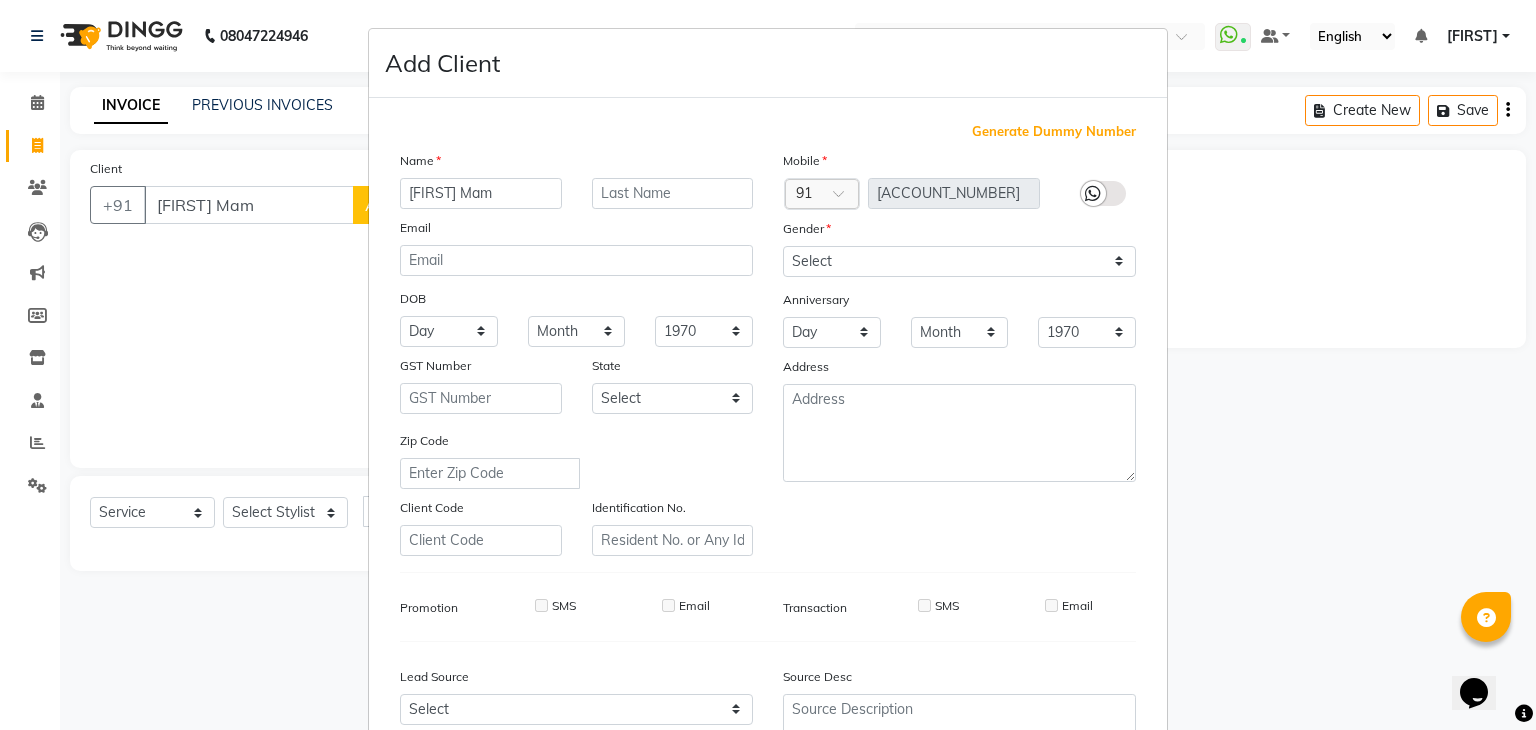 click on "Gender" at bounding box center (959, 232) 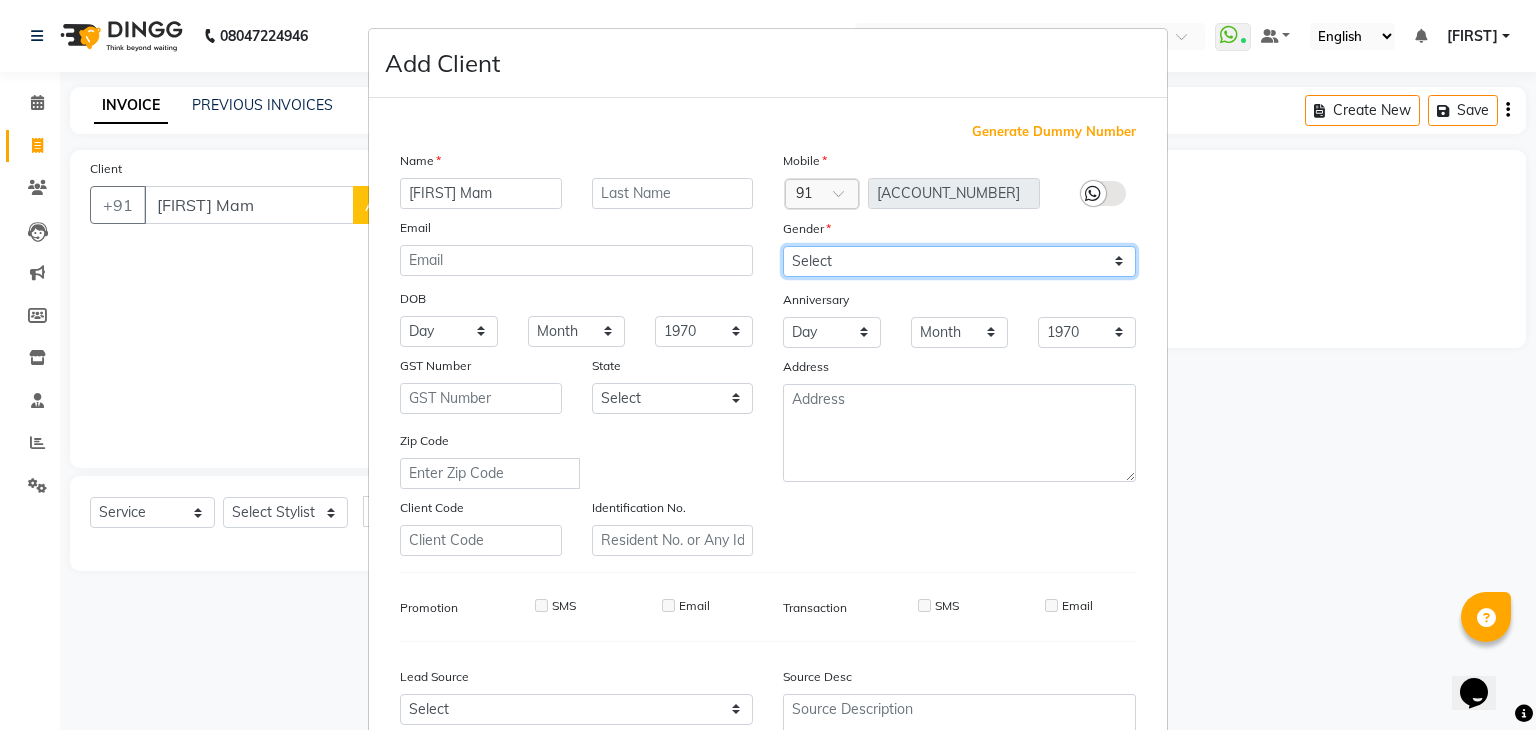 click on "Select Male Female Other Prefer Not To Say" at bounding box center [959, 261] 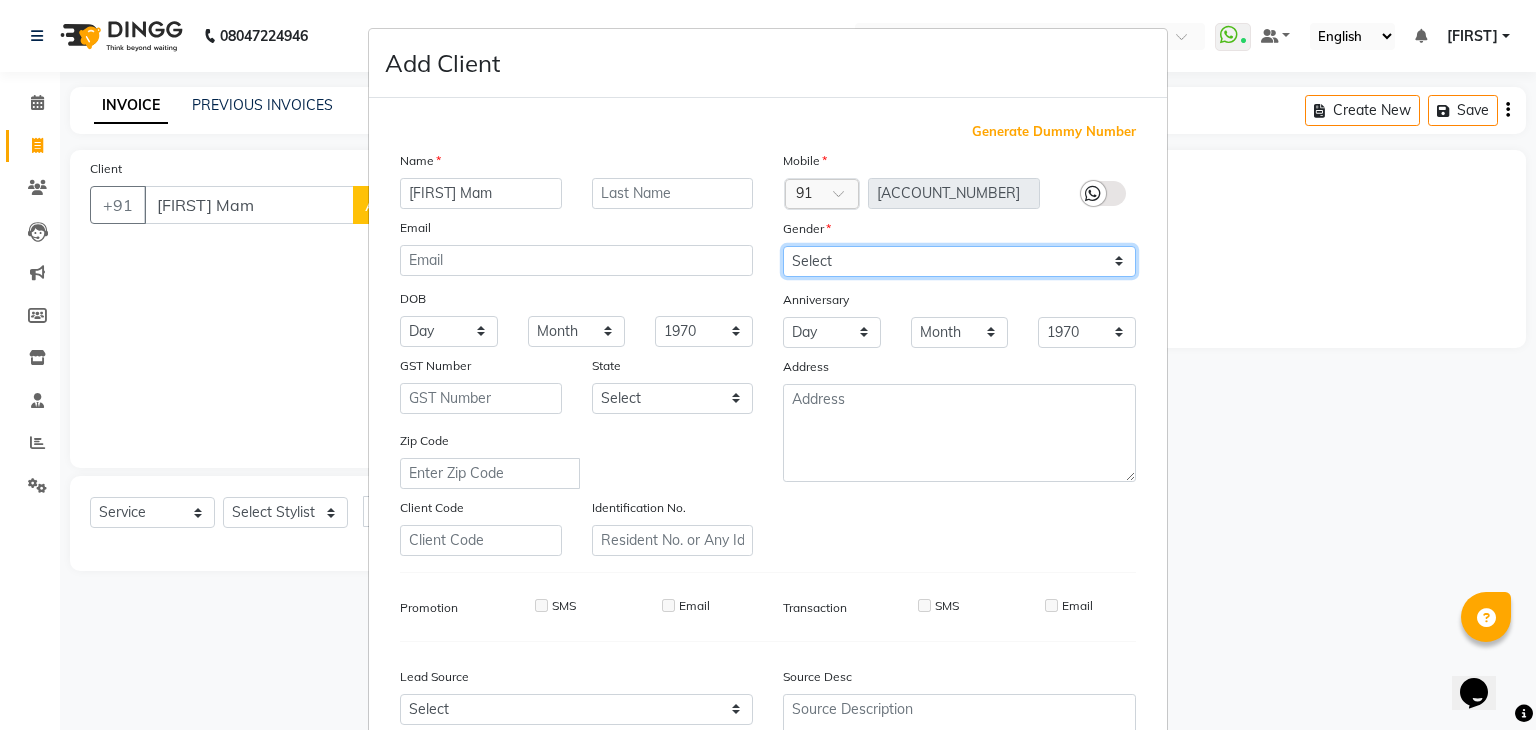 select on "female" 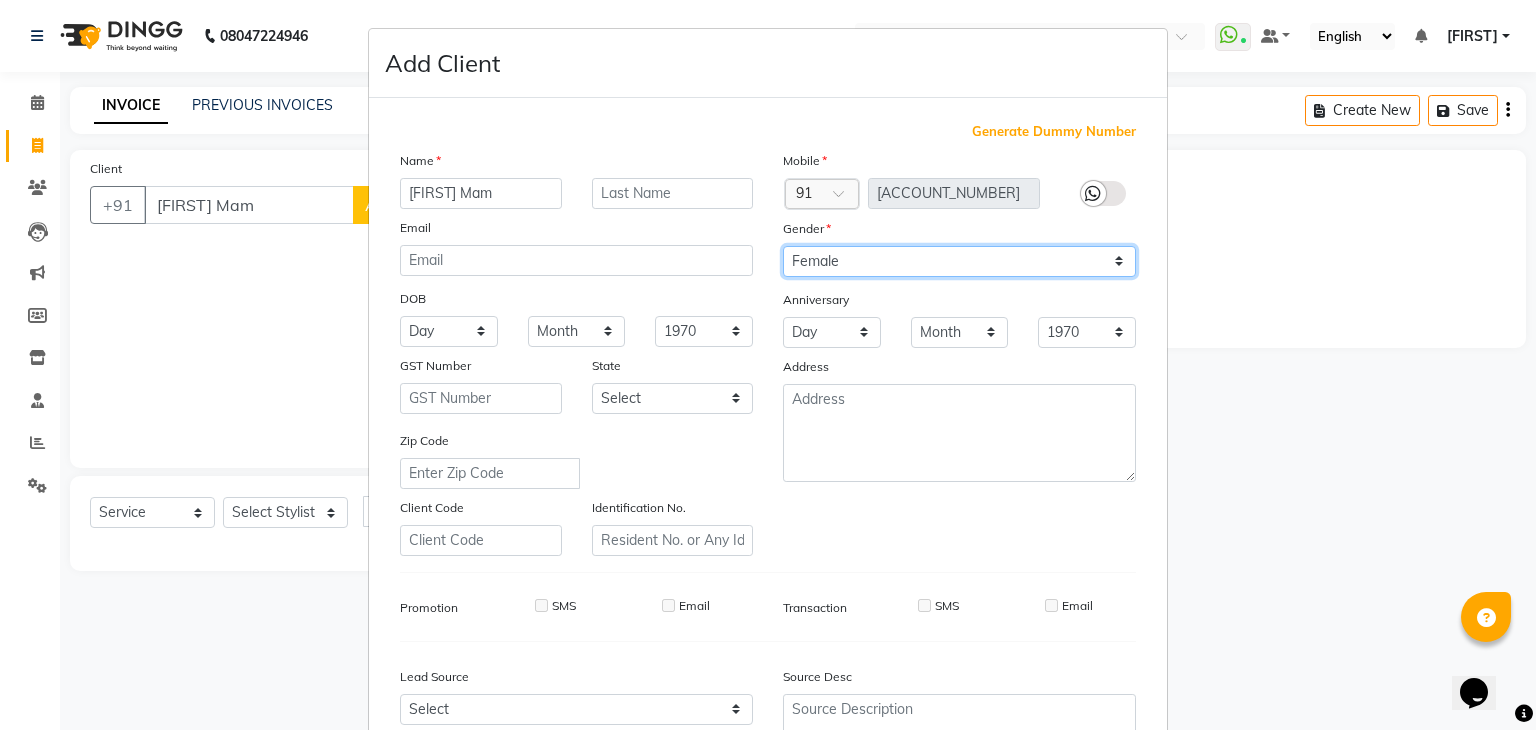 click on "Select Male Female Other Prefer Not To Say" at bounding box center [959, 261] 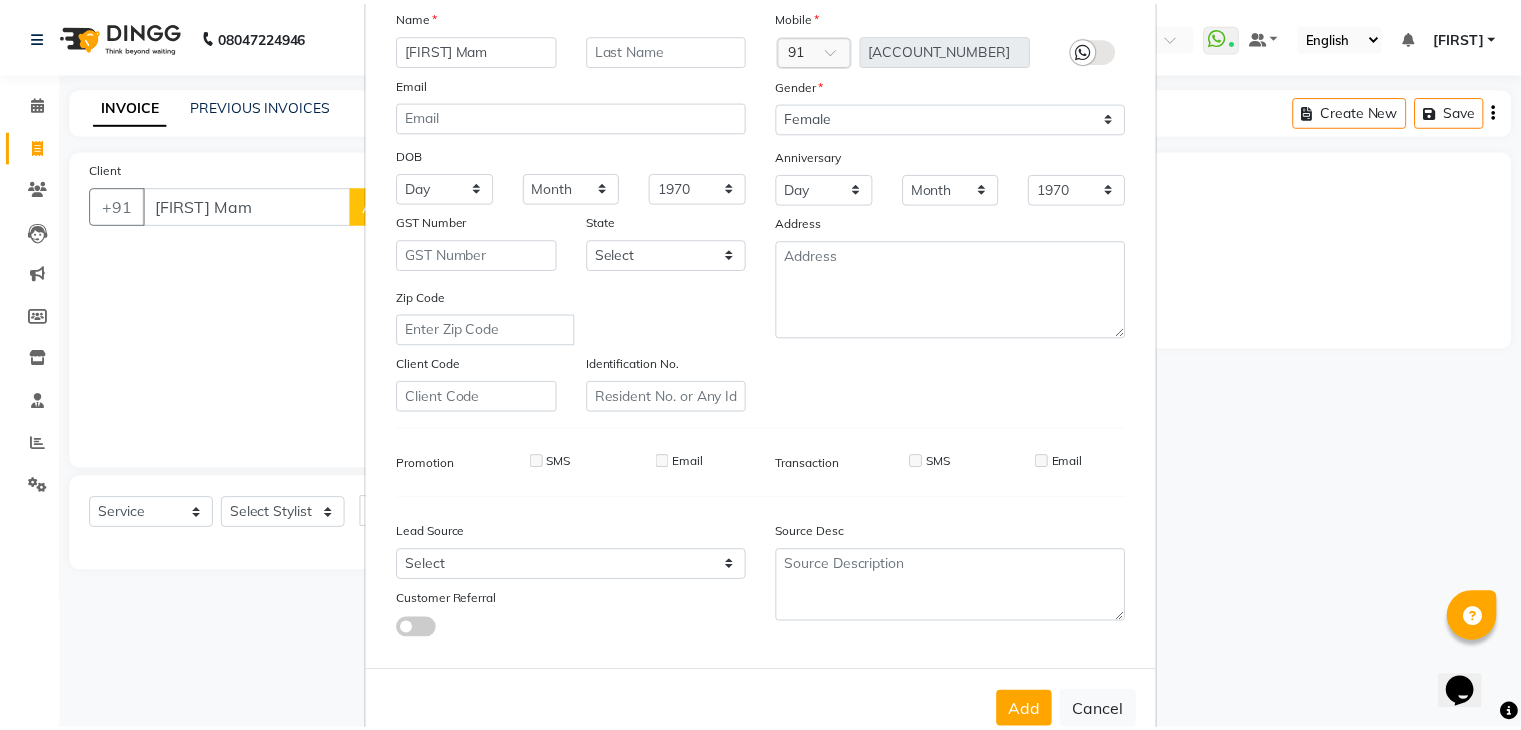 scroll, scrollTop: 203, scrollLeft: 0, axis: vertical 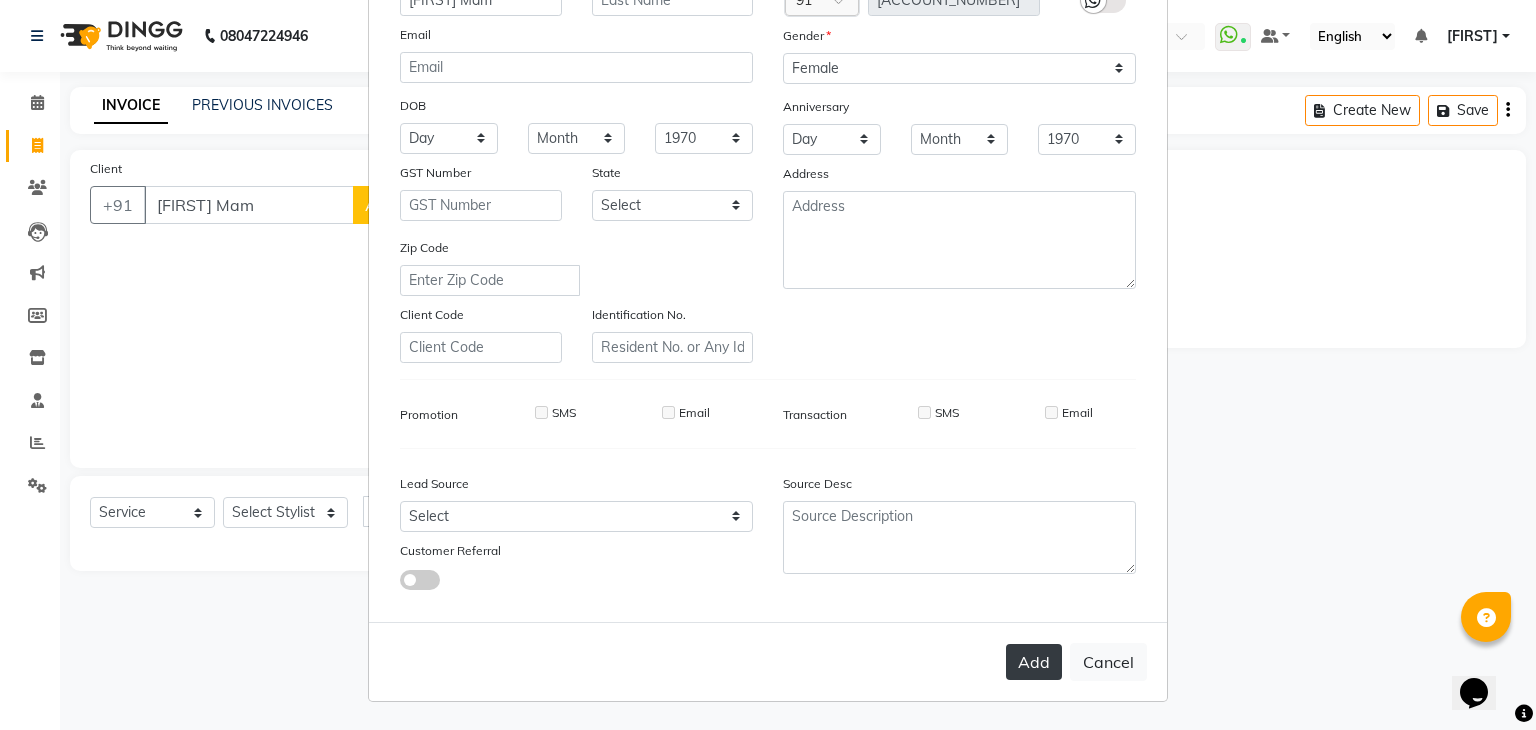 click on "Add" at bounding box center (1034, 662) 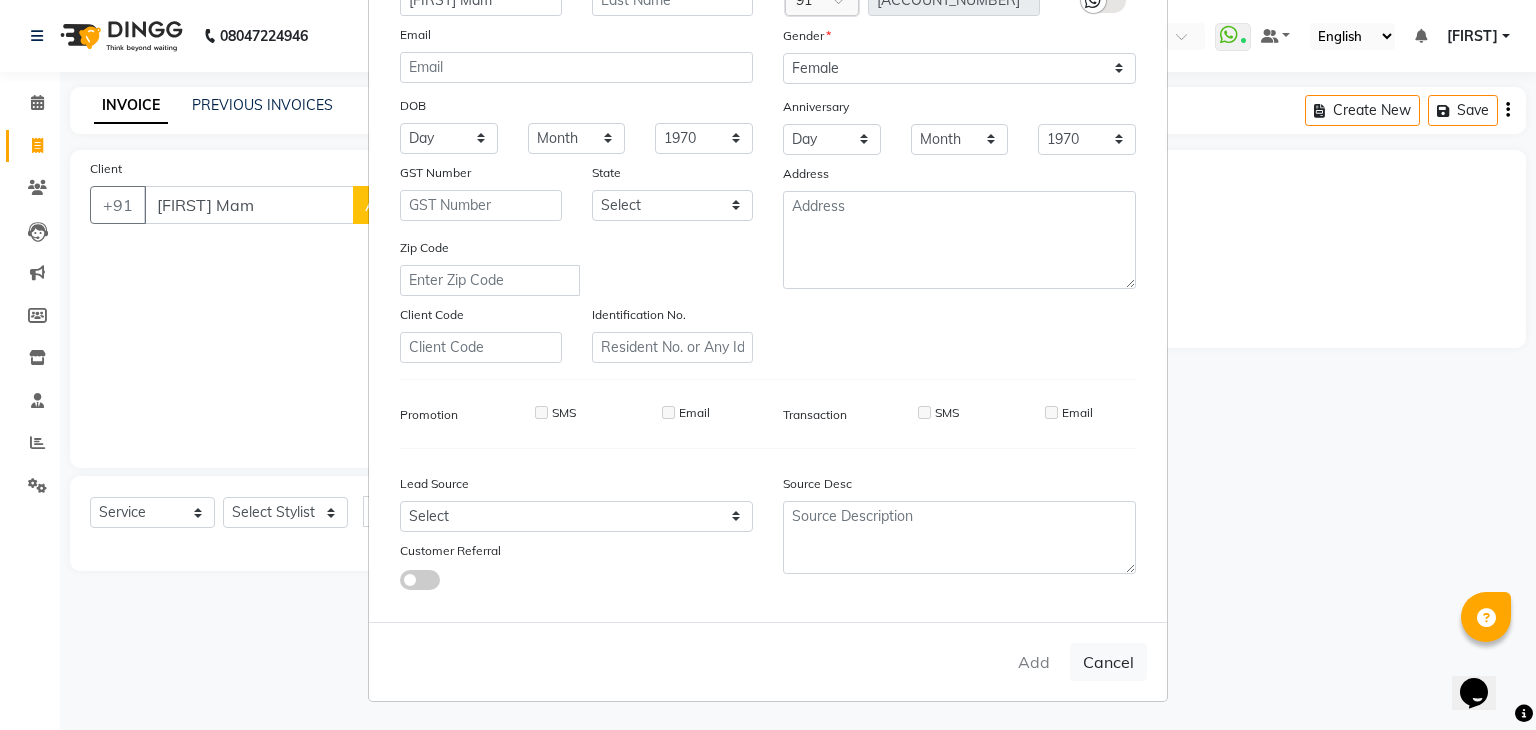 type on "[ACCOUNT_NUMBER]" 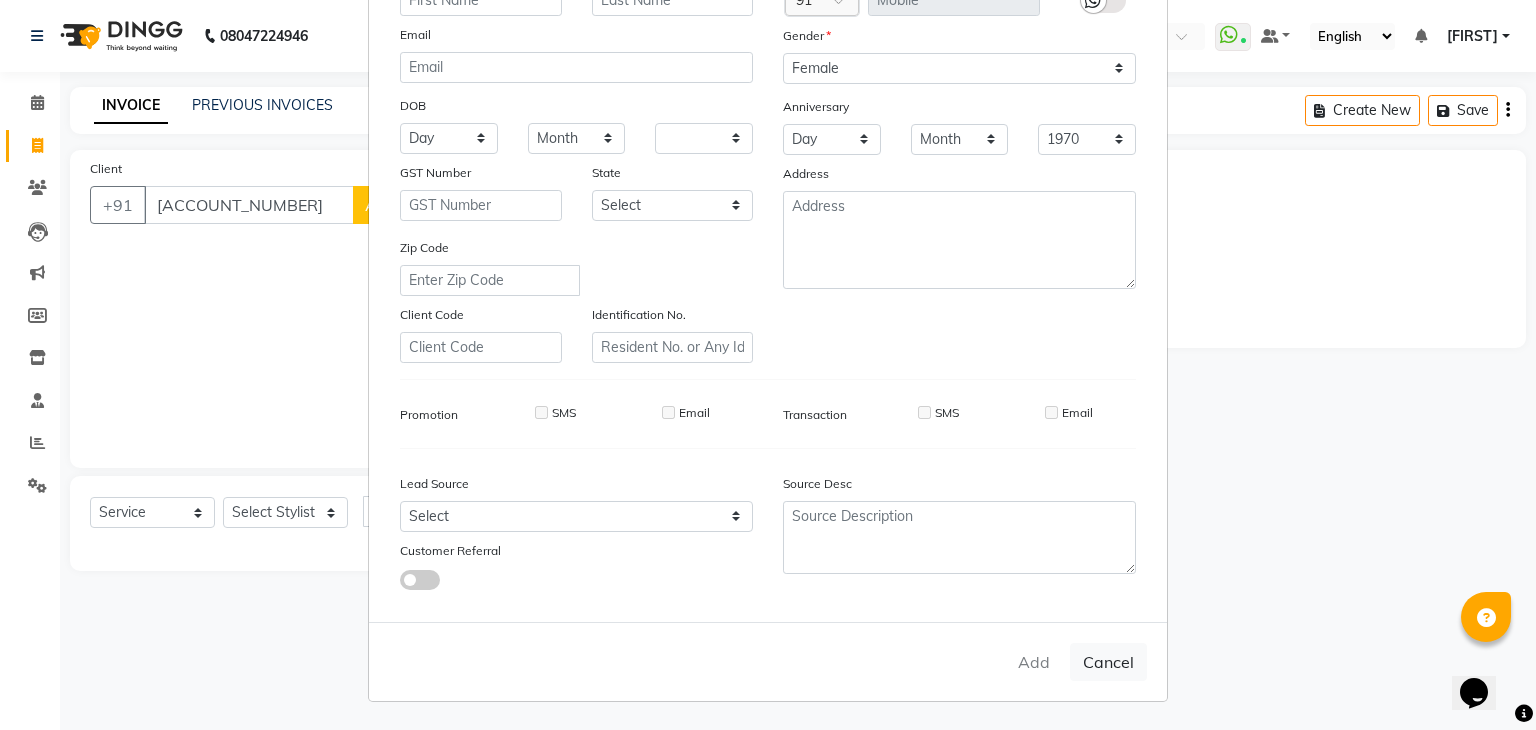 select 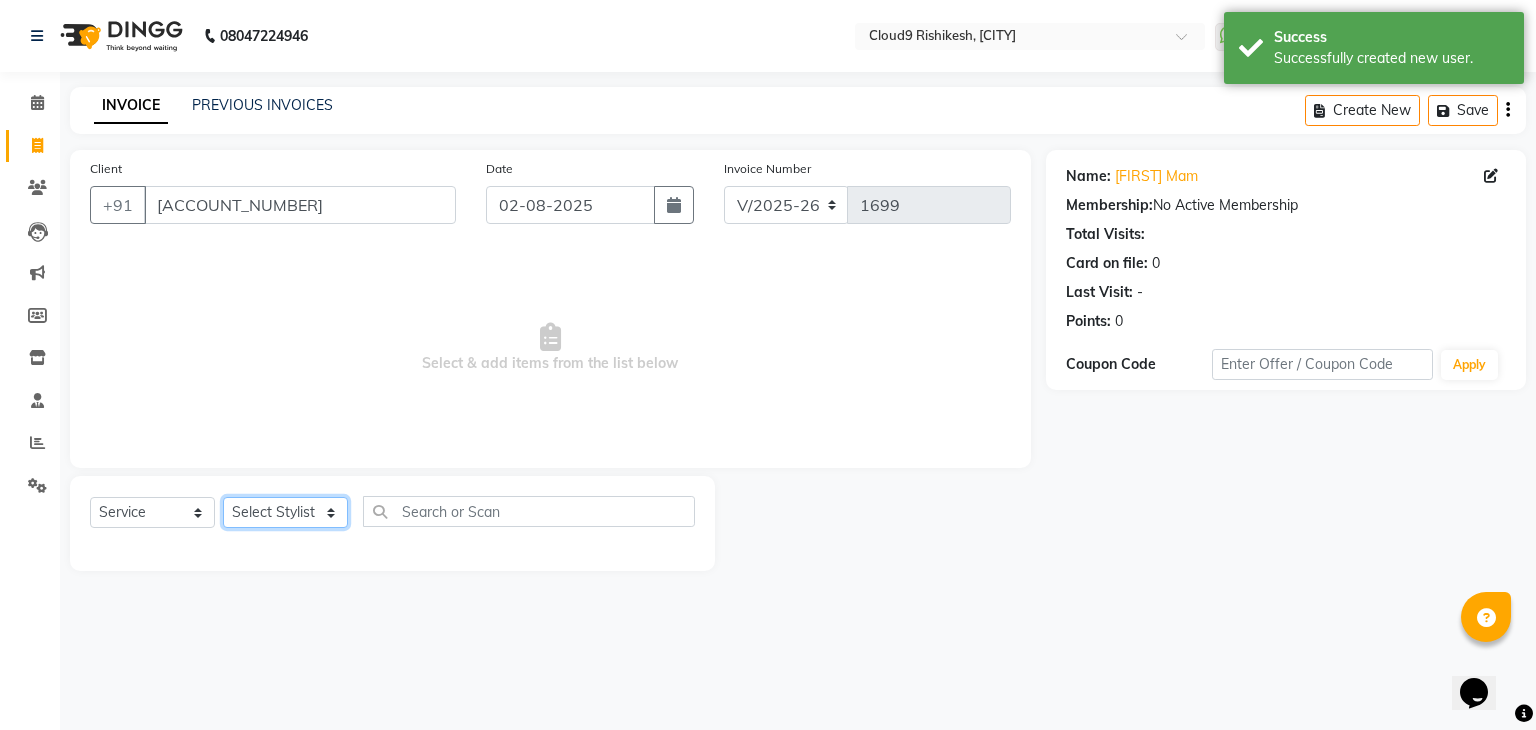 click on "Select Stylist Akhilesh Anjali Ankush Anu Arun Ashok sir Carpe Diem DINGG SUPPORT Eddy Front Desk Hansraj Intzar Lakshmi Maanish Manisha Mona Naresh Naushad Poonam 1 Poonam 2 Priya Raja Rajesh Ji Rani Reena Renu Ritika Riyaz Sakshi Sangita Santoshi Seema Shabina Shamshad Sharik Ali Sharukh 2 Umesh Vicky Vinay Vishal Vishu Waiting Client" 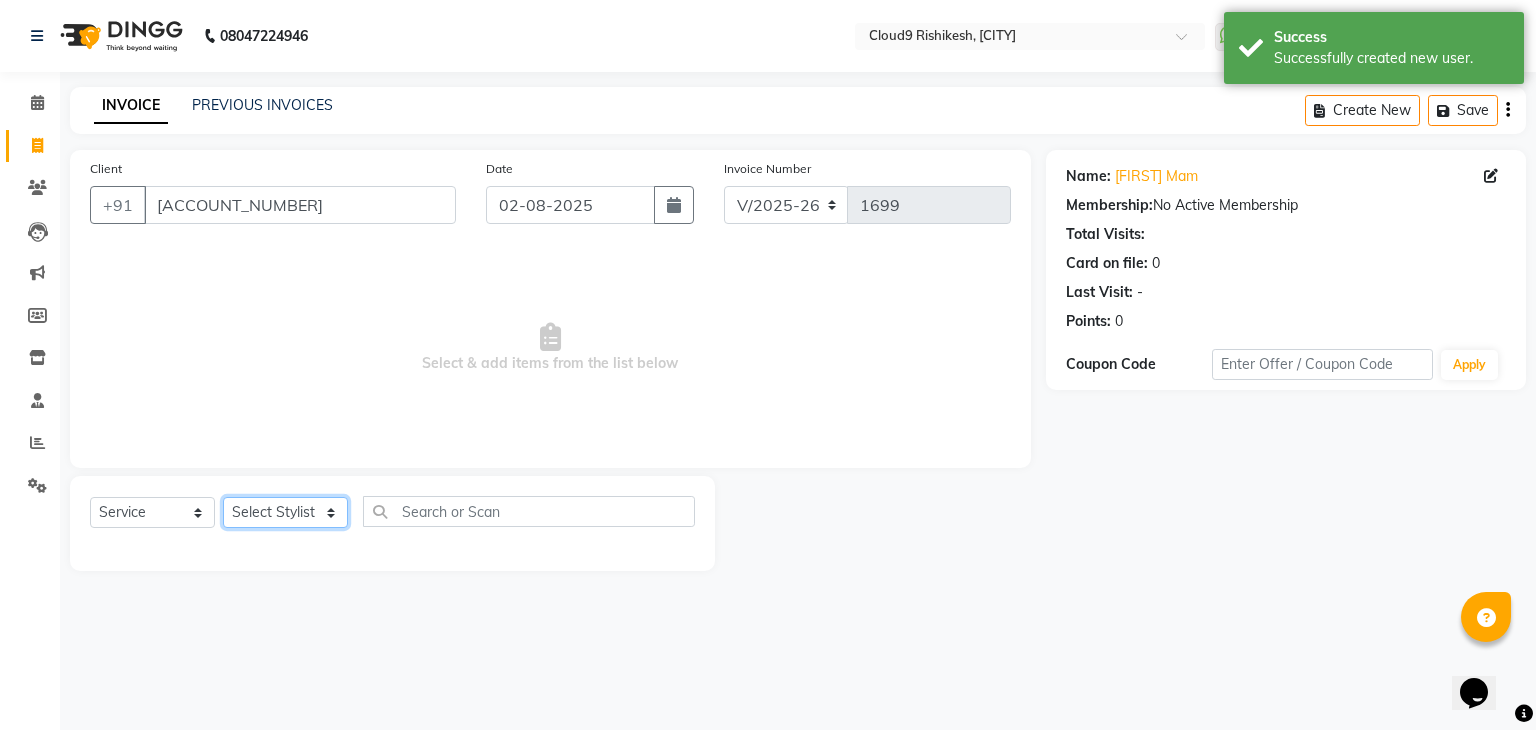 select on "[PHONE]" 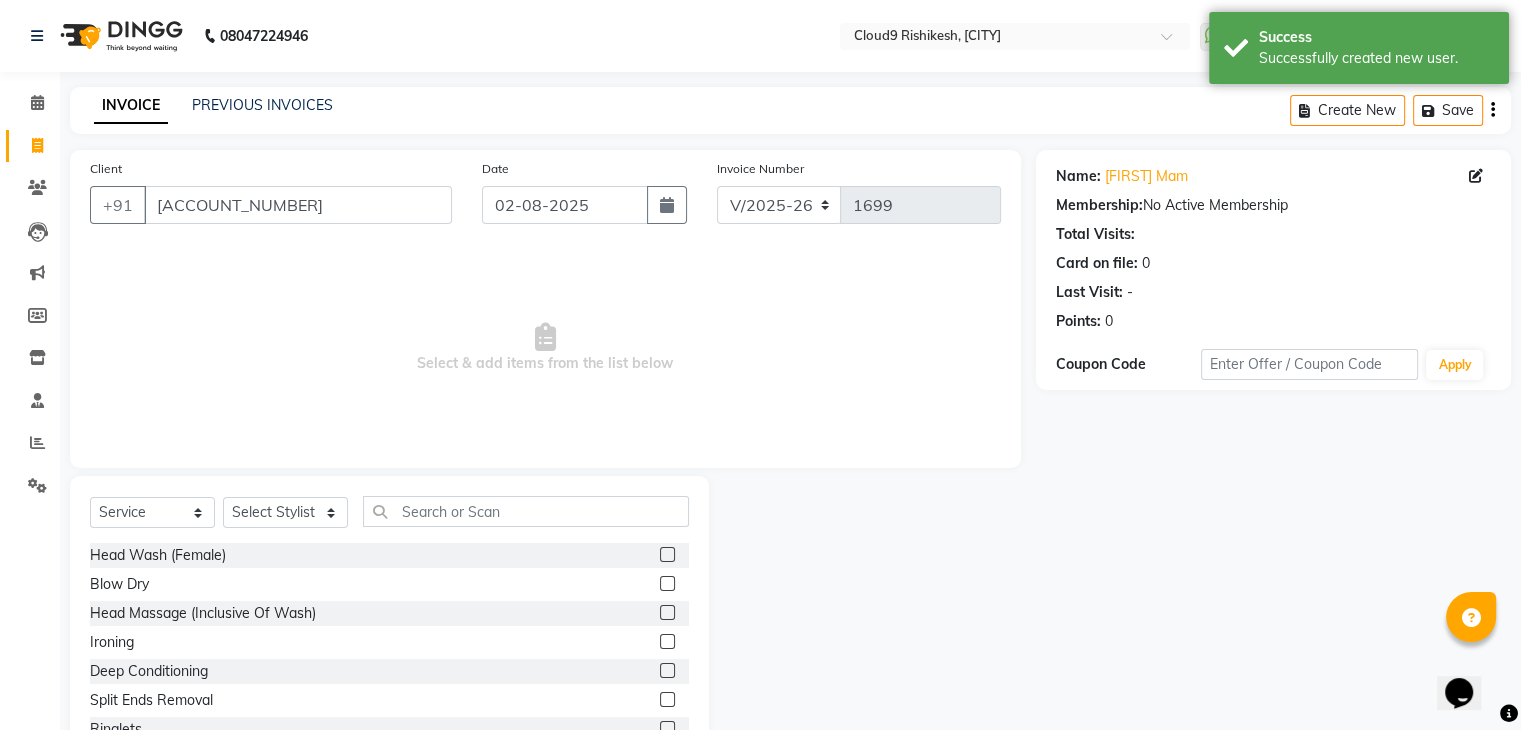 click 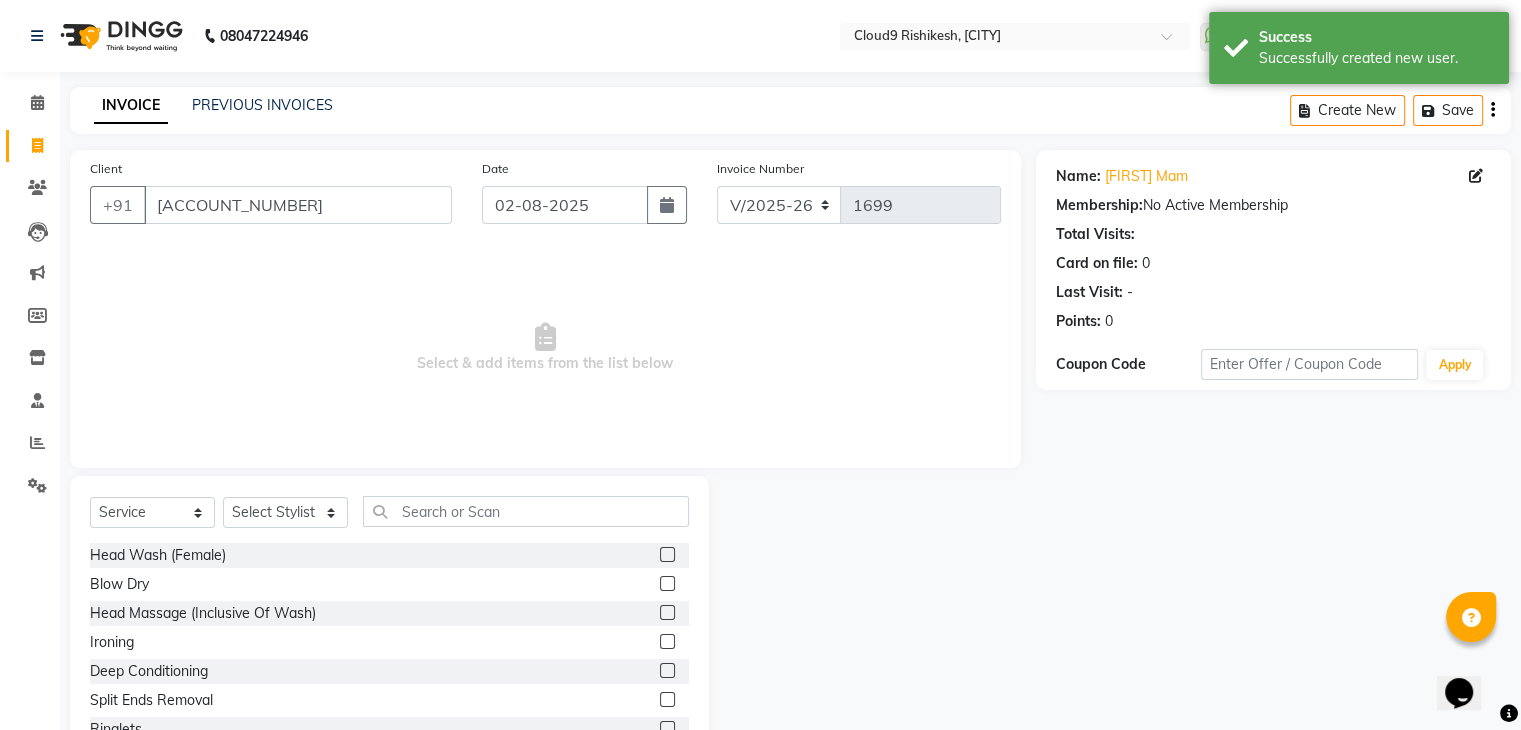 click at bounding box center (666, 555) 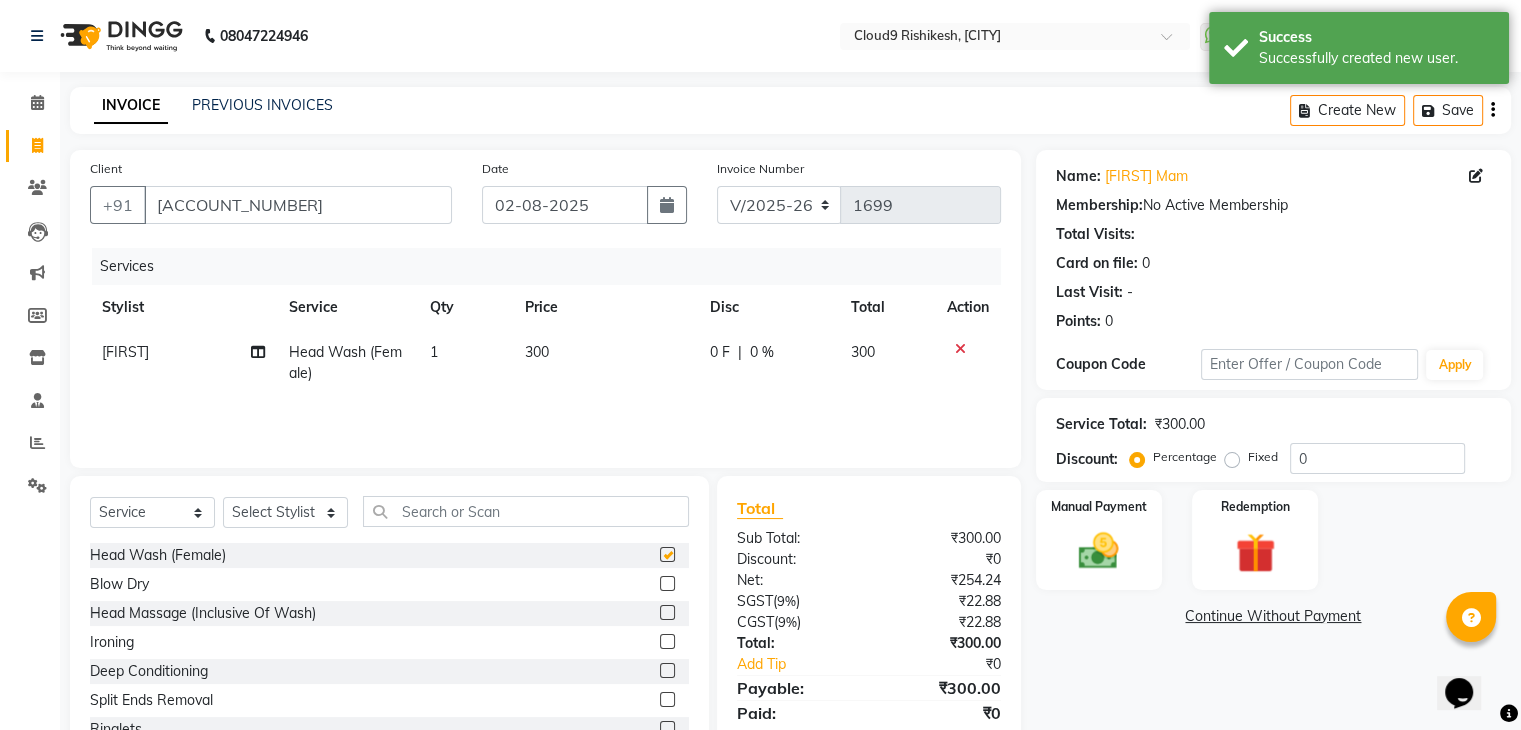 checkbox on "false" 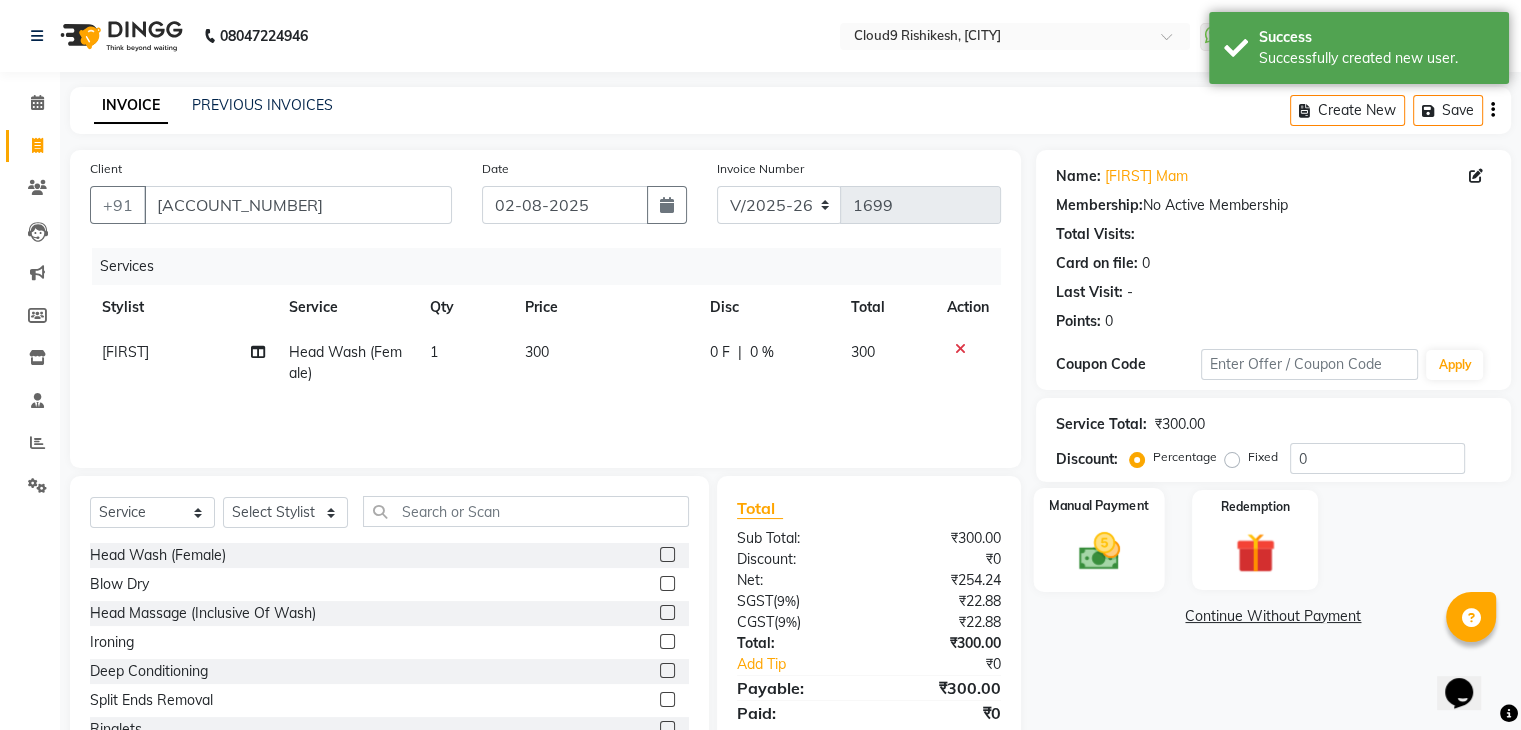 click on "Manual Payment" 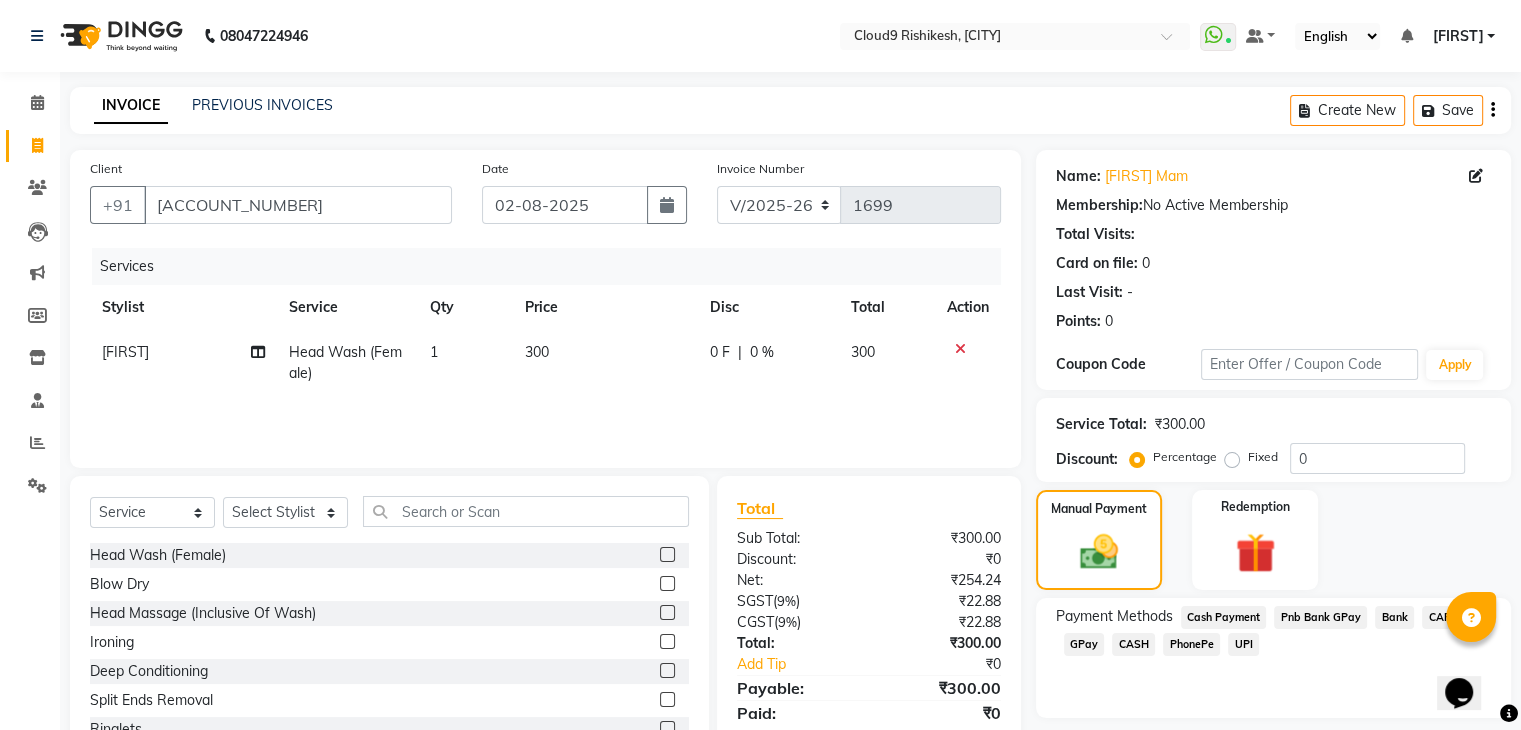 click on "CASH" 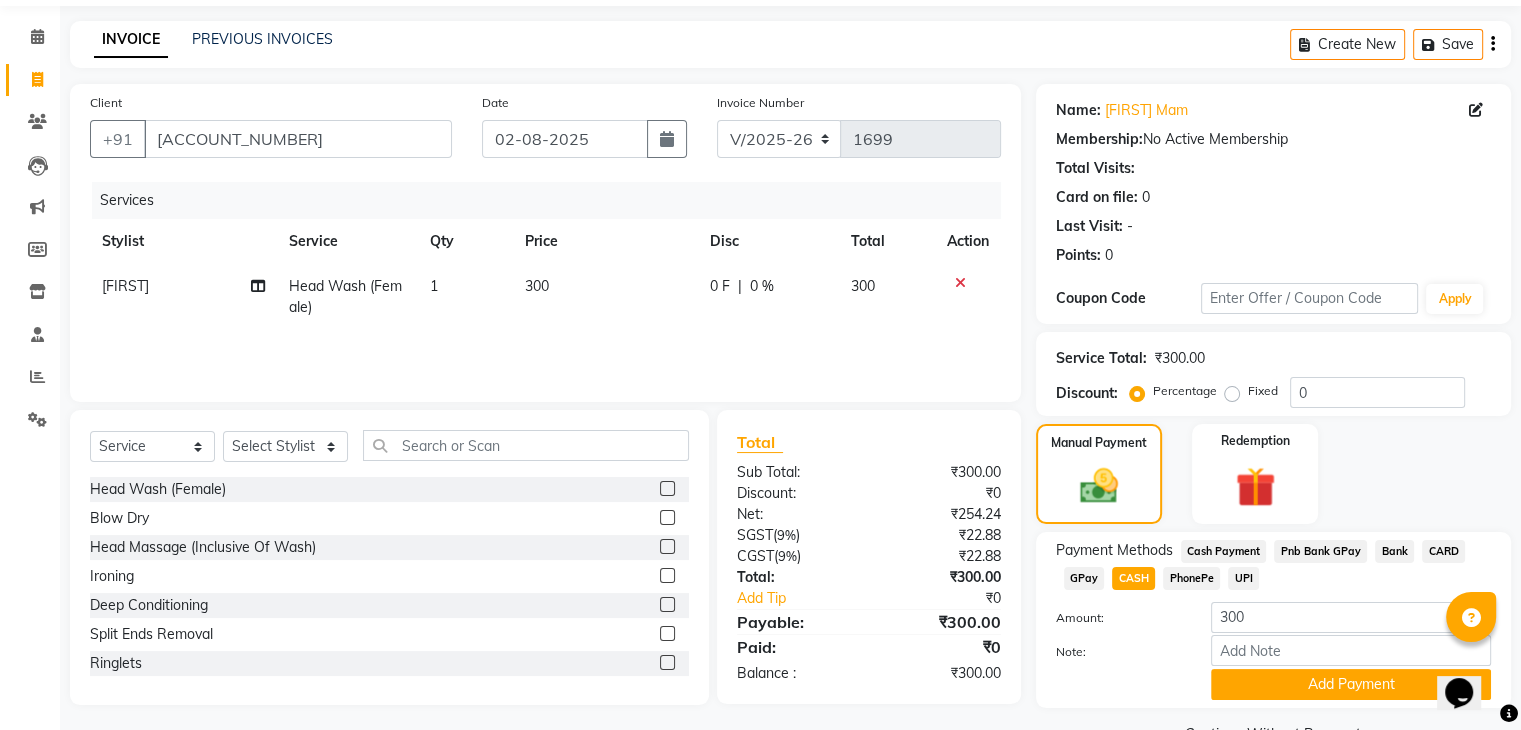 scroll, scrollTop: 117, scrollLeft: 0, axis: vertical 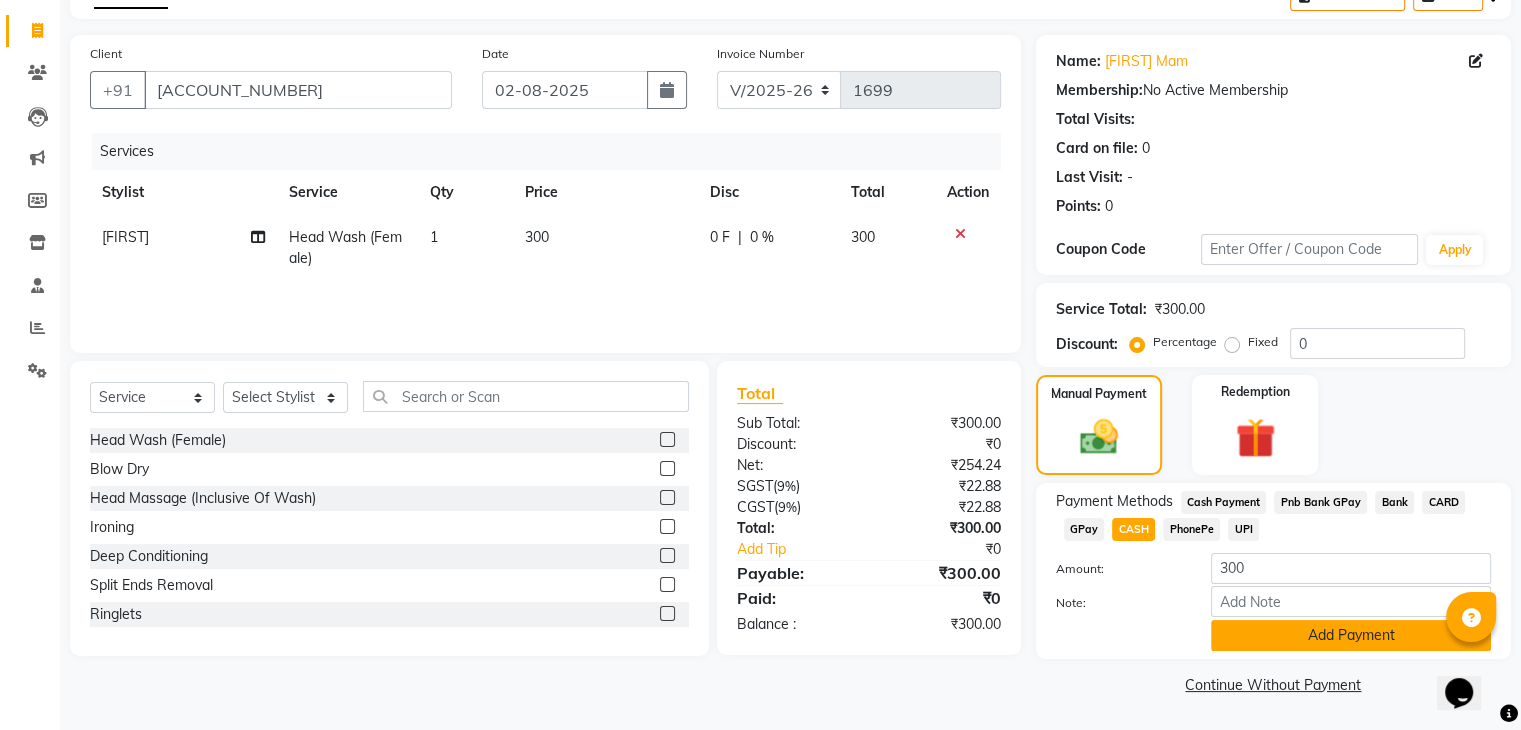 click on "Add Payment" 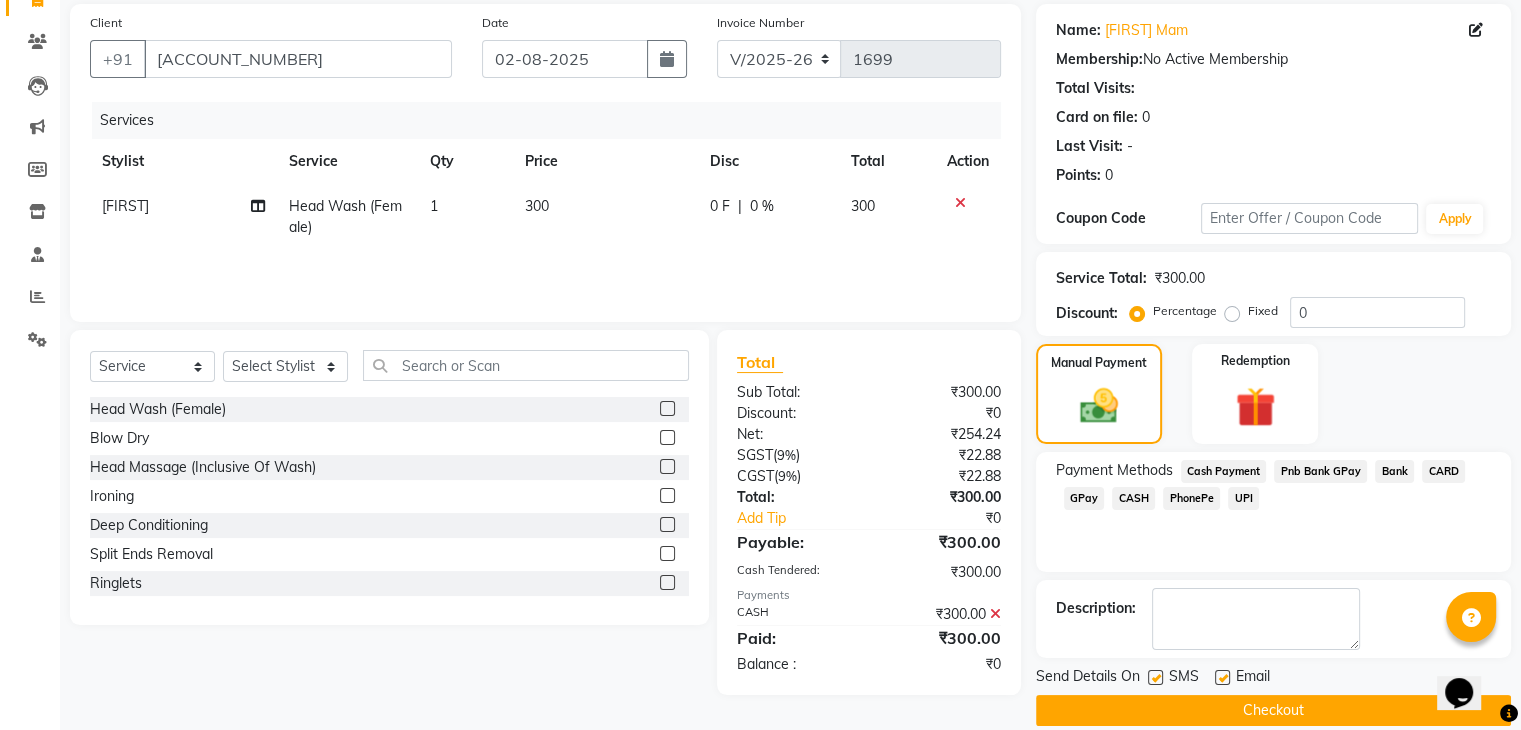 scroll, scrollTop: 171, scrollLeft: 0, axis: vertical 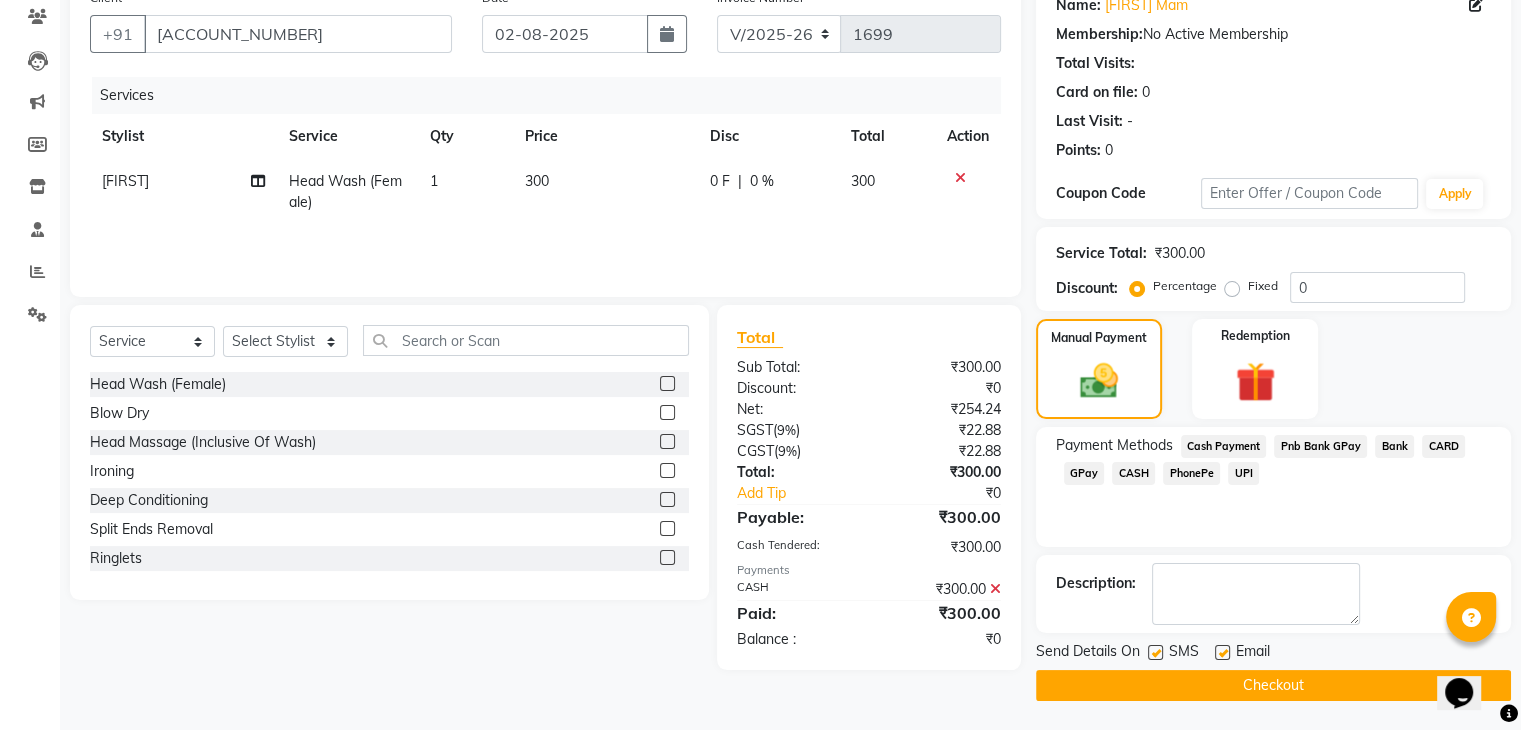 click on "Checkout" 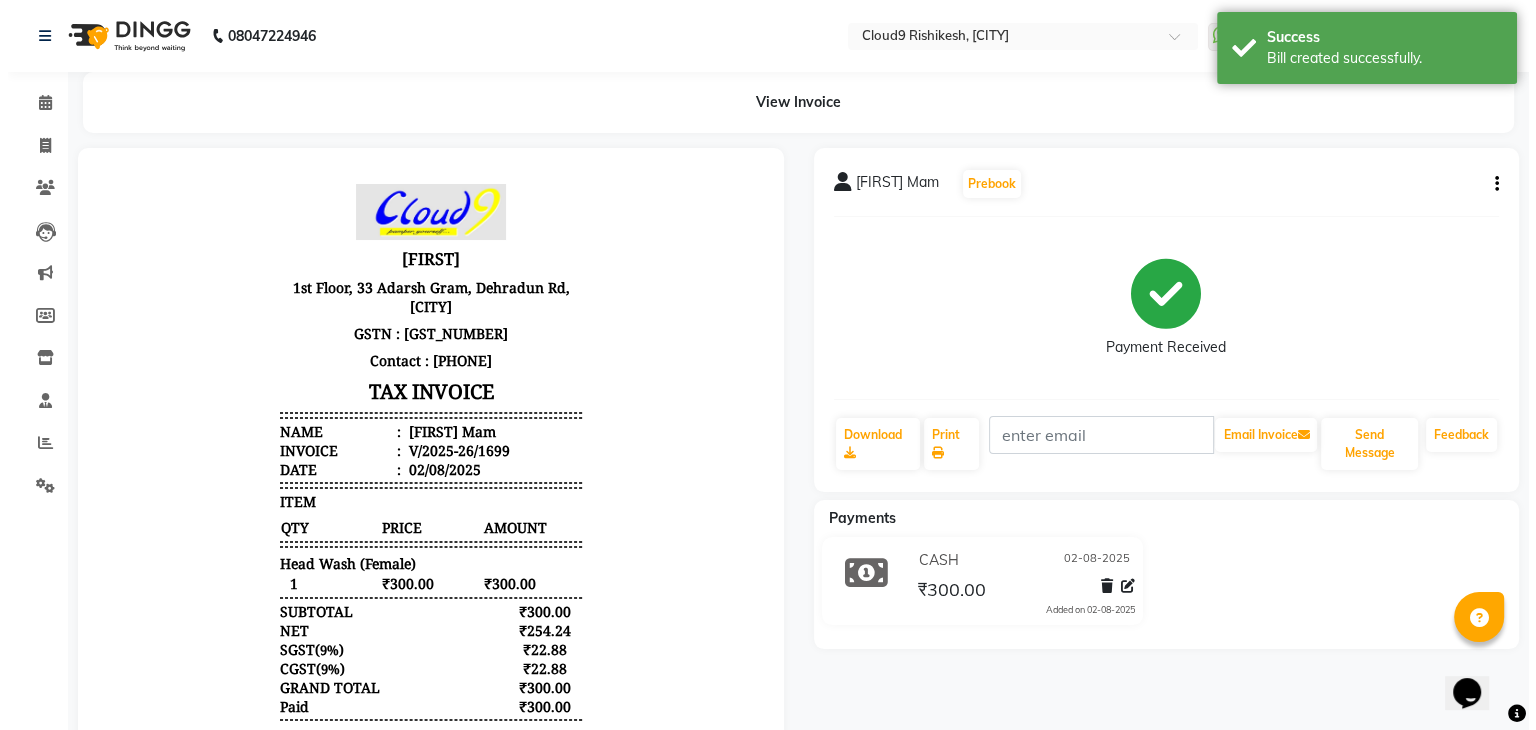 scroll, scrollTop: 0, scrollLeft: 0, axis: both 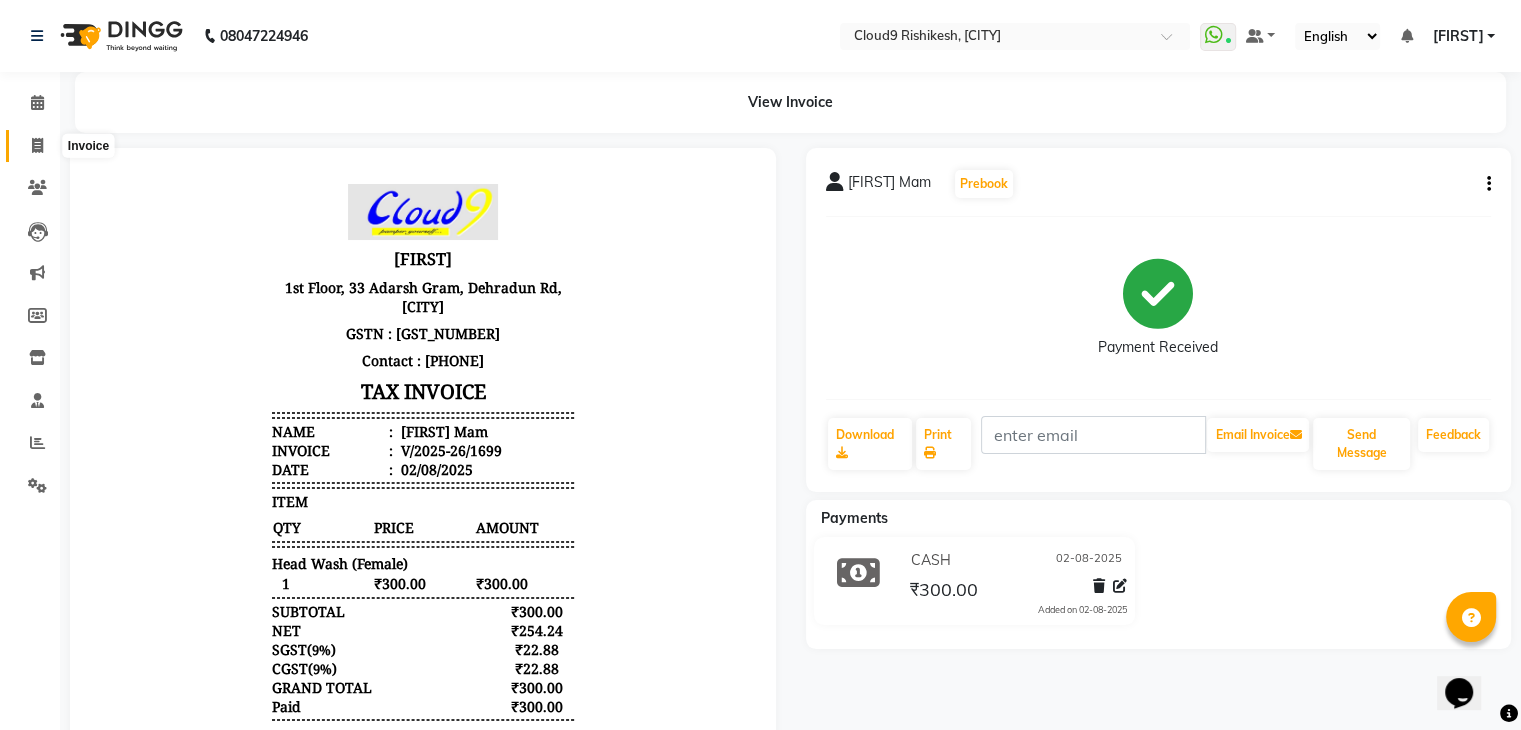 click 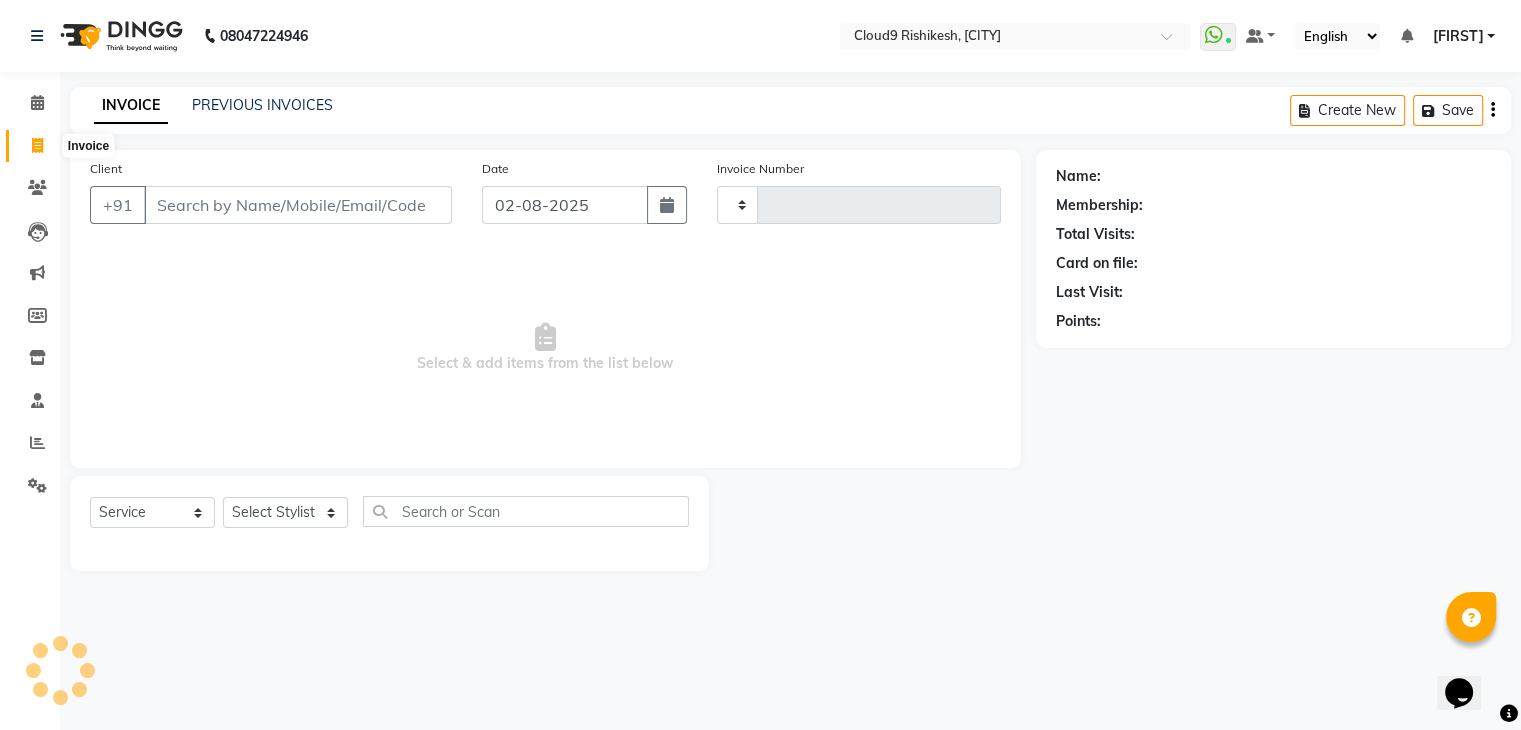 click 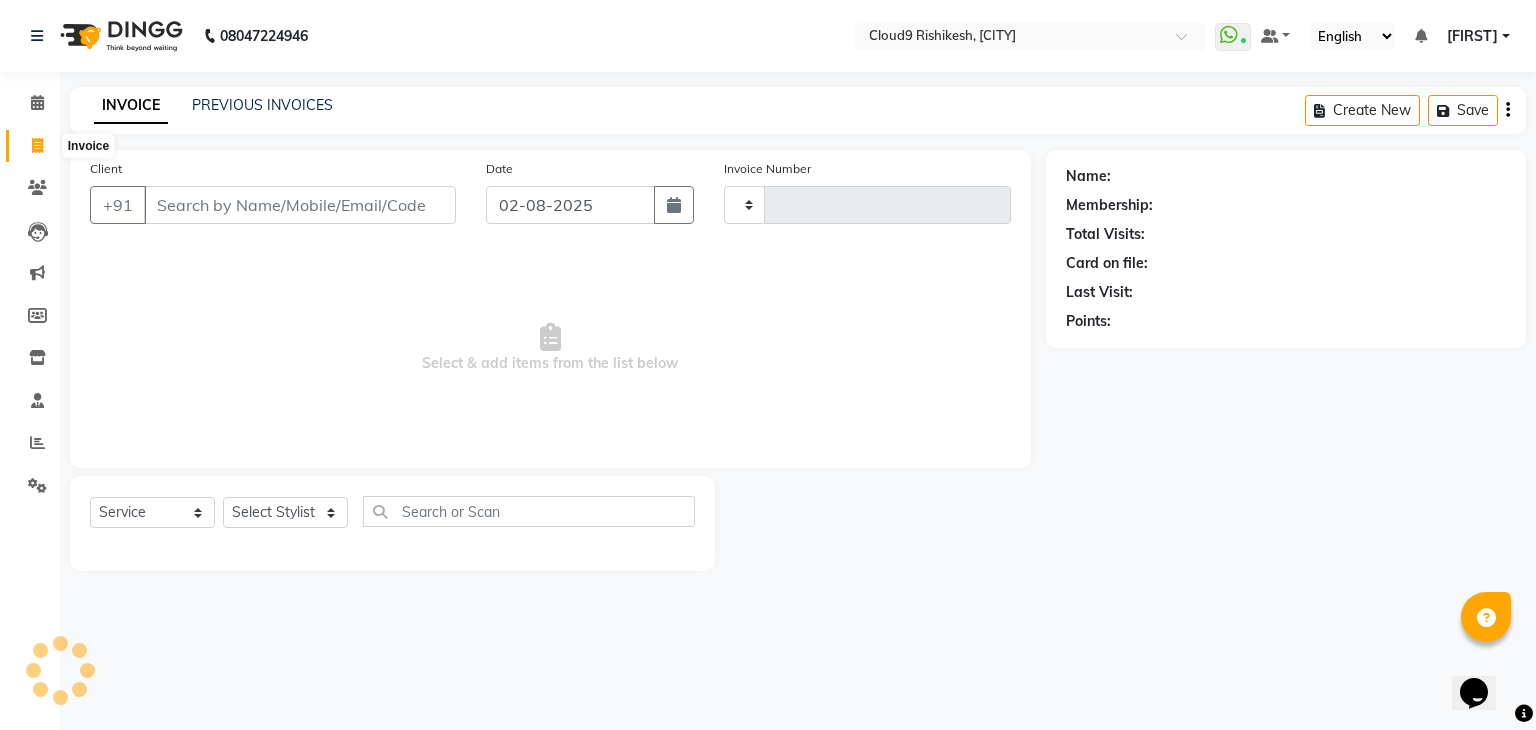 select on "service" 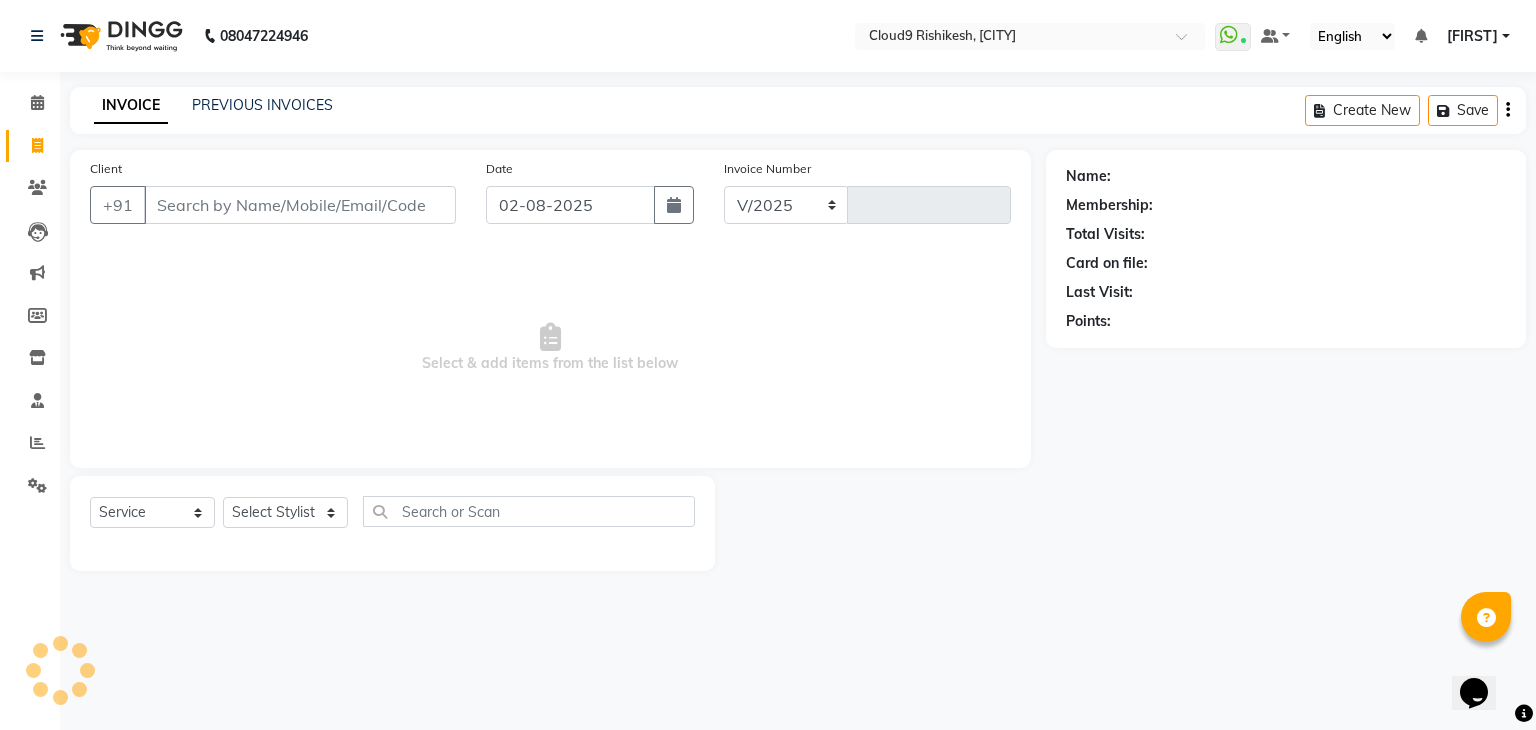 click on "Client" at bounding box center [300, 205] 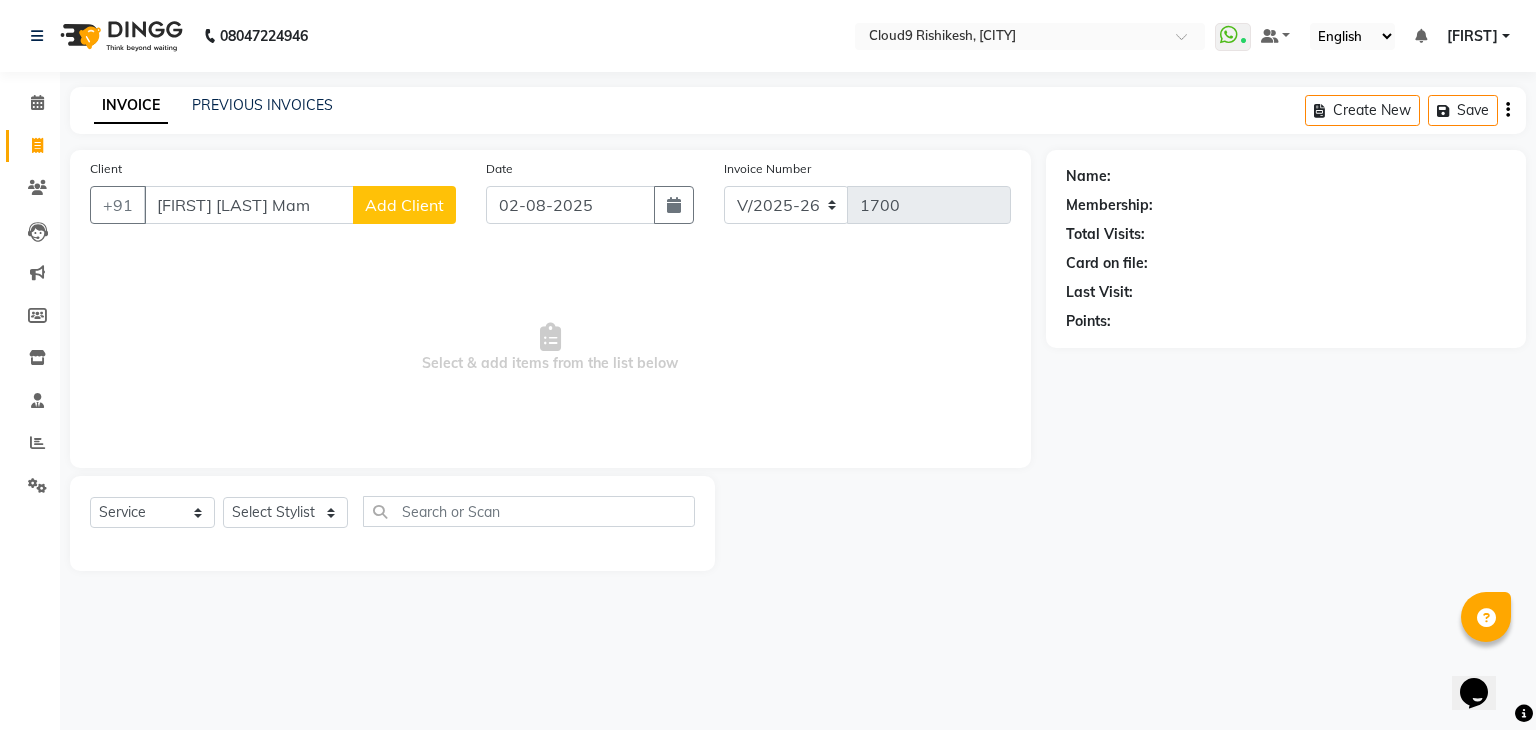 type on "[FIRST] [LAST] Mam" 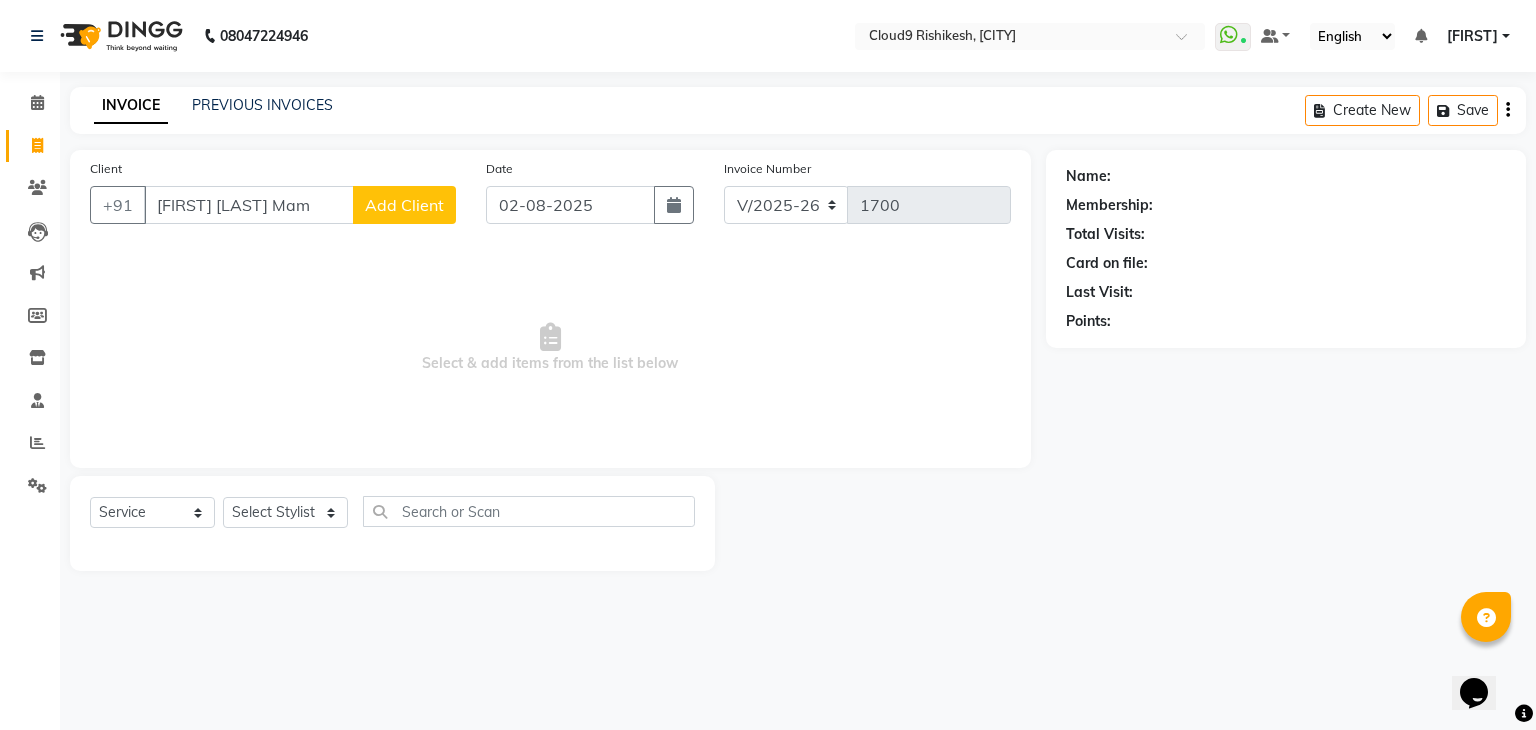 click on "Add Client" 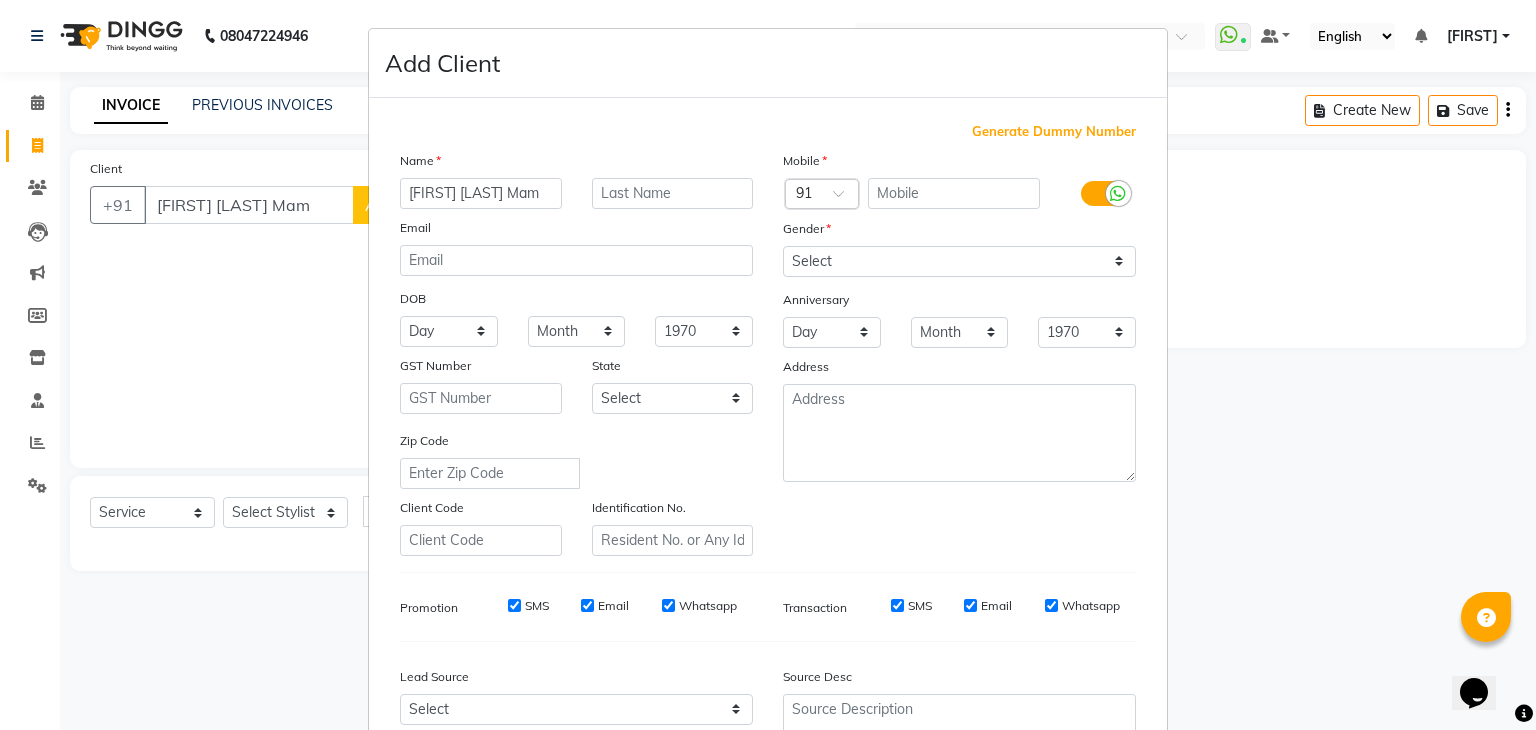 scroll, scrollTop: 0, scrollLeft: 5, axis: horizontal 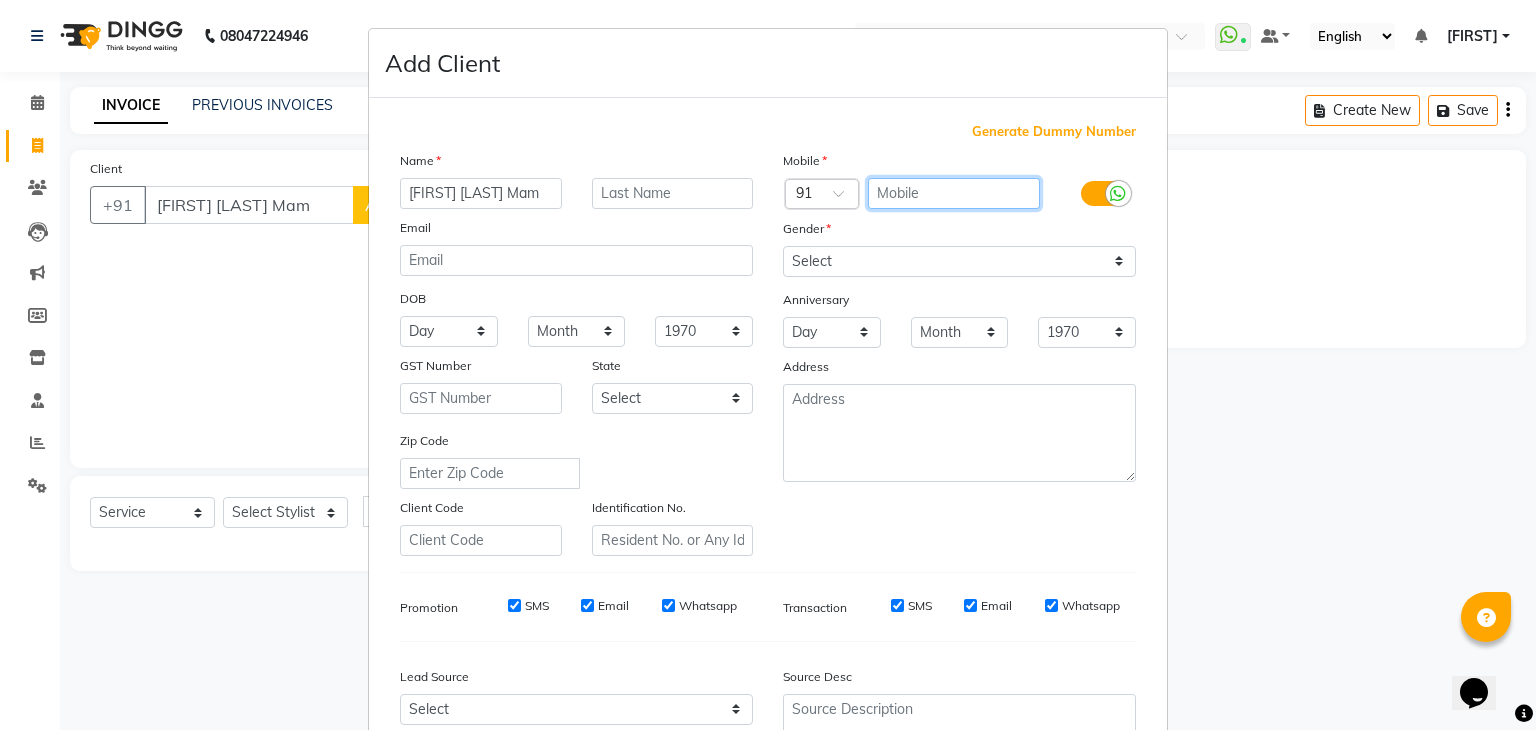 click at bounding box center (954, 193) 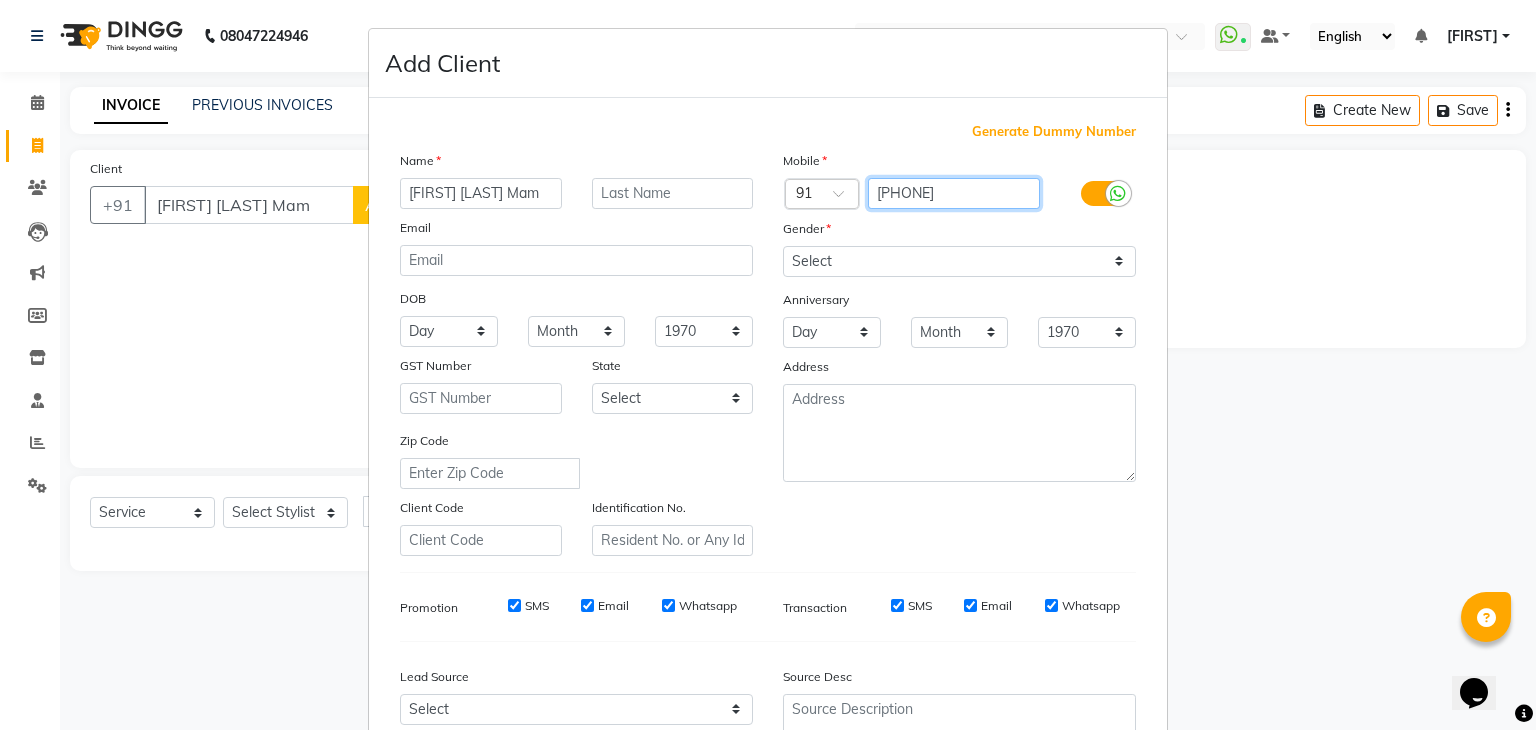 type on "[PHONE]" 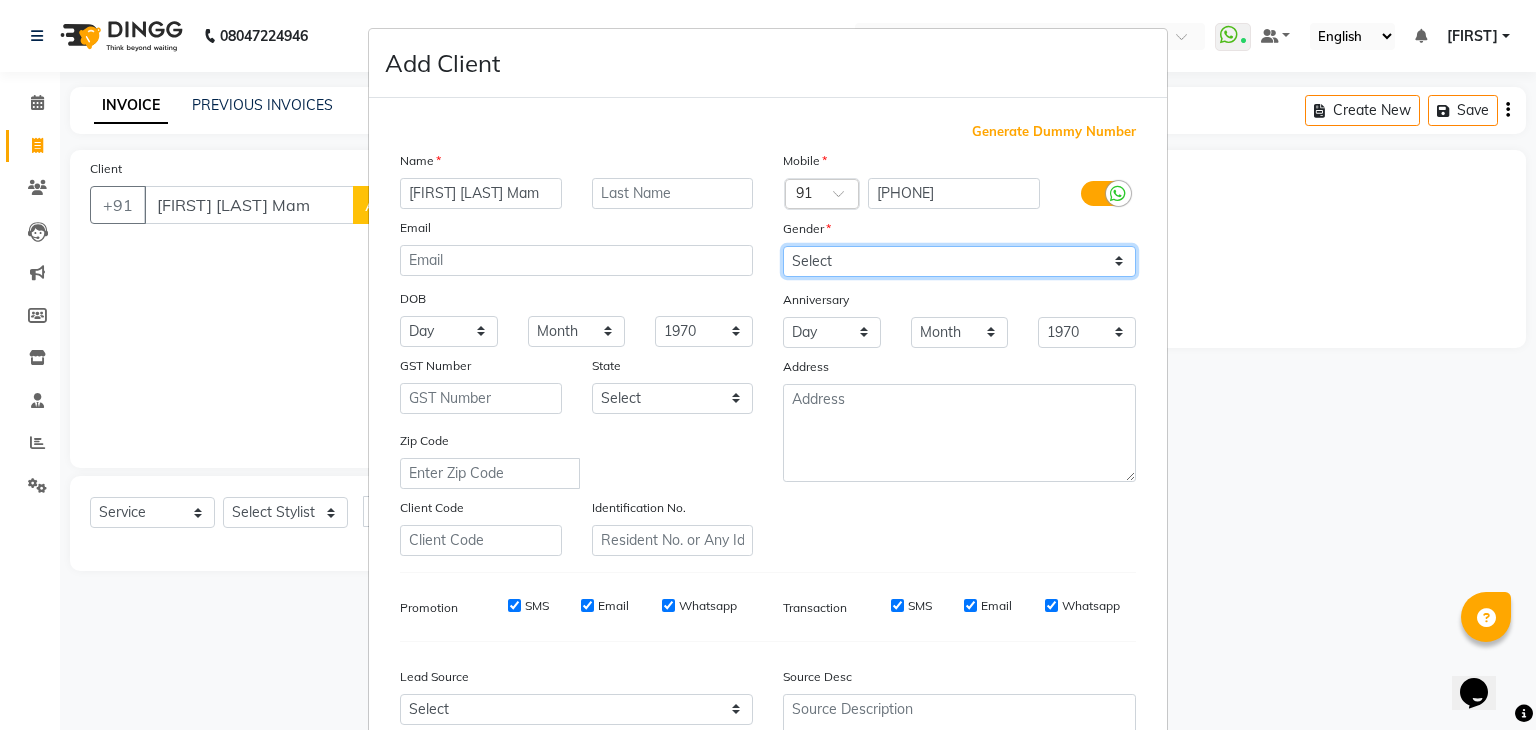 click on "Select Male Female Other Prefer Not To Say" at bounding box center (959, 261) 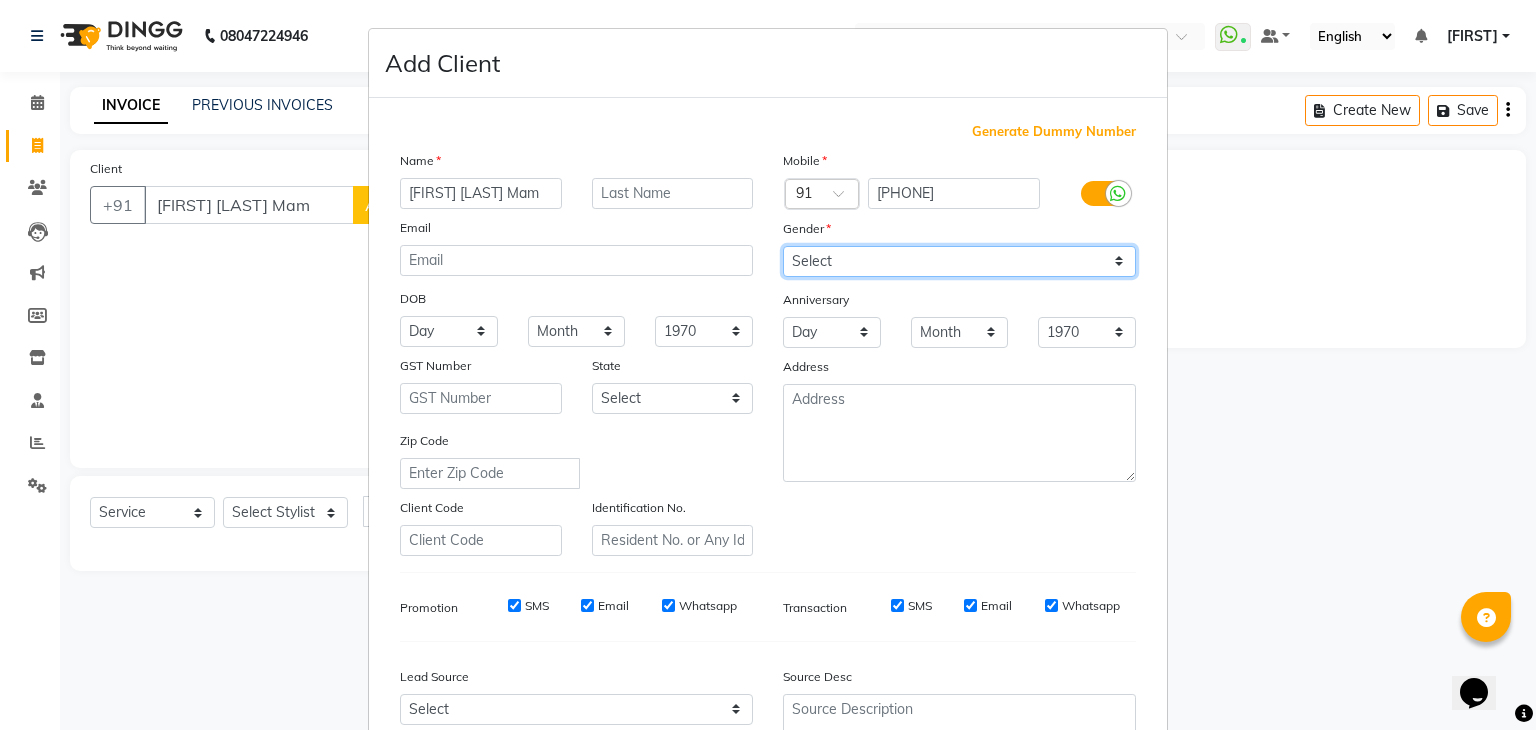 select on "female" 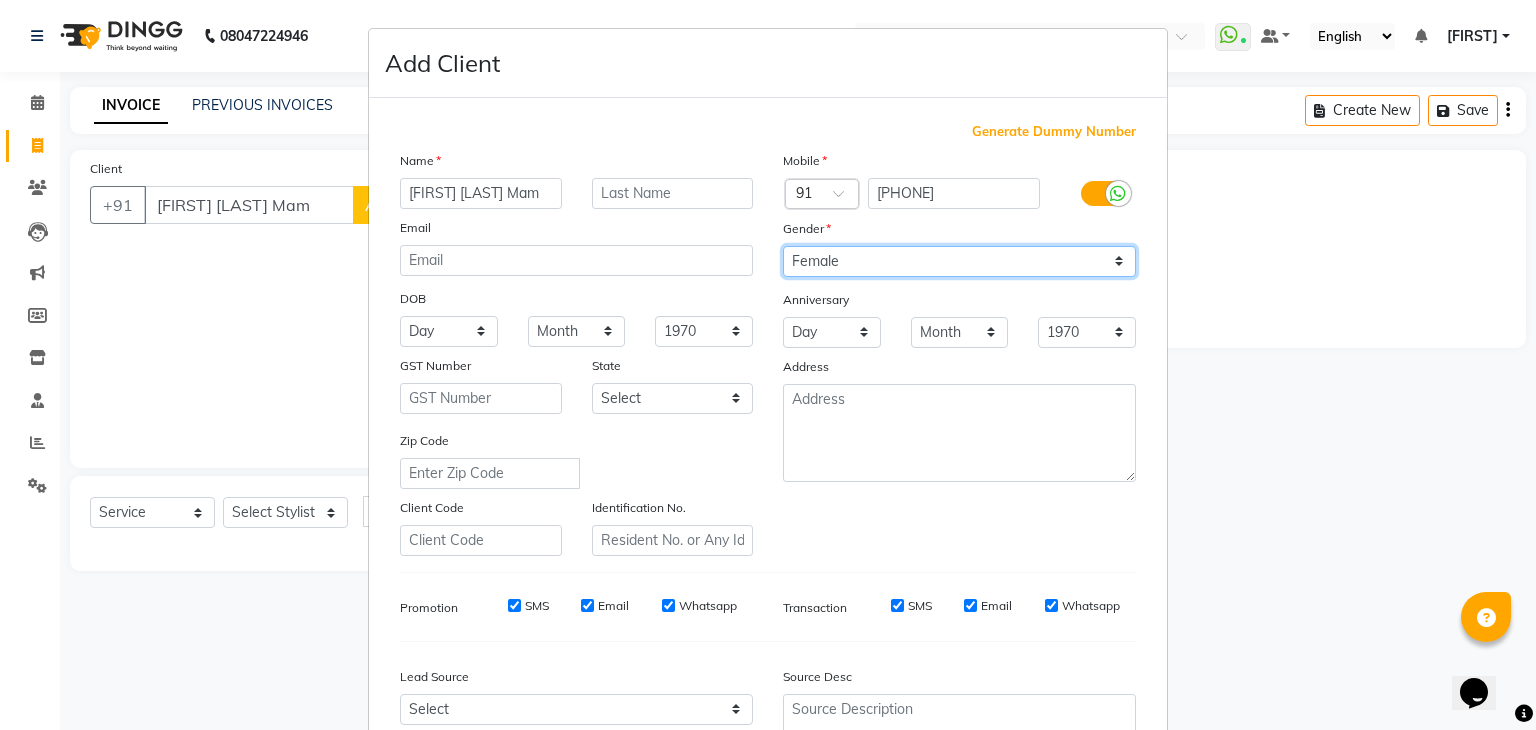 click on "Select Male Female Other Prefer Not To Say" at bounding box center (959, 261) 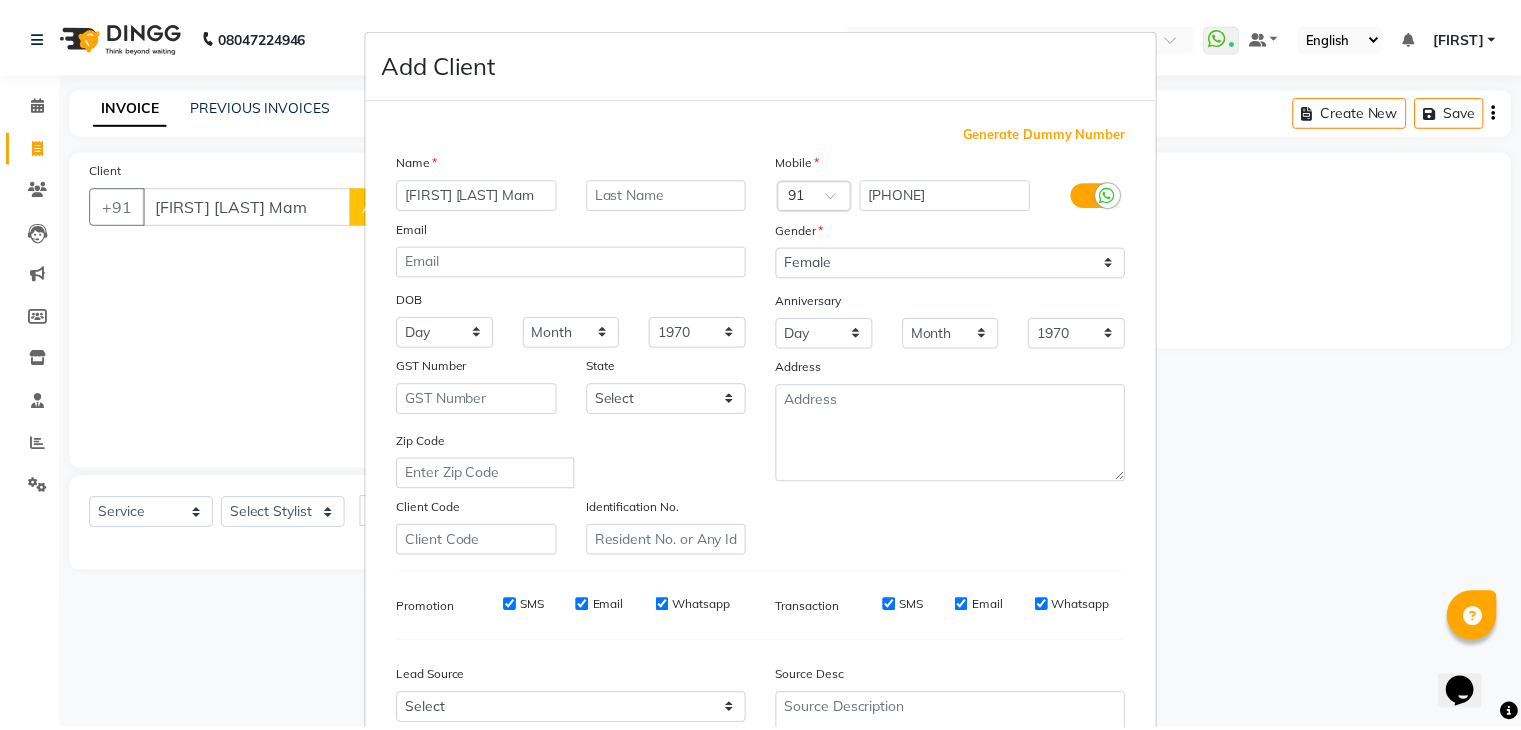 scroll, scrollTop: 203, scrollLeft: 0, axis: vertical 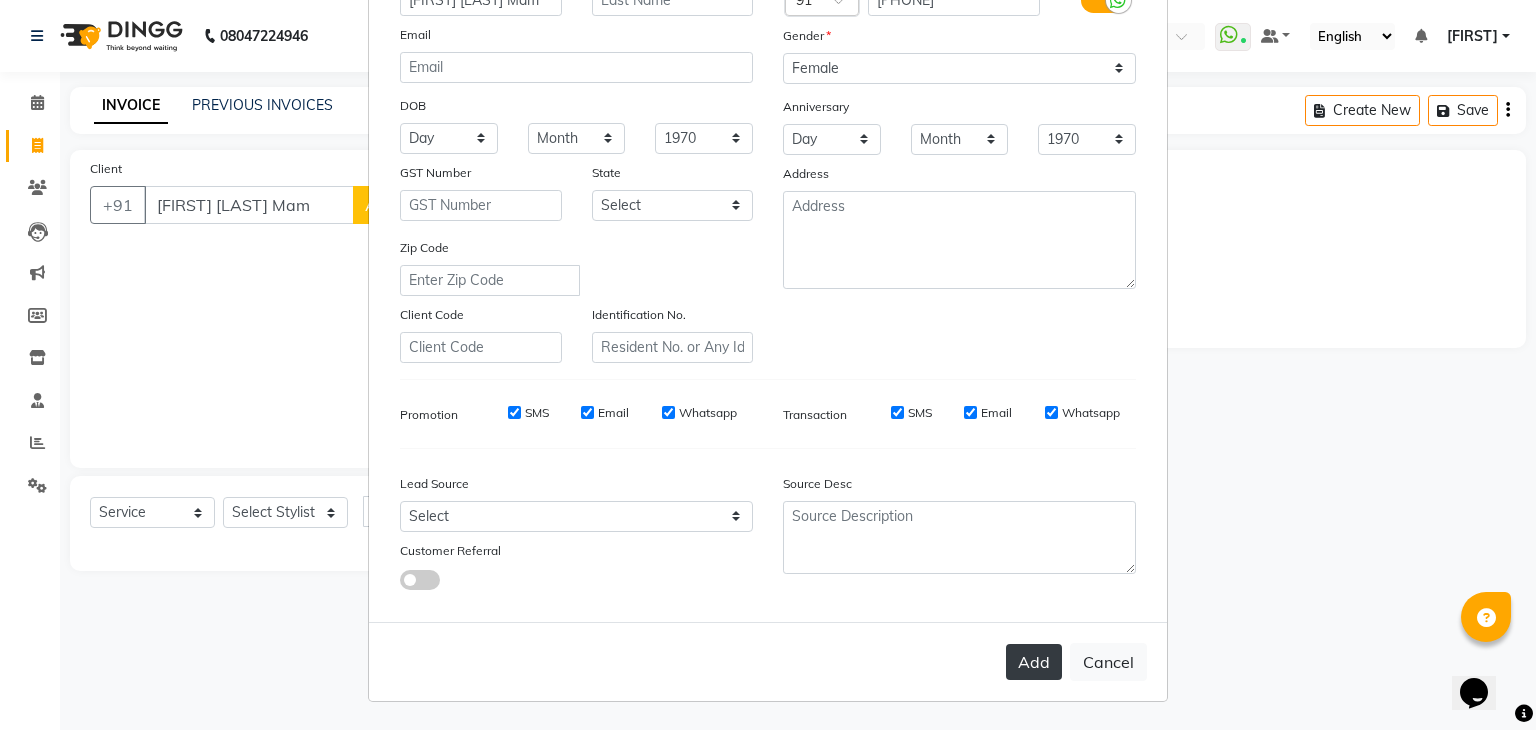 click on "Add" at bounding box center (1034, 662) 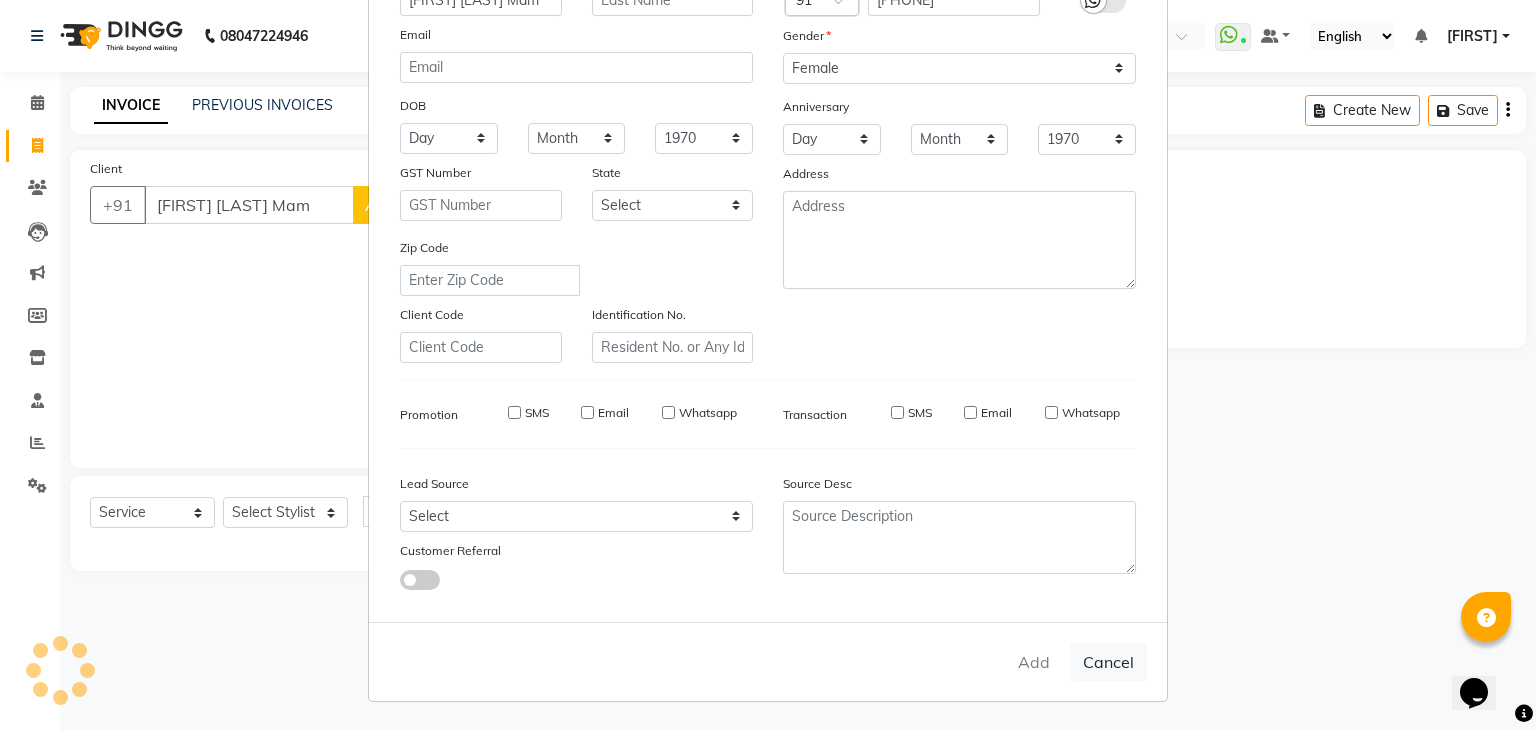 type on "[PHONE]" 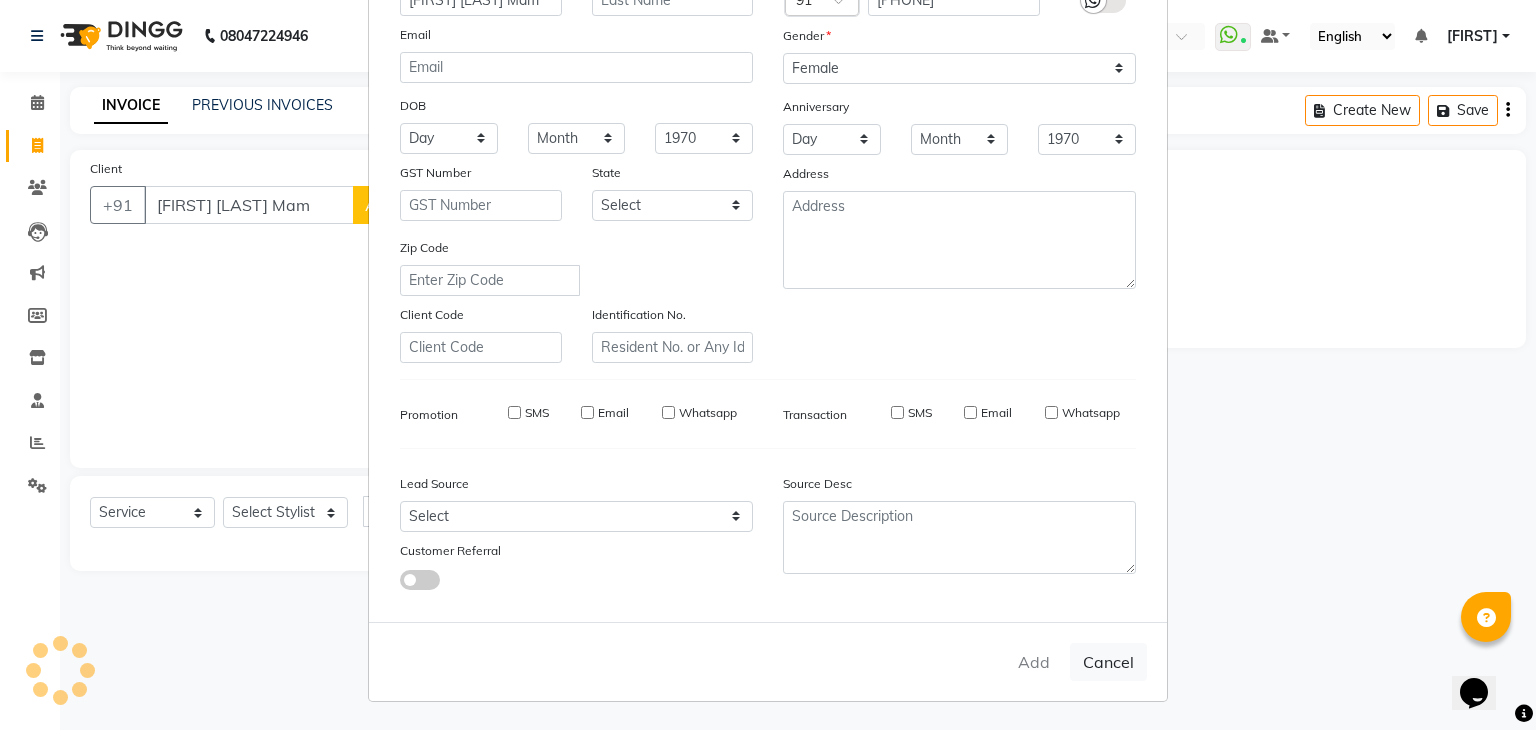 type 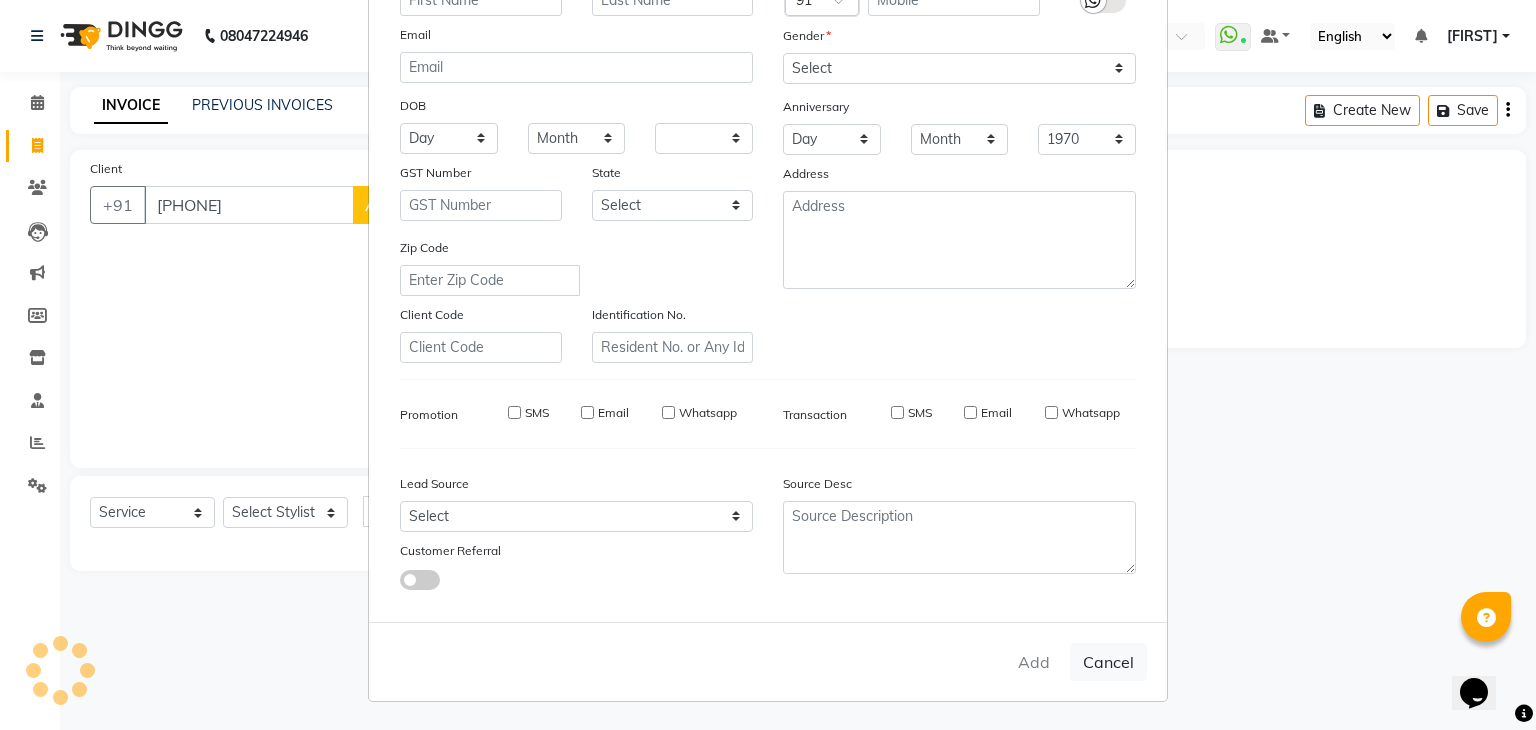 select 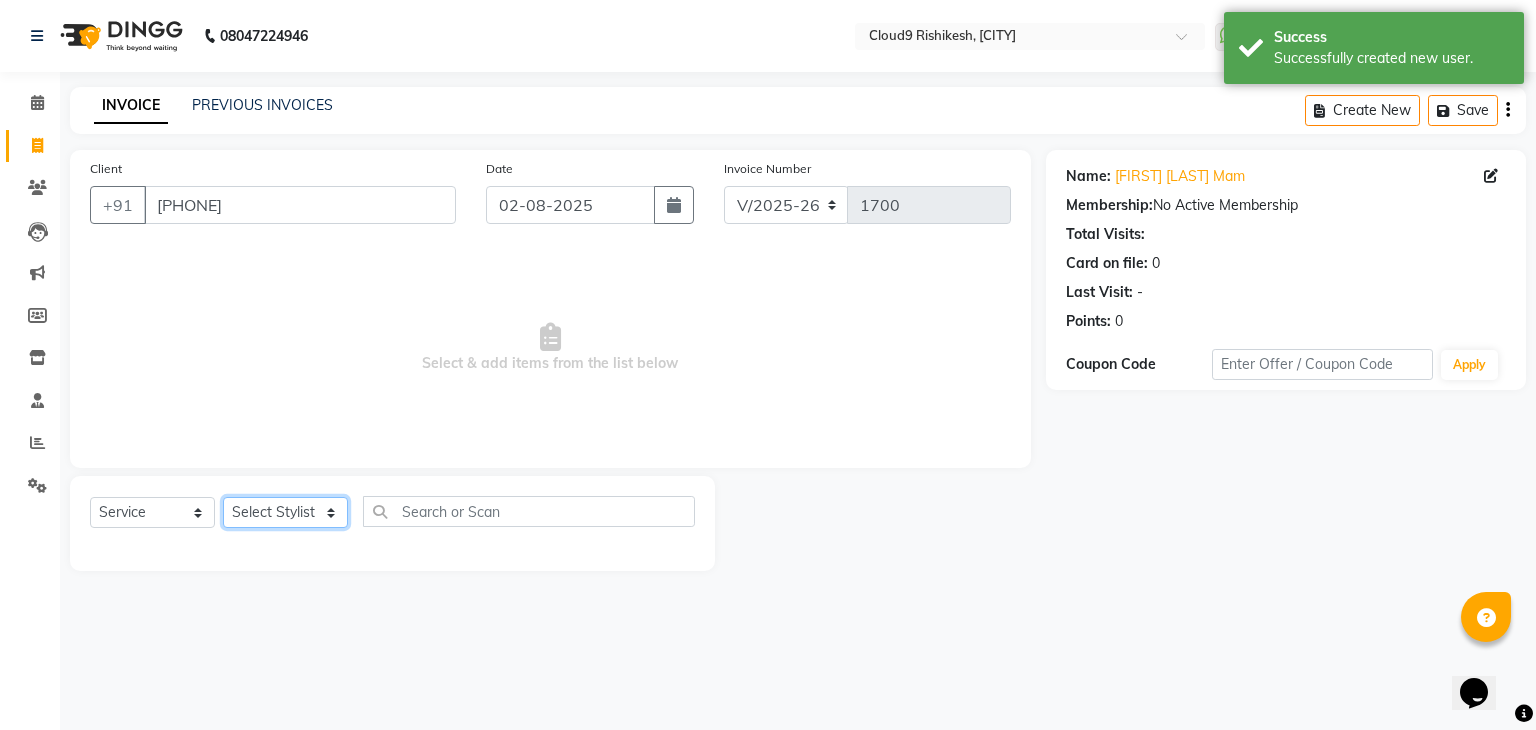 click on "Select Stylist Akhilesh Anjali Ankush Anu Arun Ashok sir Carpe Diem DINGG SUPPORT Eddy Front Desk Hansraj Intzar Lakshmi Maanish Manisha Mona Naresh Naushad Poonam 1 Poonam 2 Priya Raja Rajesh Ji Rani Reena Renu Ritika Riyaz Sakshi Sangita Santoshi Seema Shabina Shamshad Sharik Ali Sharukh 2 Umesh Vicky Vinay Vishal Vishu Waiting Client" 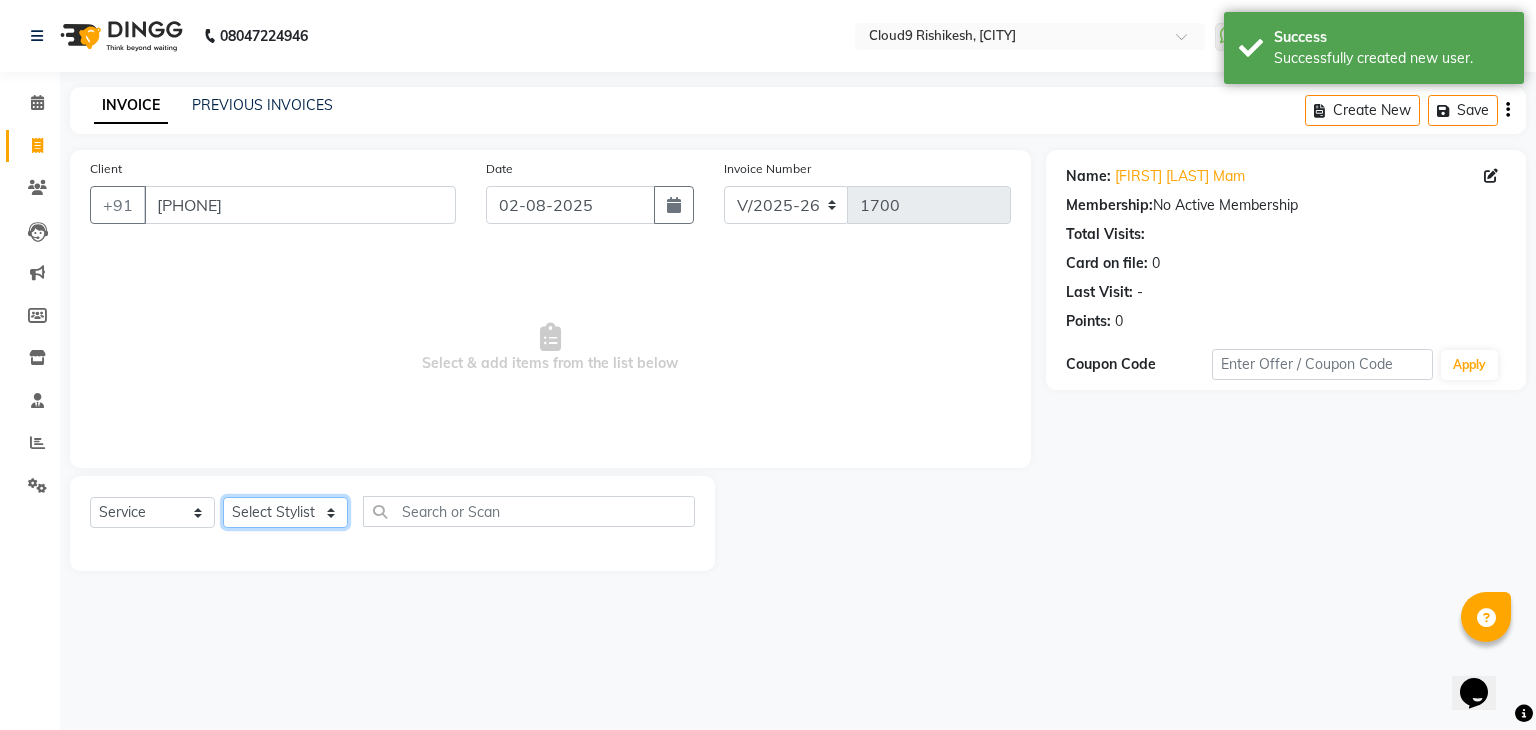 select on "69149" 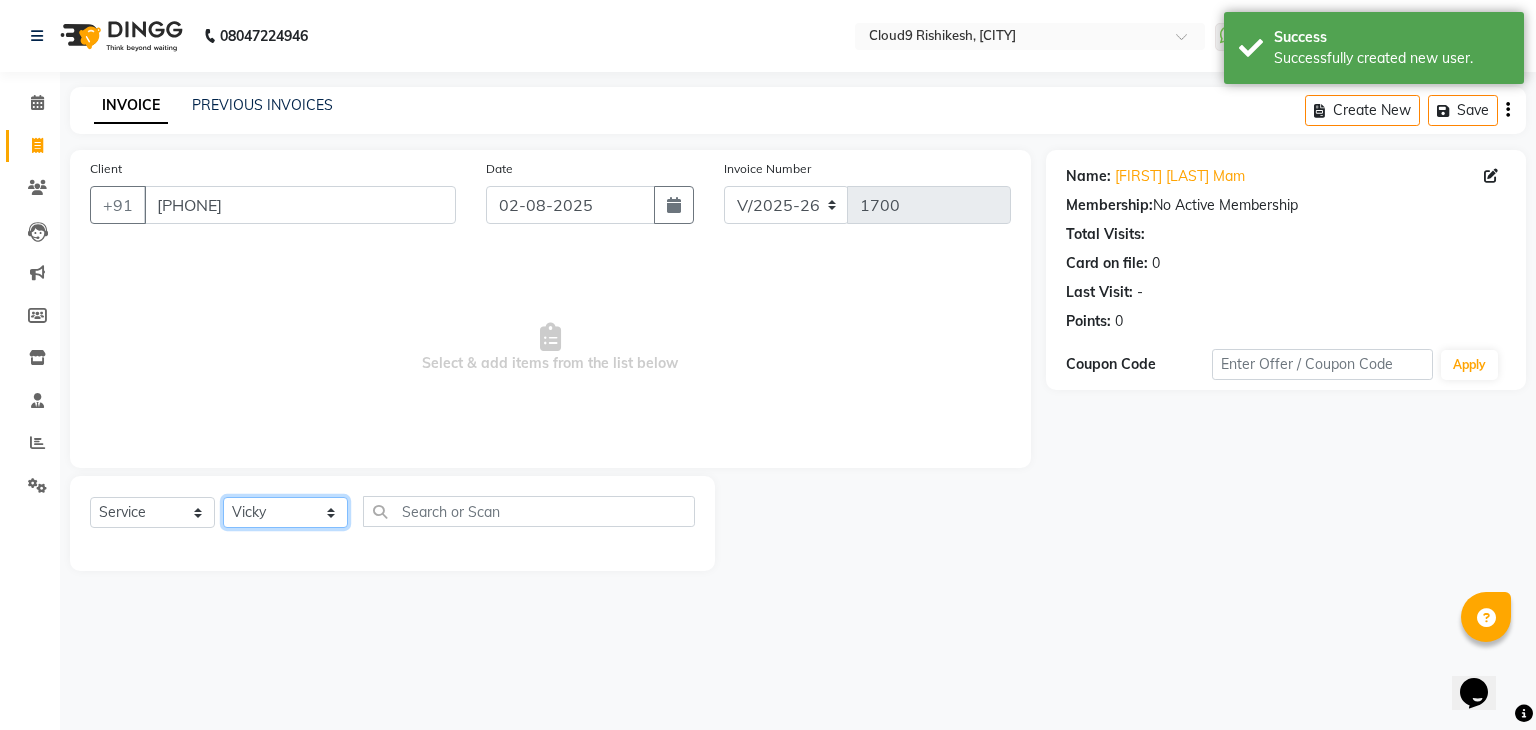 click on "Select Stylist Akhilesh Anjali Ankush Anu Arun Ashok sir Carpe Diem DINGG SUPPORT Eddy Front Desk Hansraj Intzar Lakshmi Maanish Manisha Mona Naresh Naushad Poonam 1 Poonam 2 Priya Raja Rajesh Ji Rani Reena Renu Ritika Riyaz Sakshi Sangita Santoshi Seema Shabina Shamshad Sharik Ali Sharukh 2 Umesh Vicky Vinay Vishal Vishu Waiting Client" 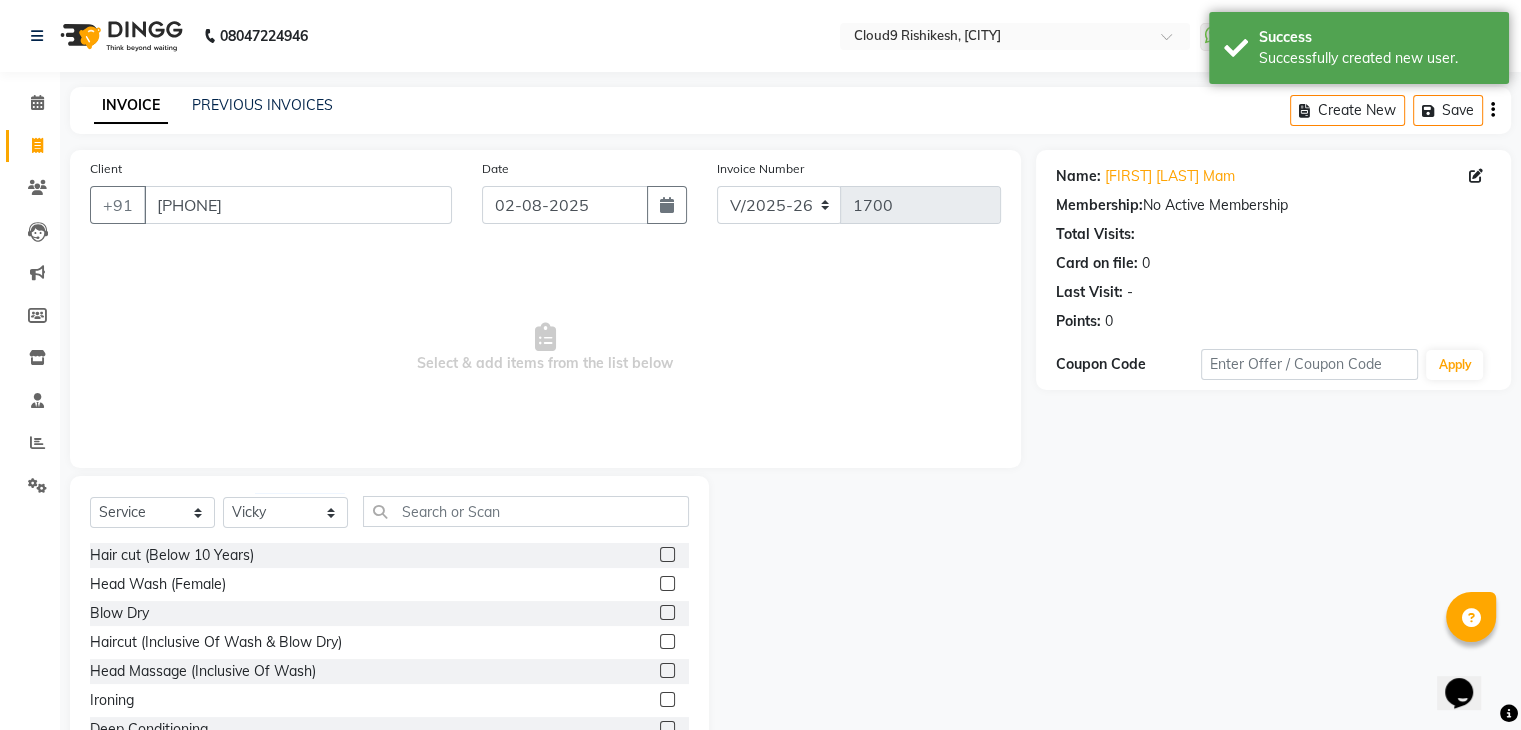 click 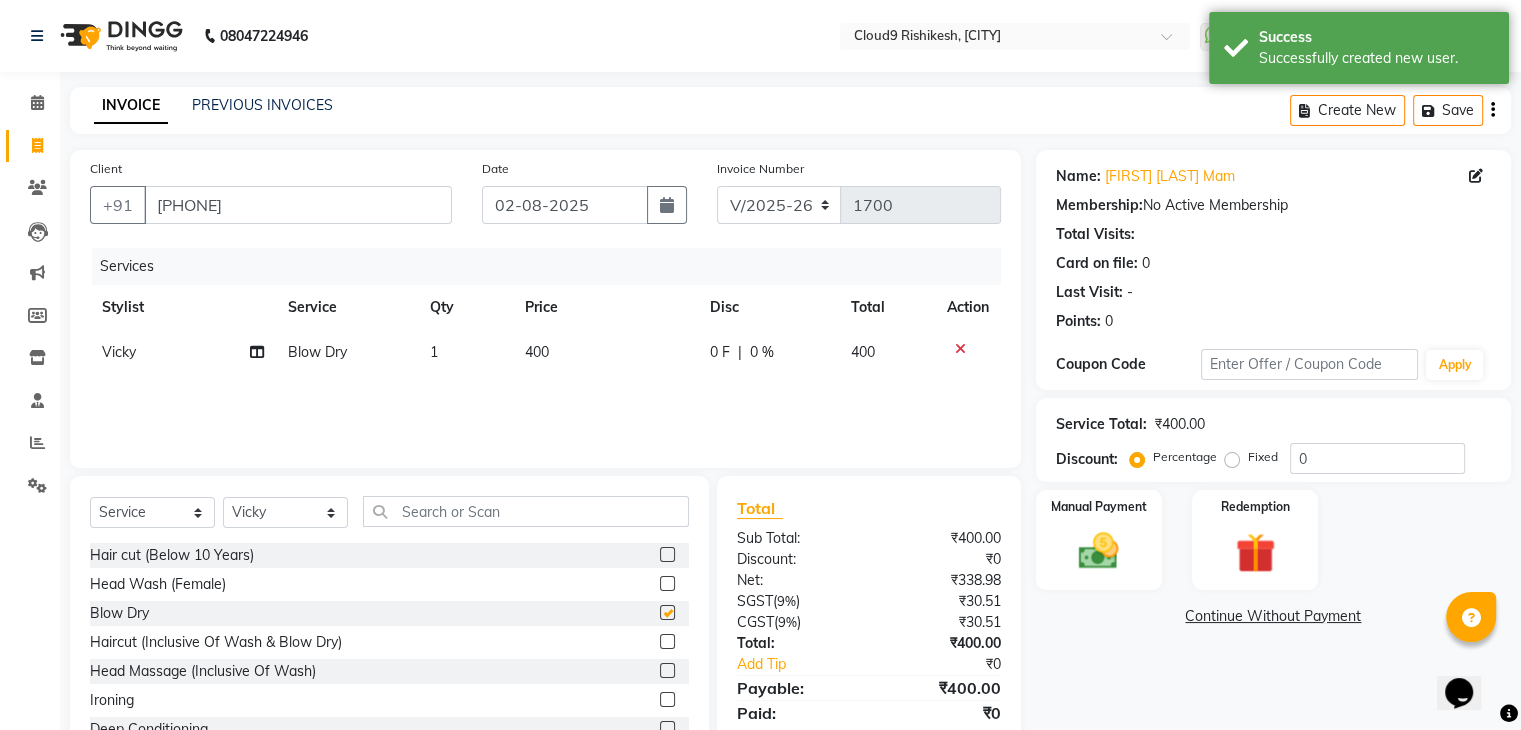 checkbox on "false" 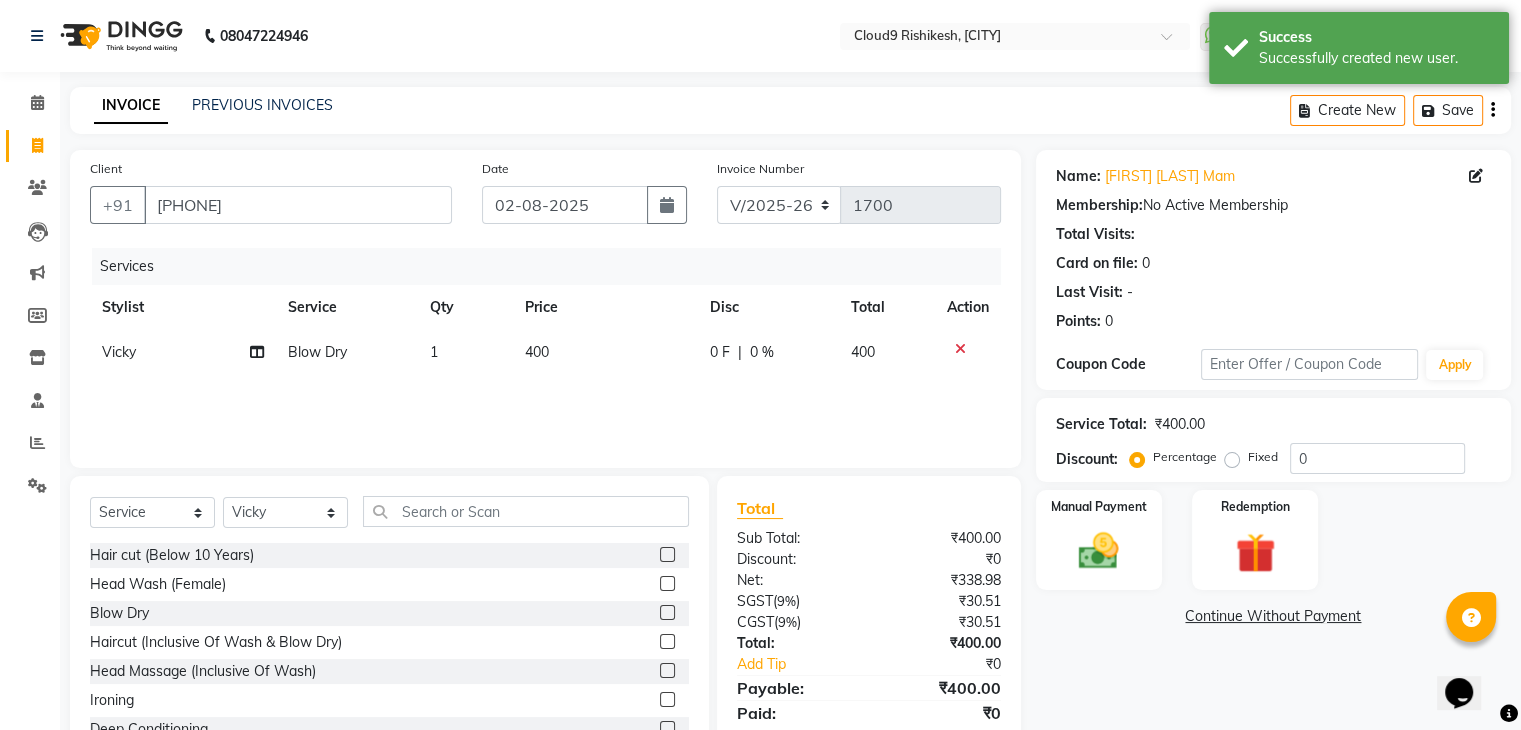 click on "400" 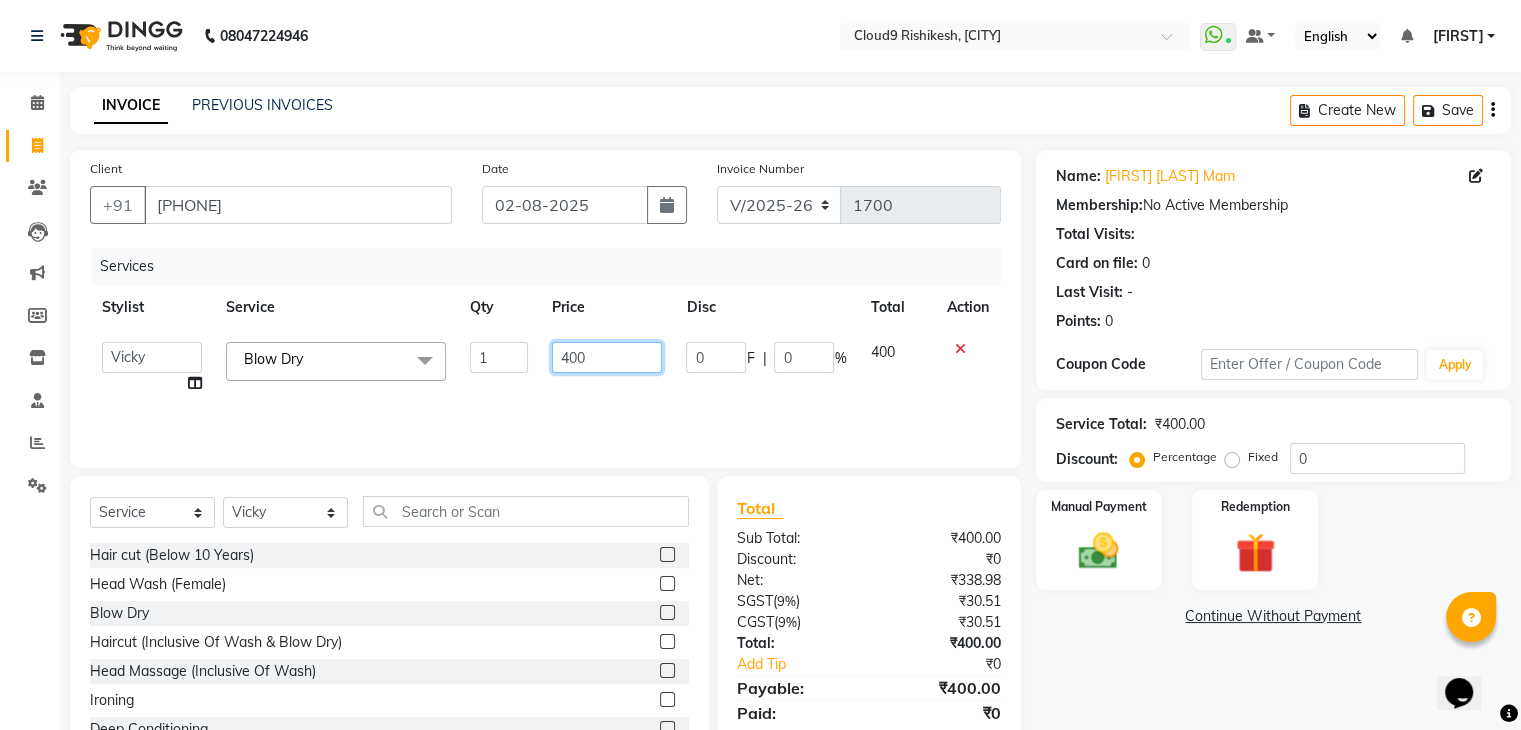 click on "400" 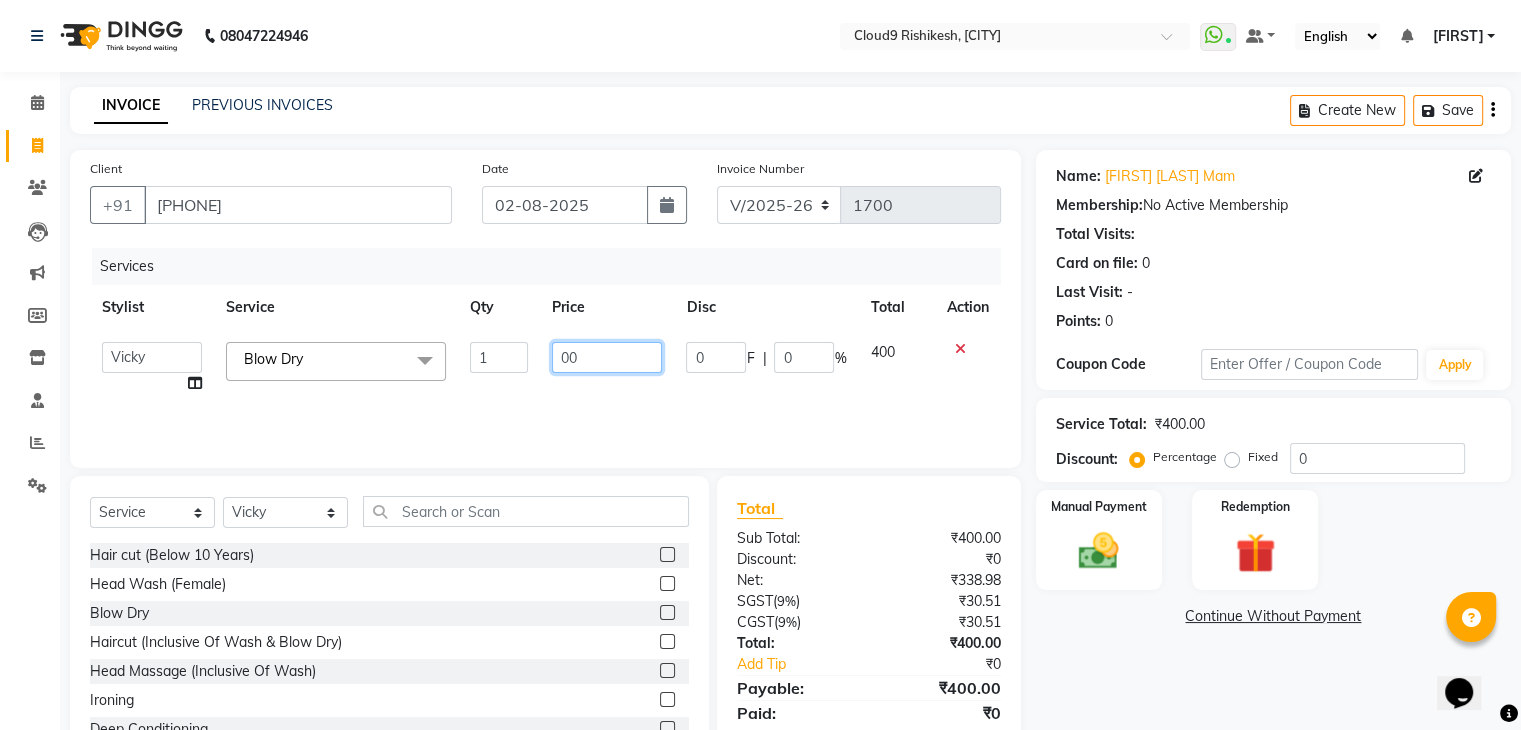 type on "300" 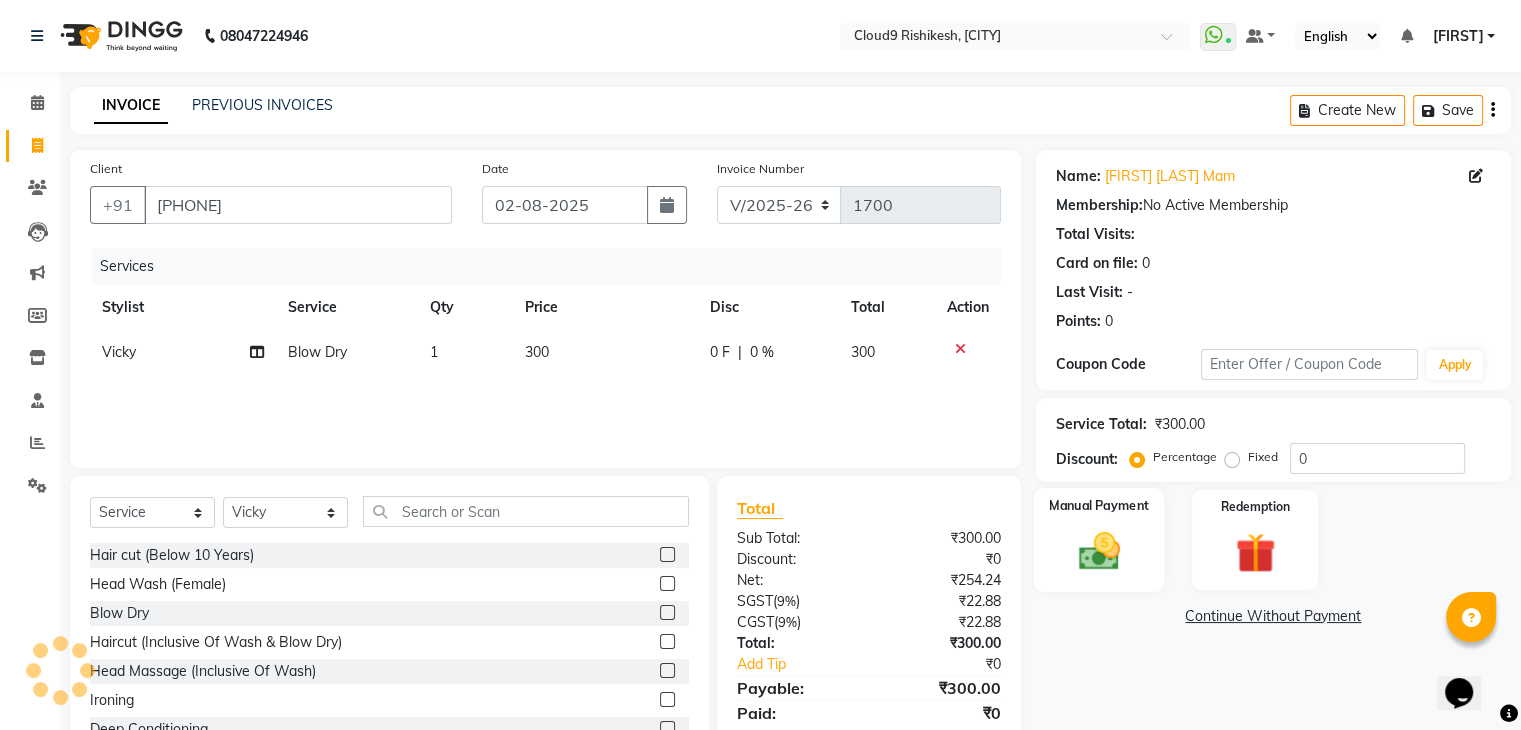 click 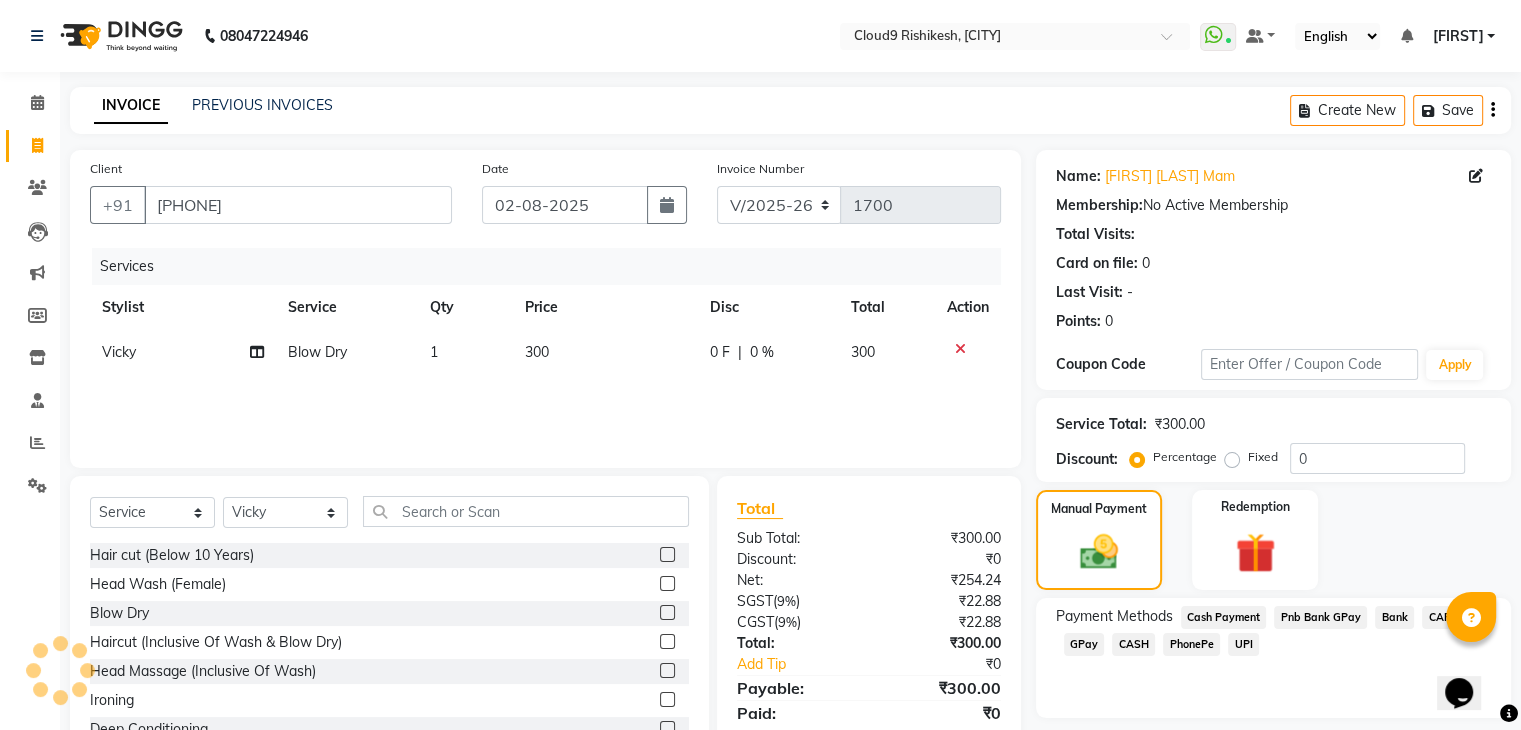 click on "CASH" 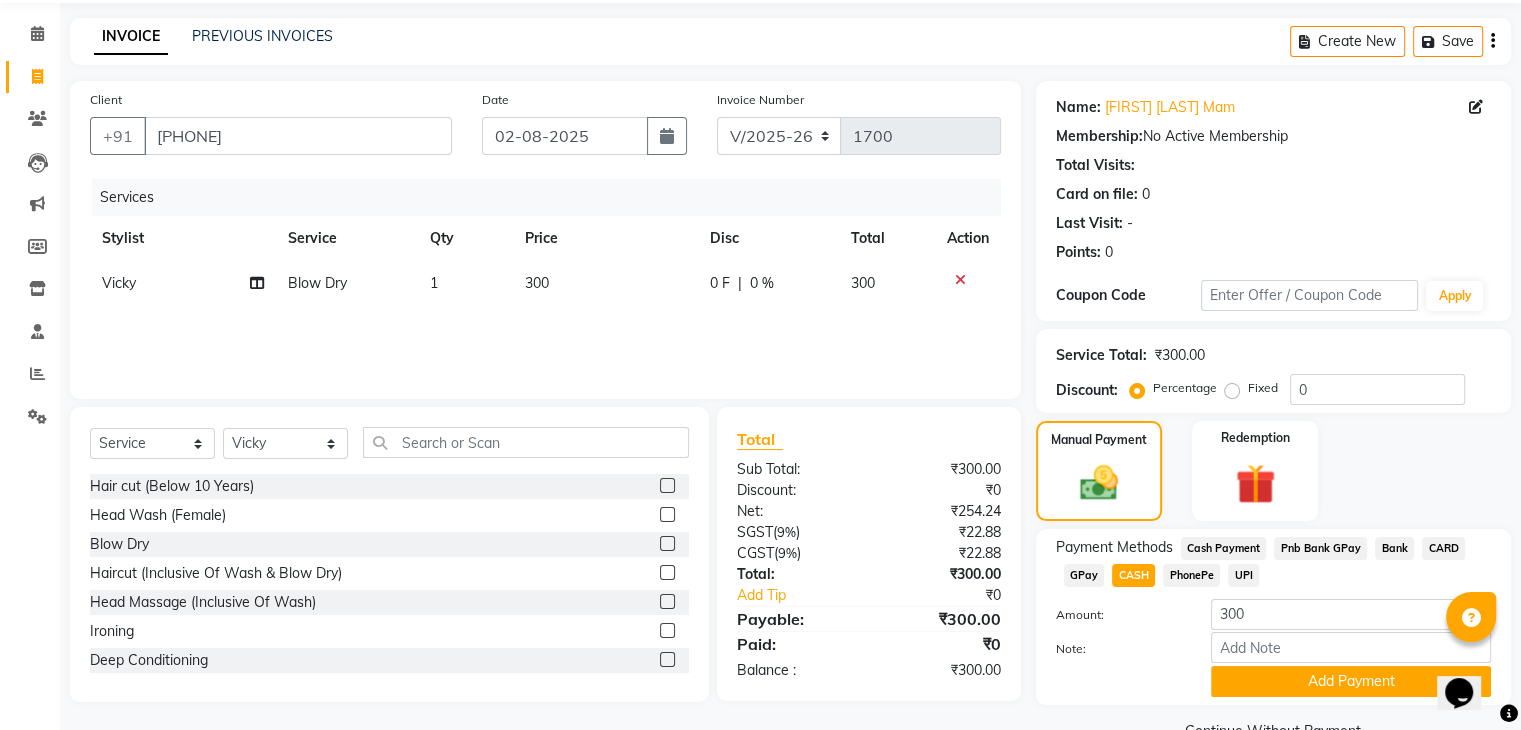 scroll, scrollTop: 117, scrollLeft: 0, axis: vertical 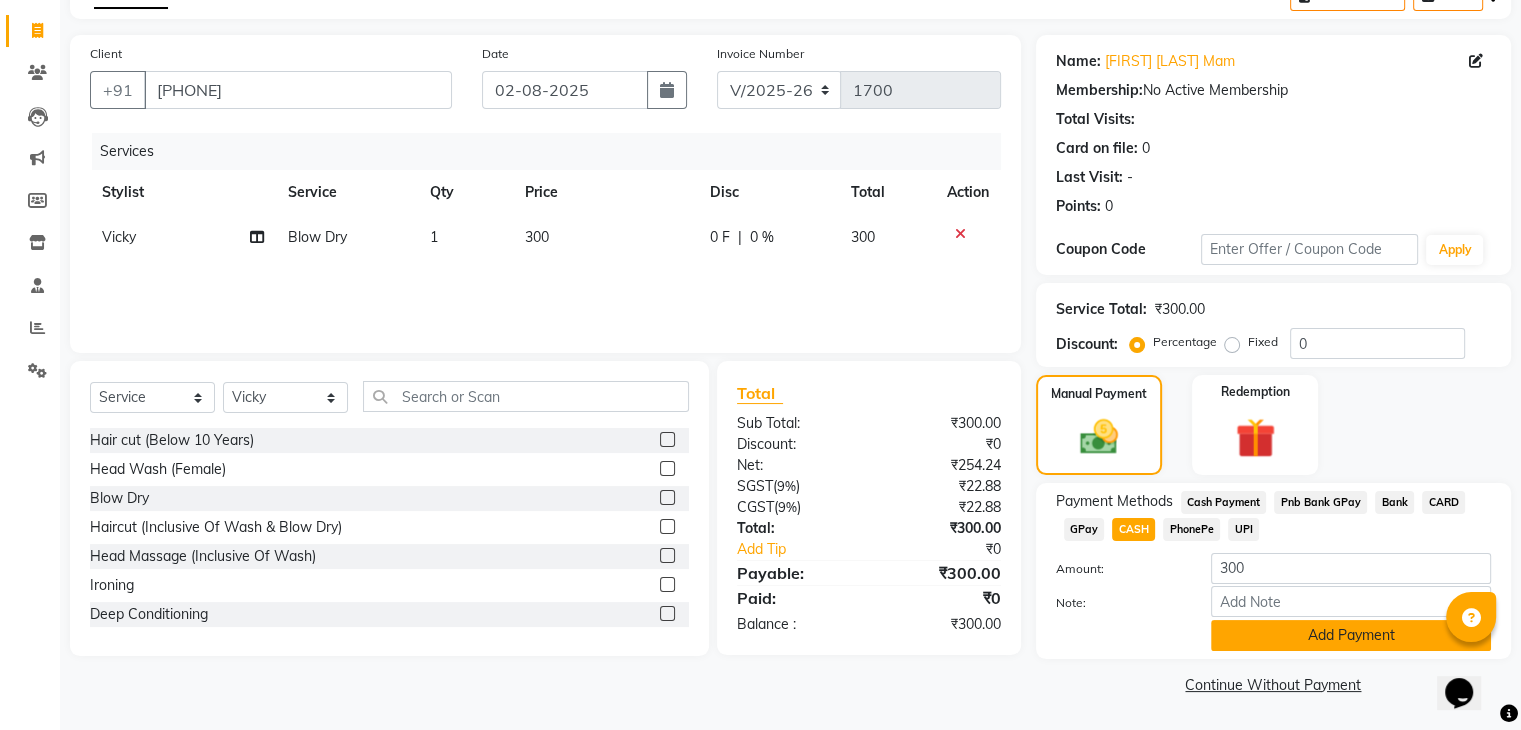 click on "Add Payment" 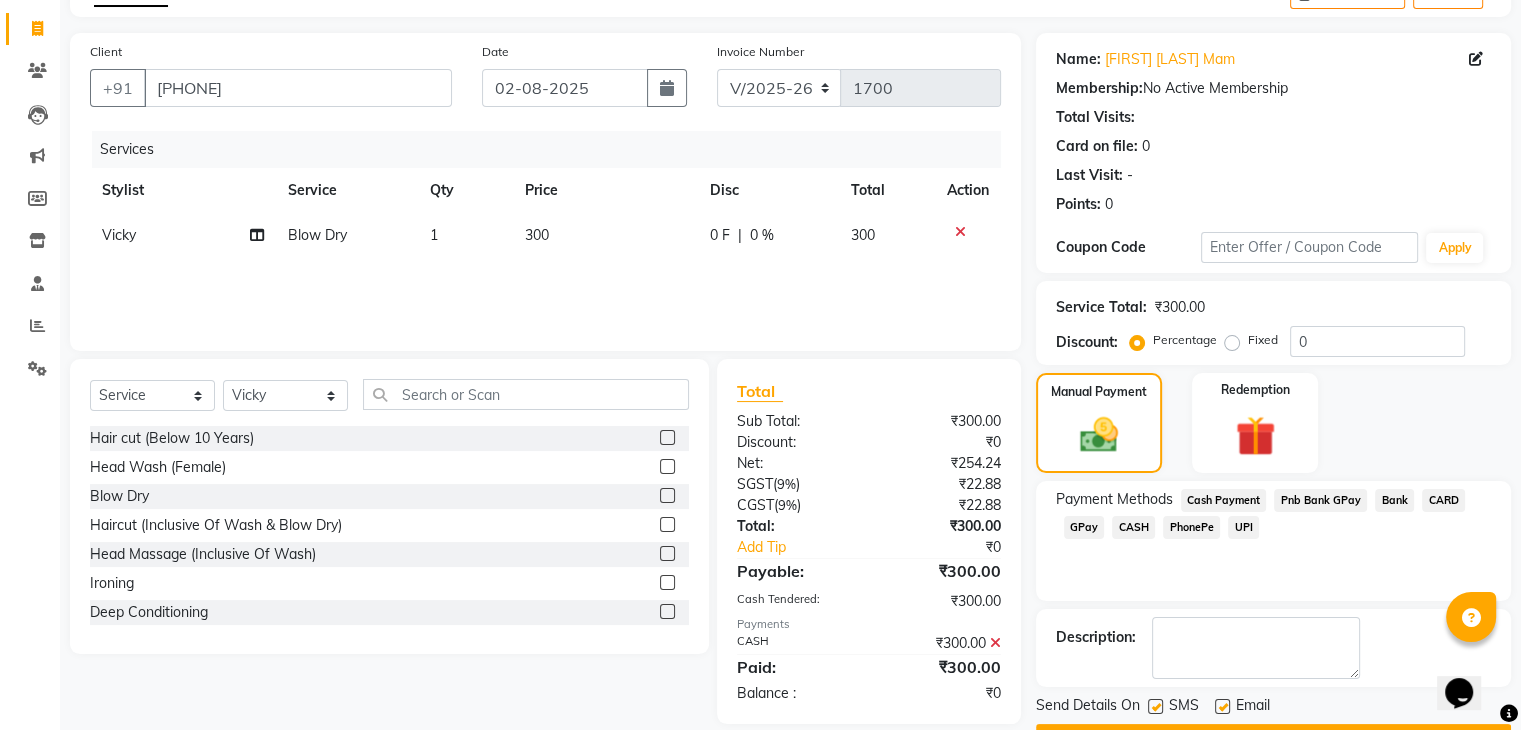 scroll, scrollTop: 171, scrollLeft: 0, axis: vertical 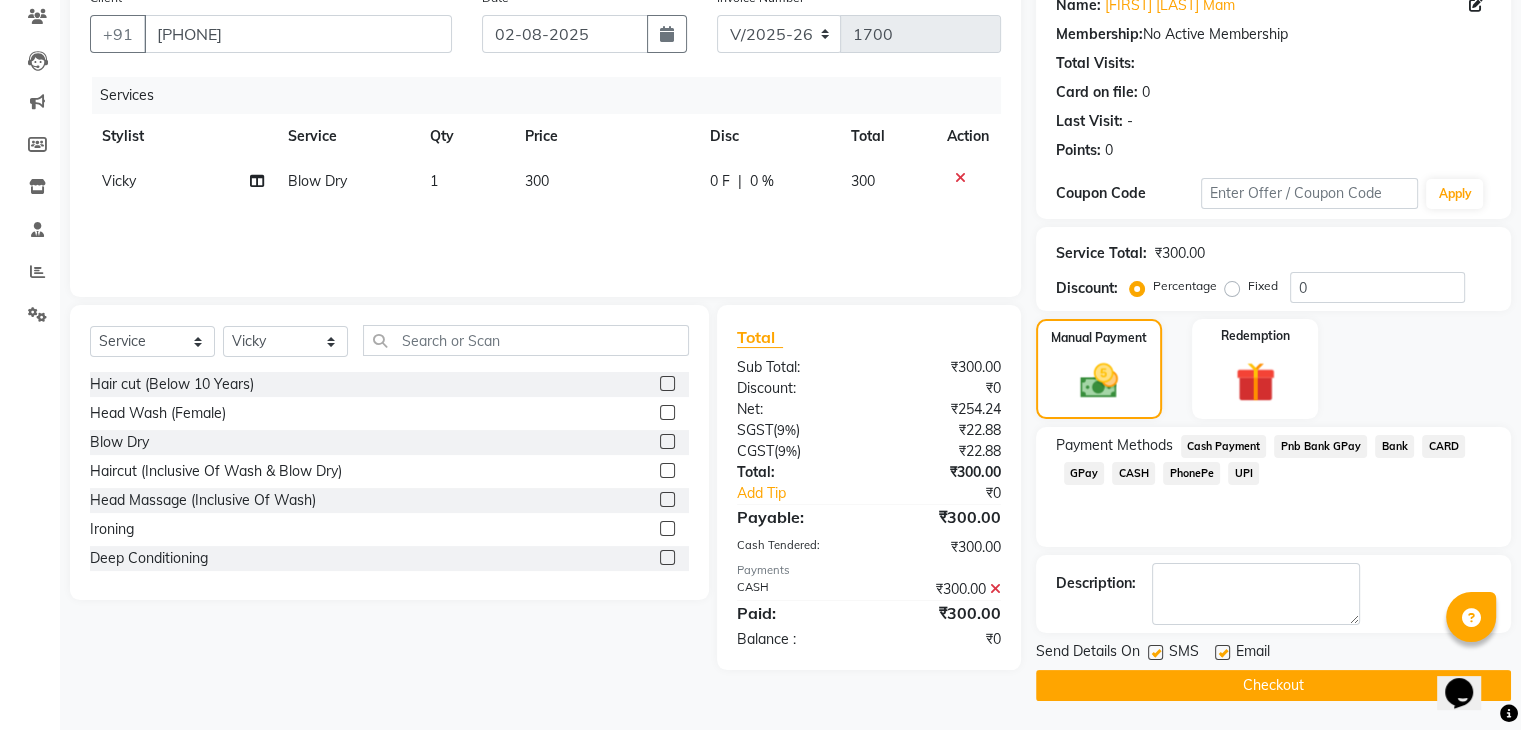 click on "Checkout" 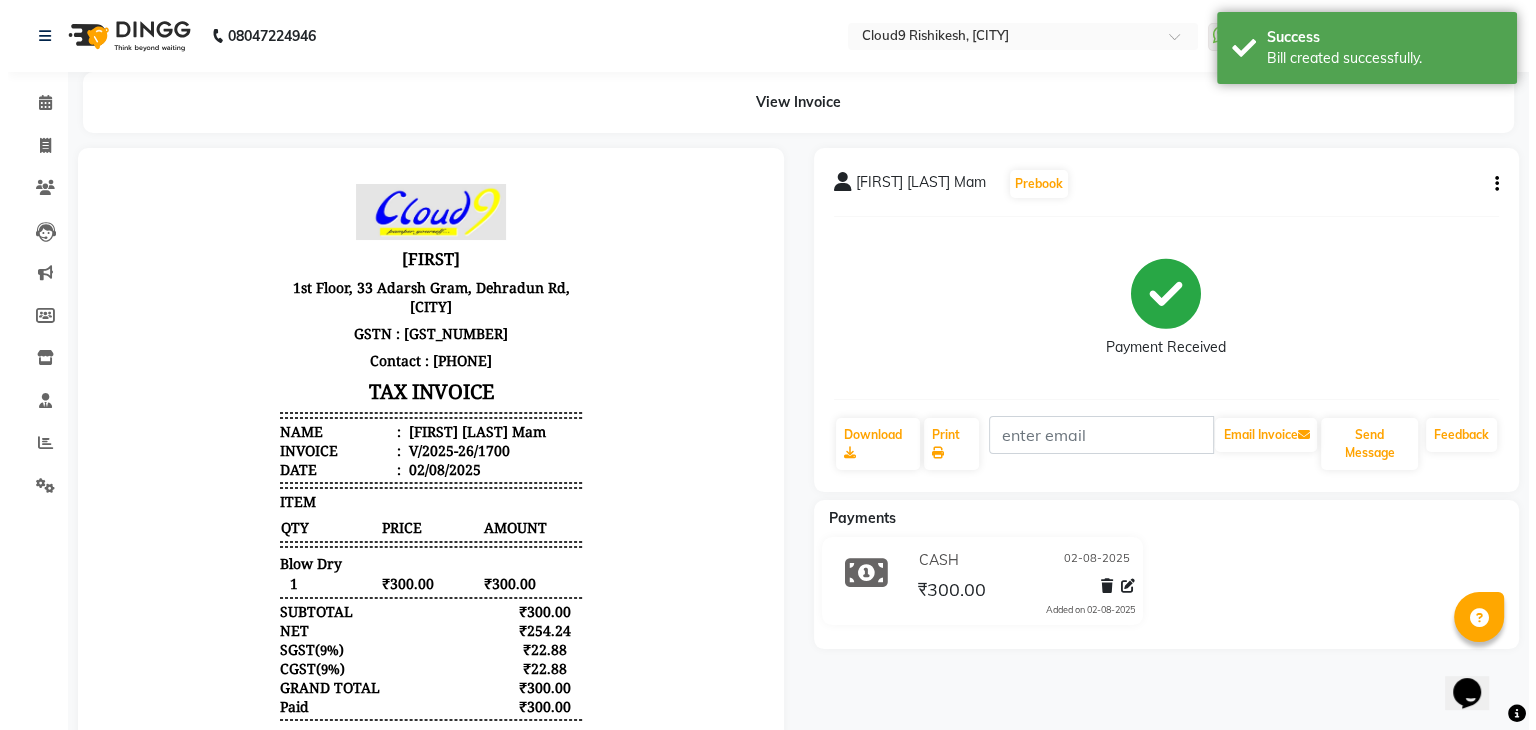 scroll, scrollTop: 0, scrollLeft: 0, axis: both 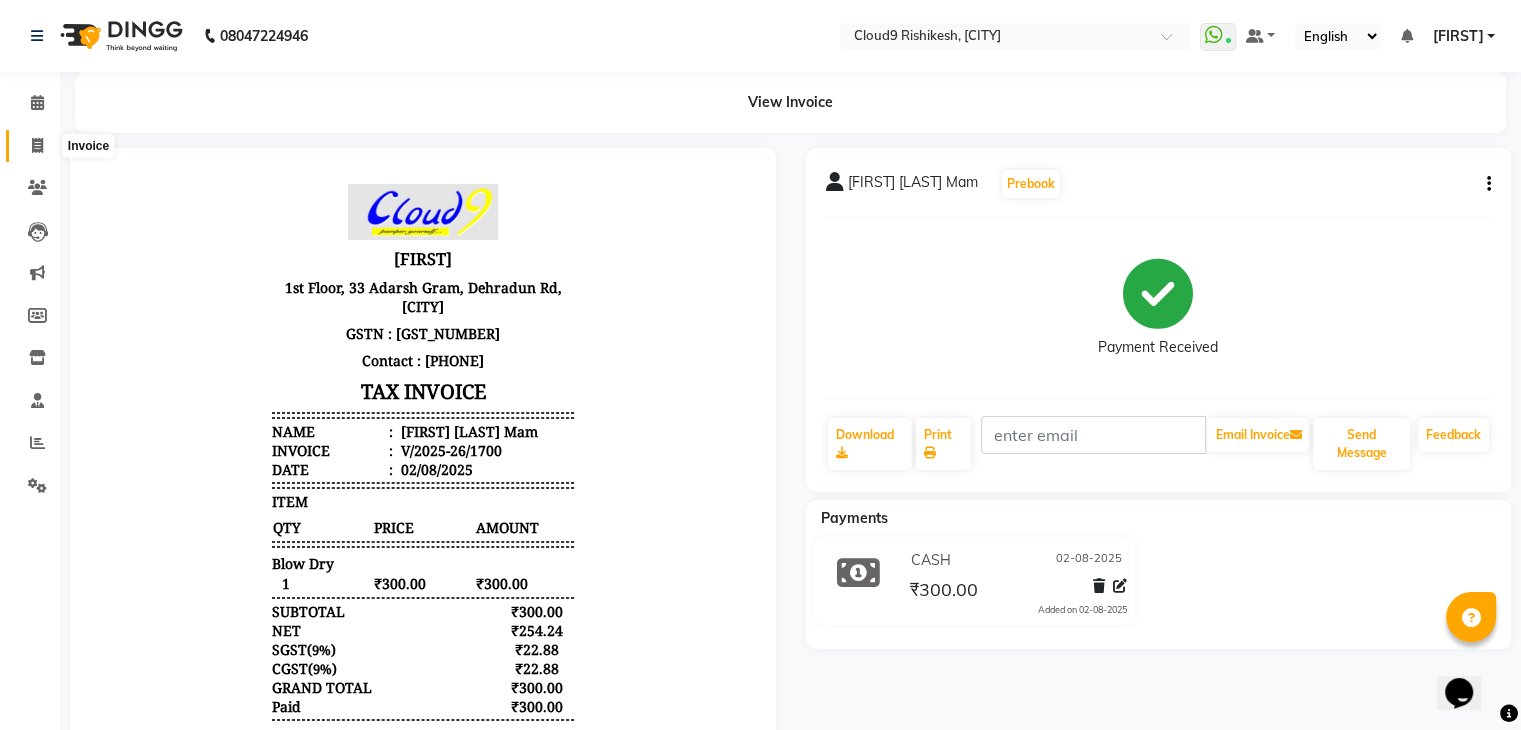 click 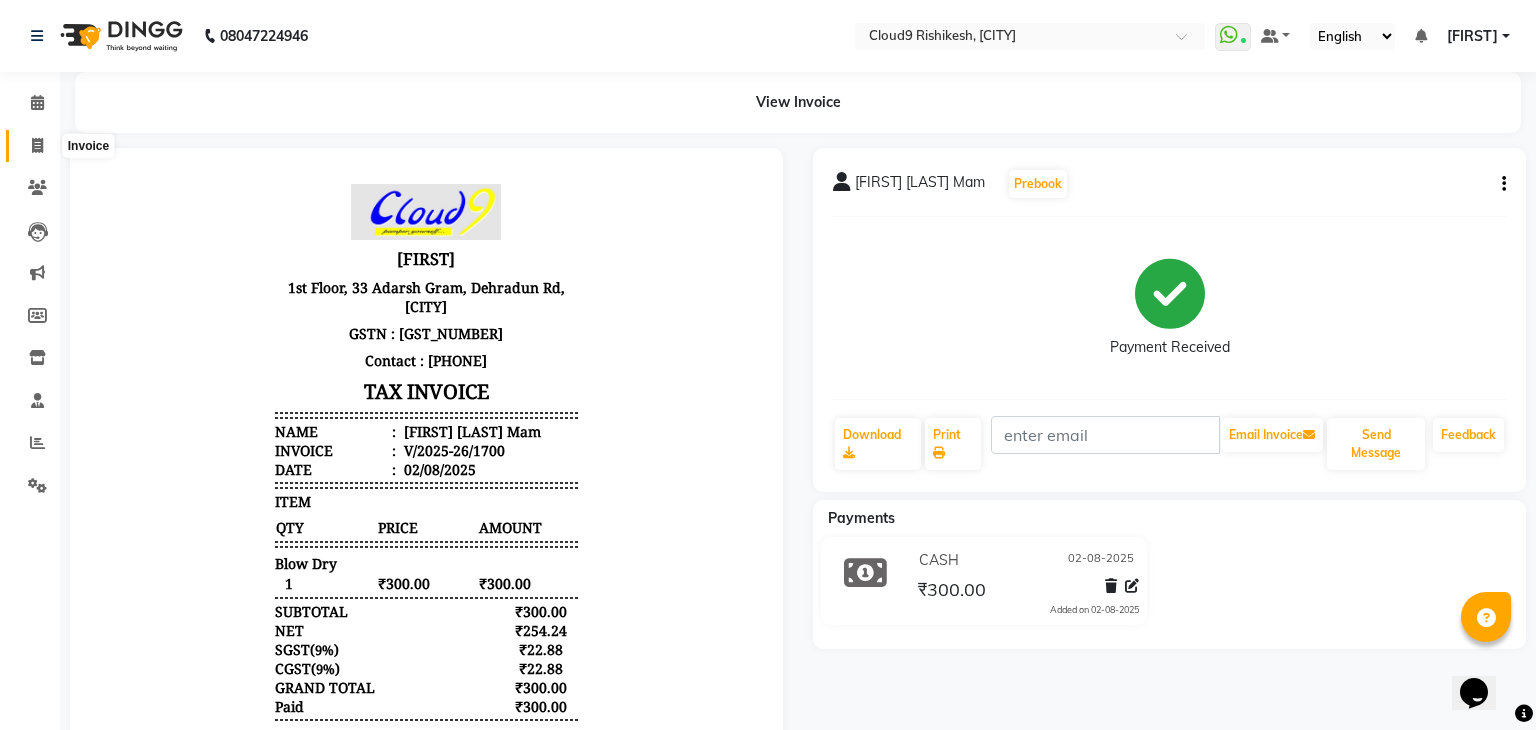 select on "service" 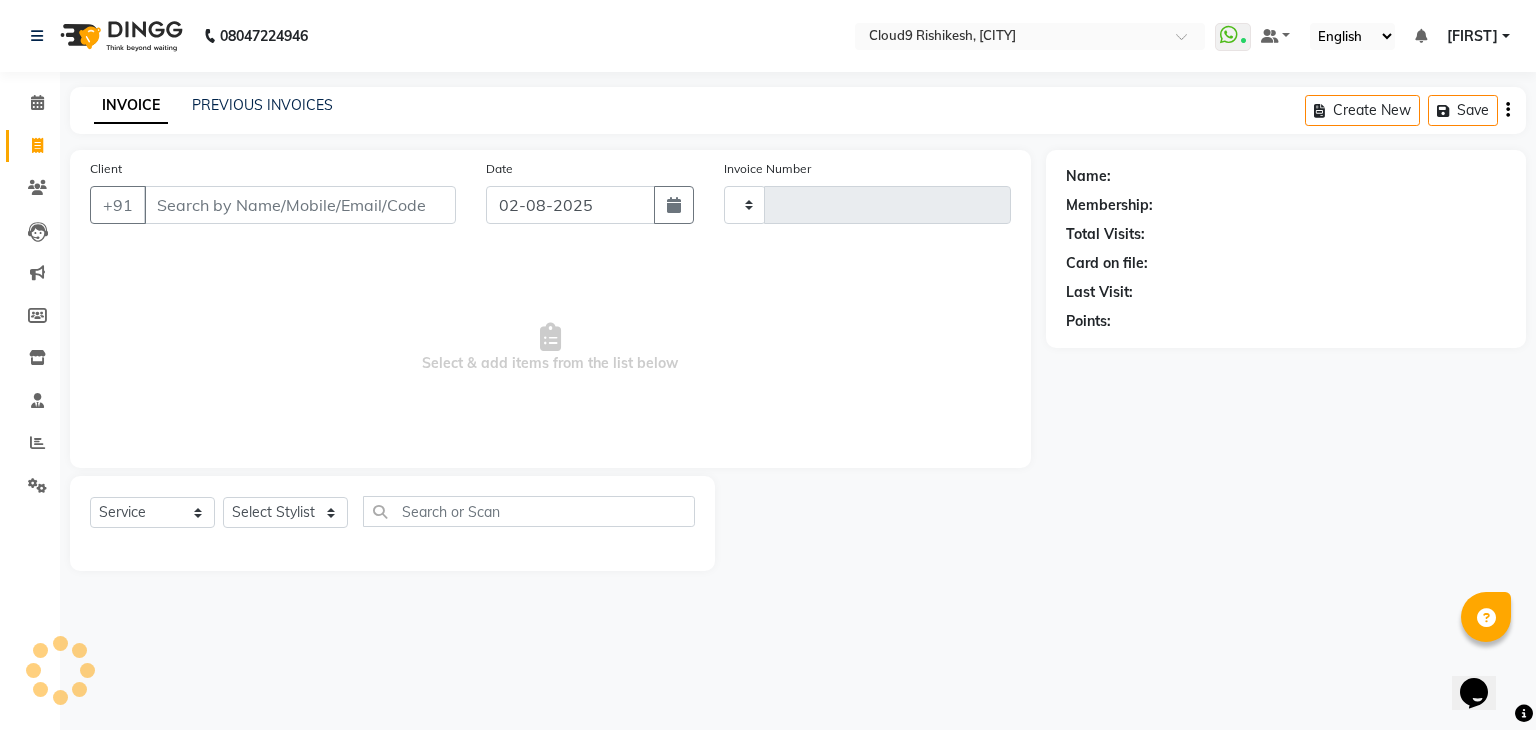 type on "1701" 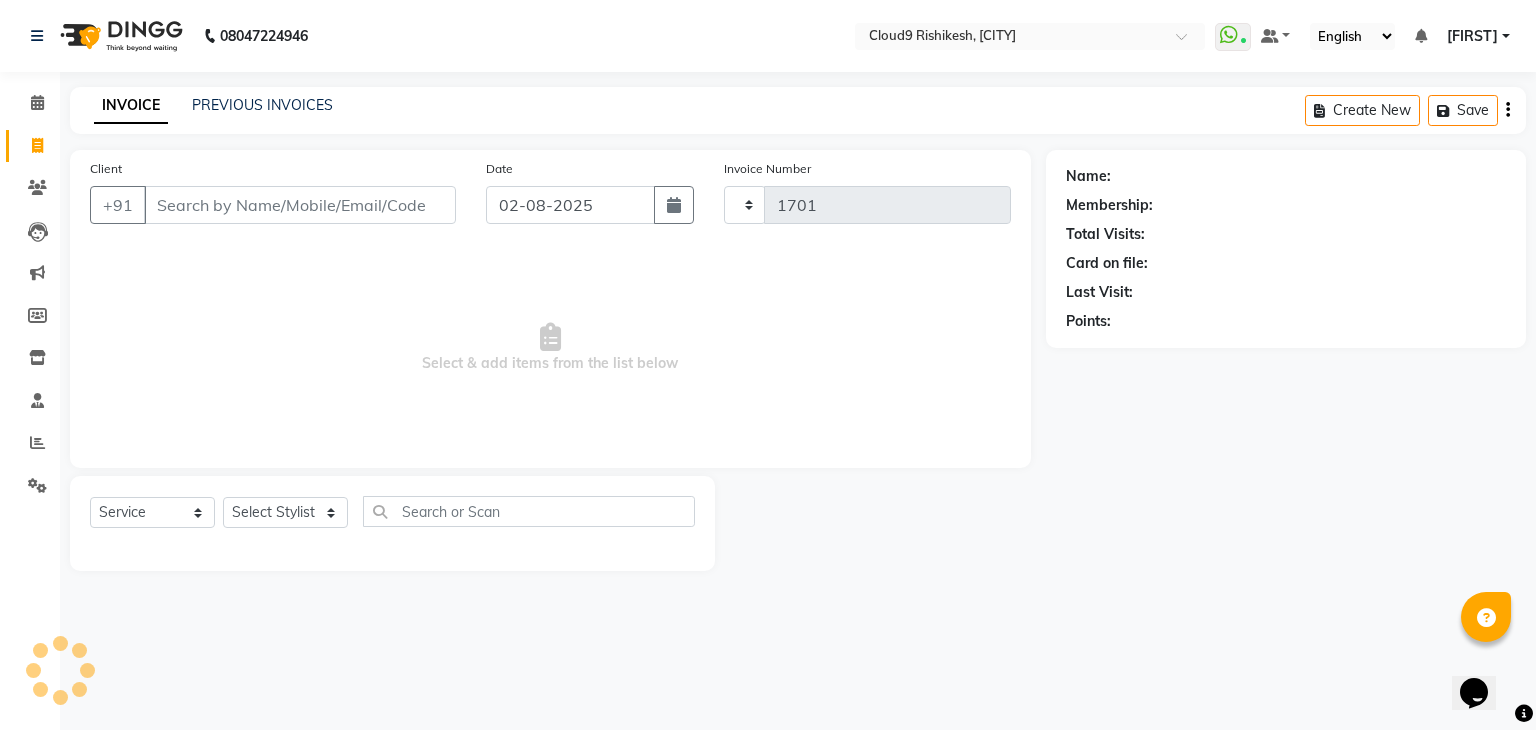select on "7746" 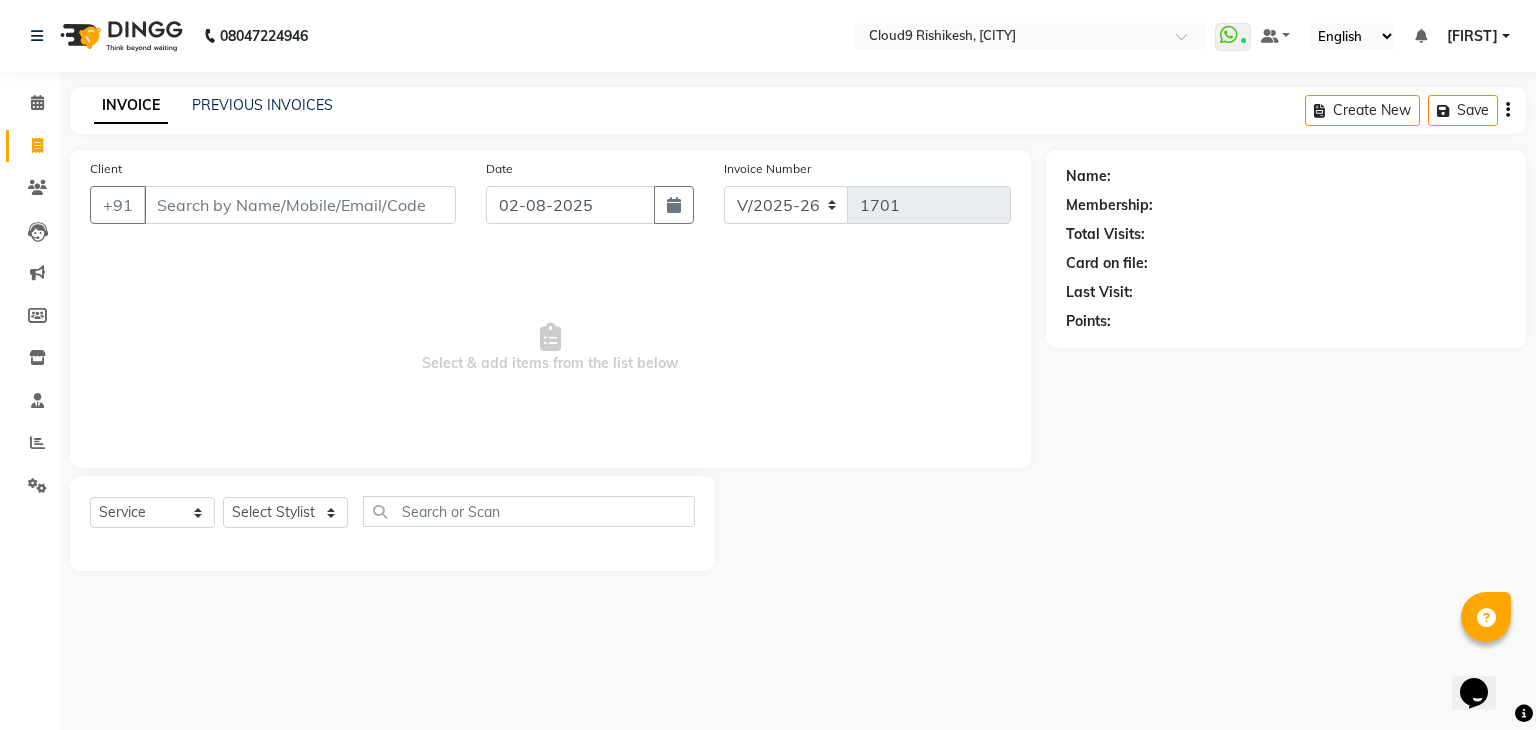 click on "Client" at bounding box center [300, 205] 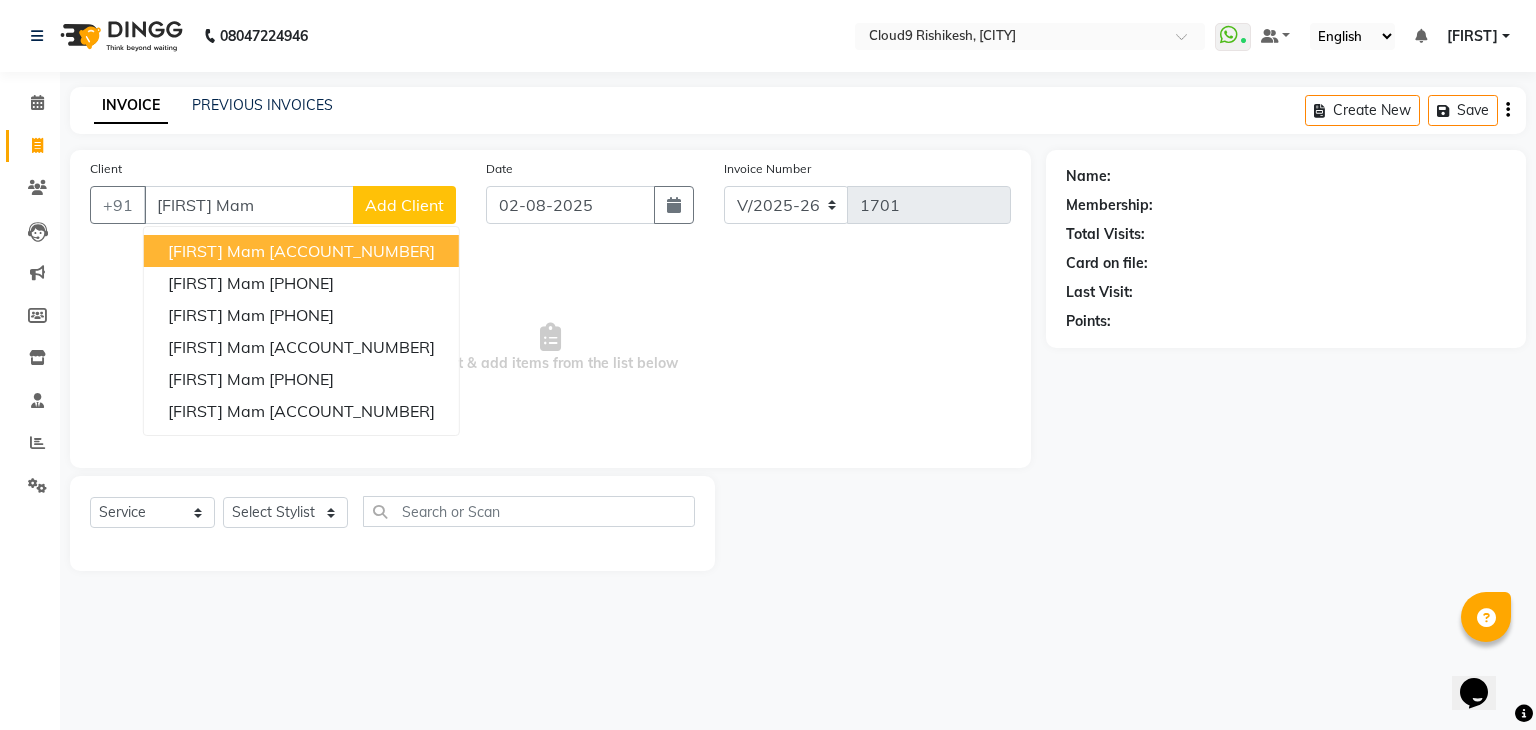 type on "[FIRST] Mam" 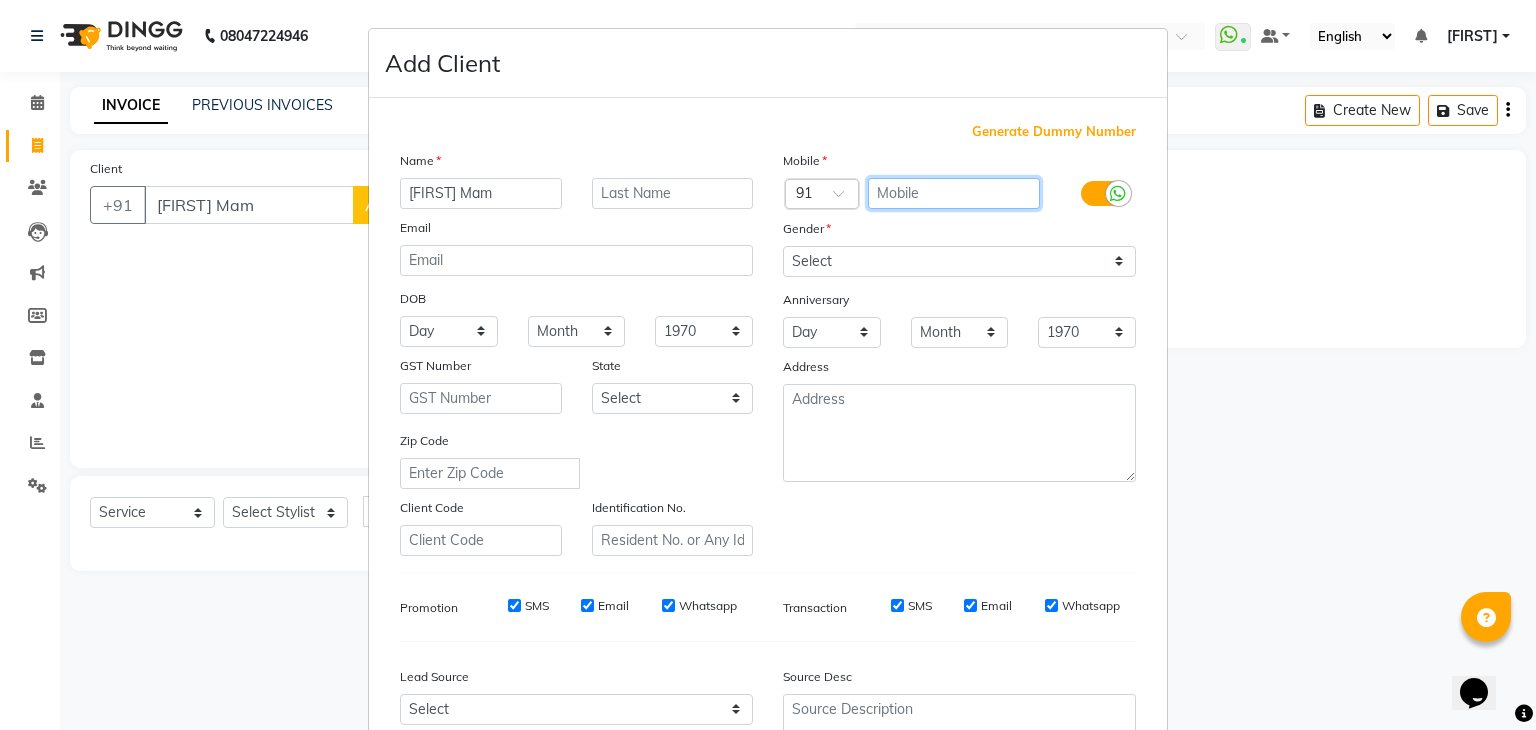 click at bounding box center (954, 193) 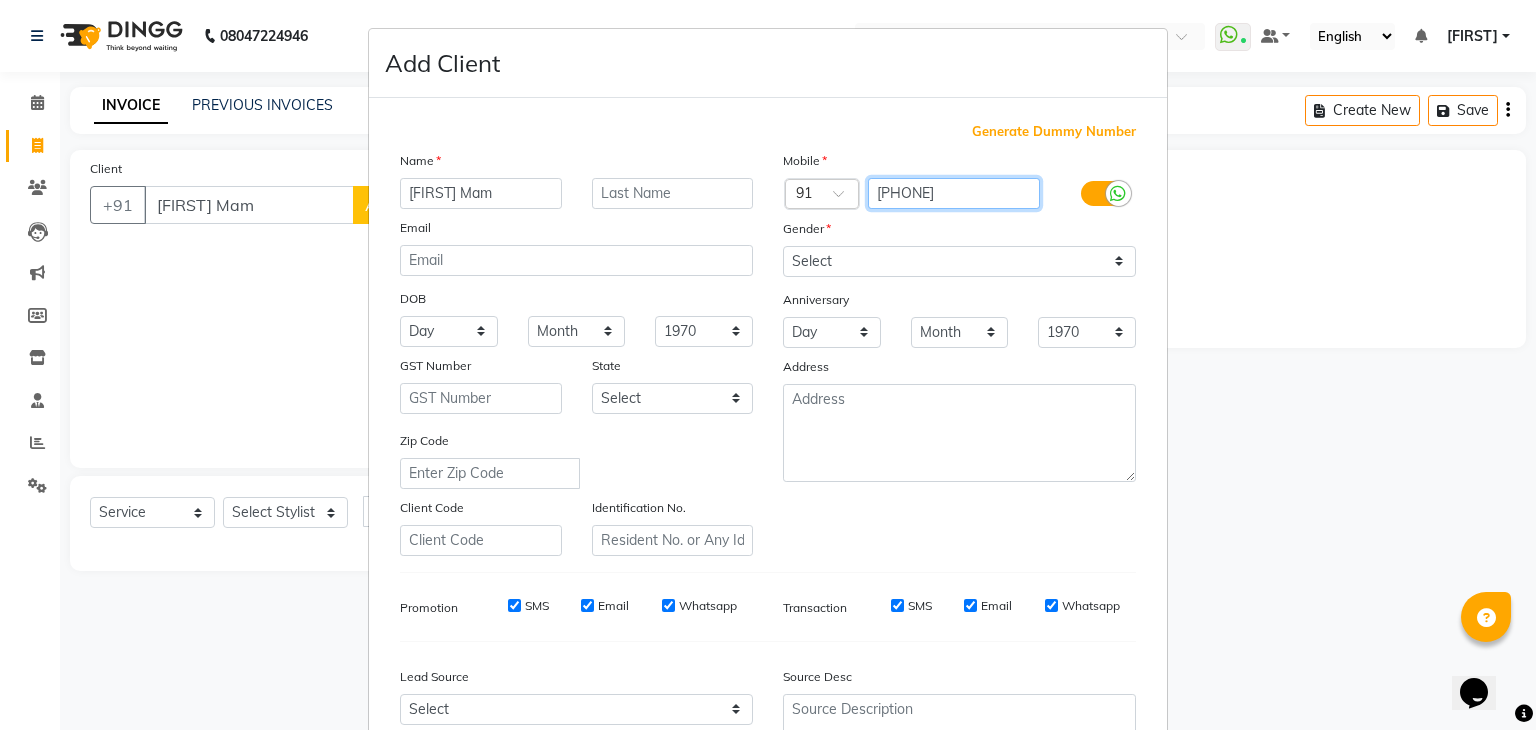type on "[PHONE]" 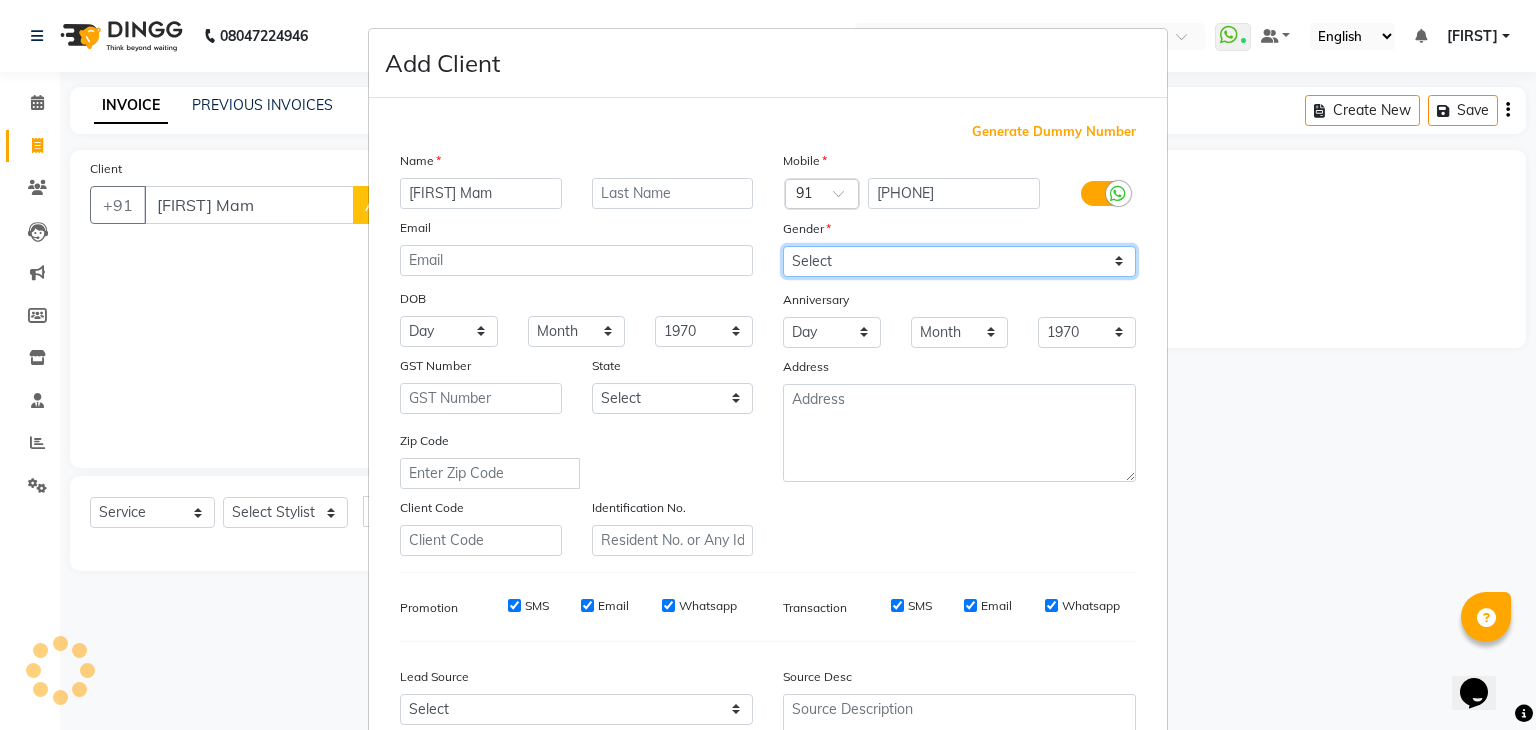 click on "Select Male Female Other Prefer Not To Say" at bounding box center (959, 261) 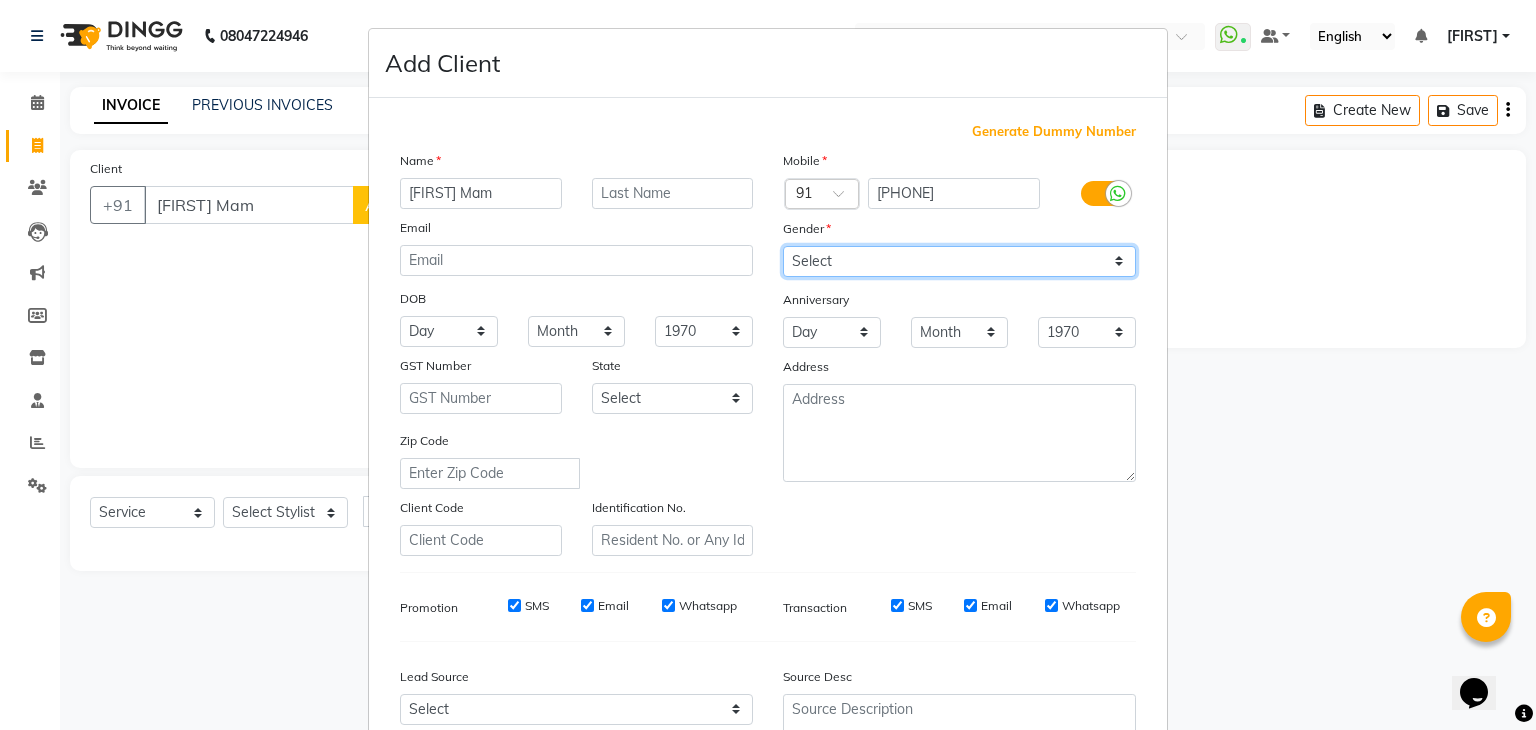 select on "female" 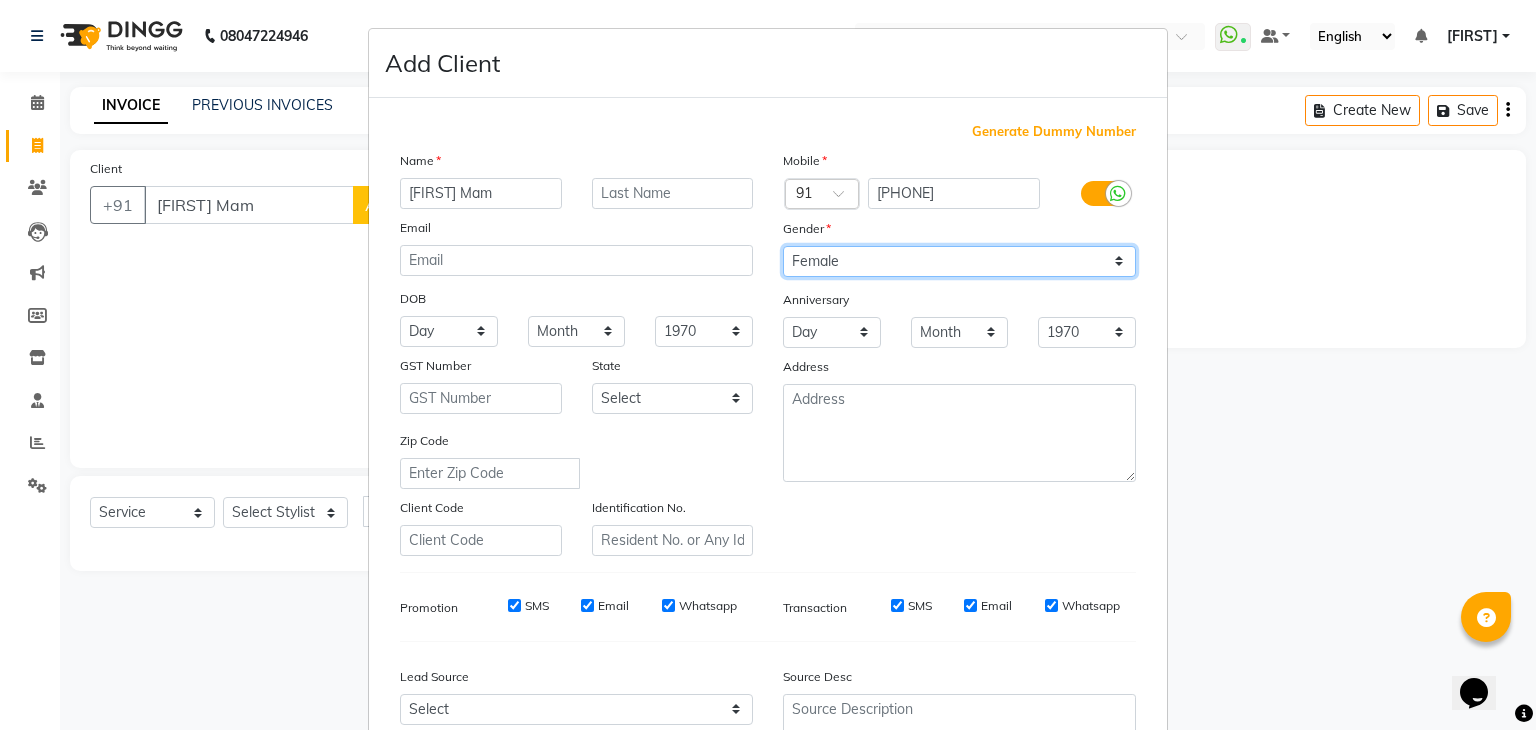 click on "Select Male Female Other Prefer Not To Say" at bounding box center [959, 261] 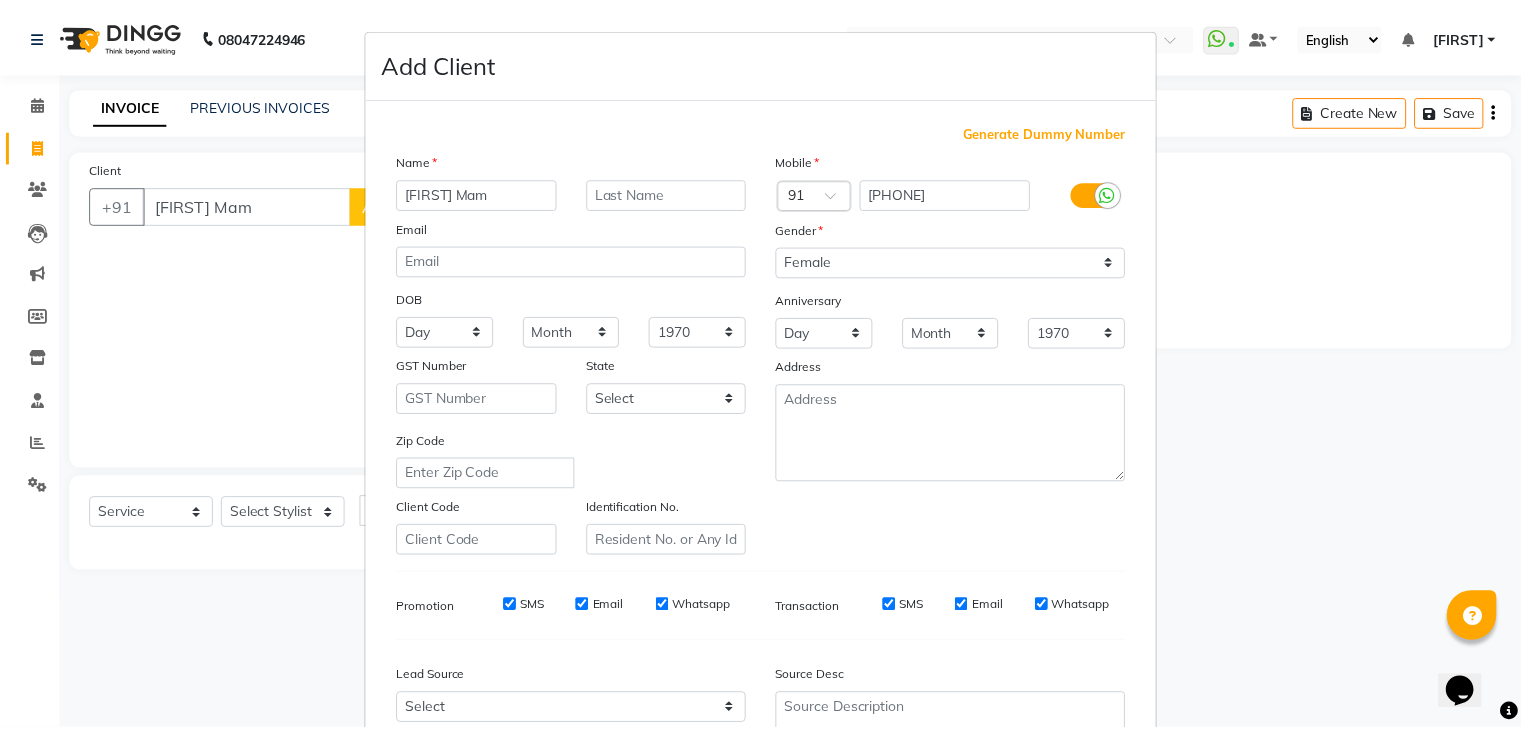scroll, scrollTop: 203, scrollLeft: 0, axis: vertical 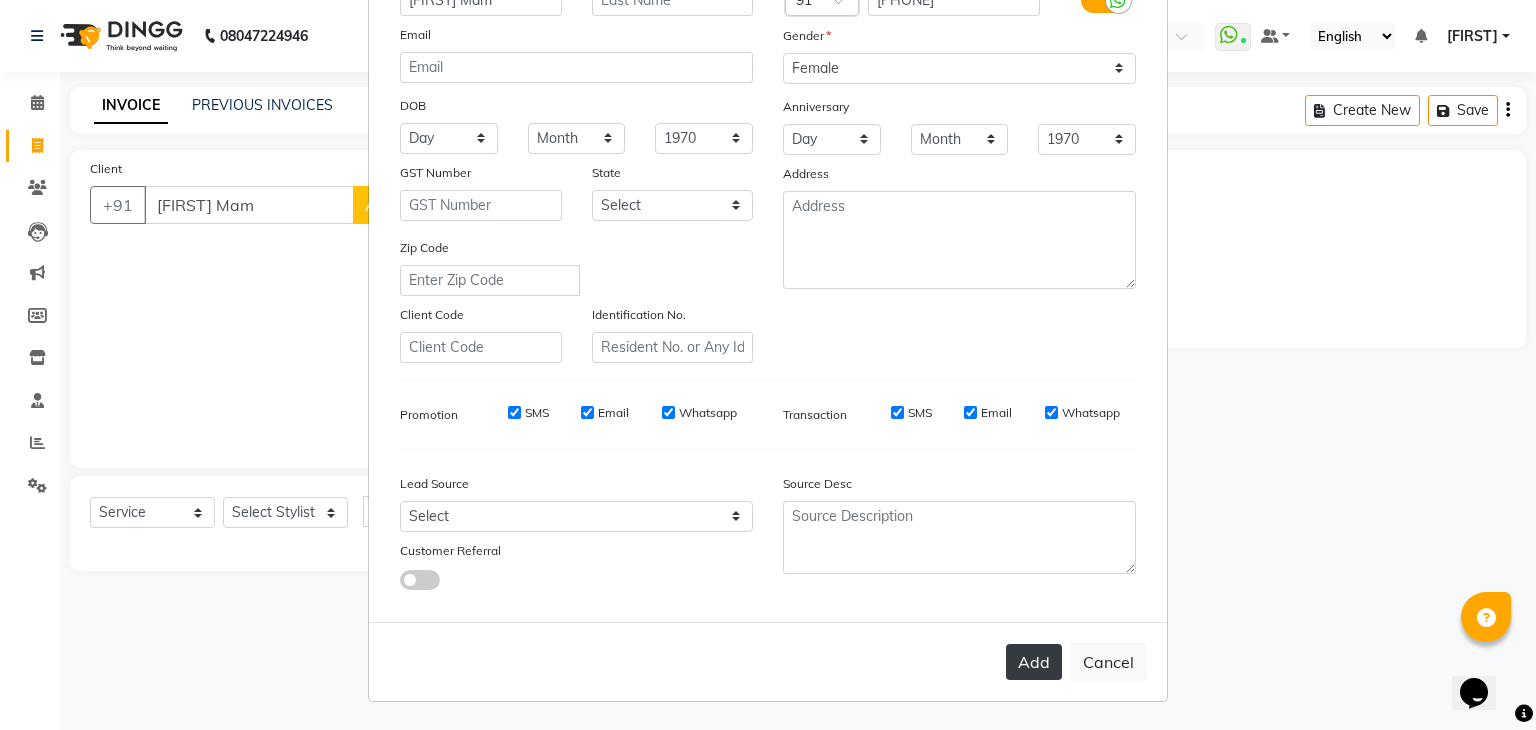 click on "Add" at bounding box center [1034, 662] 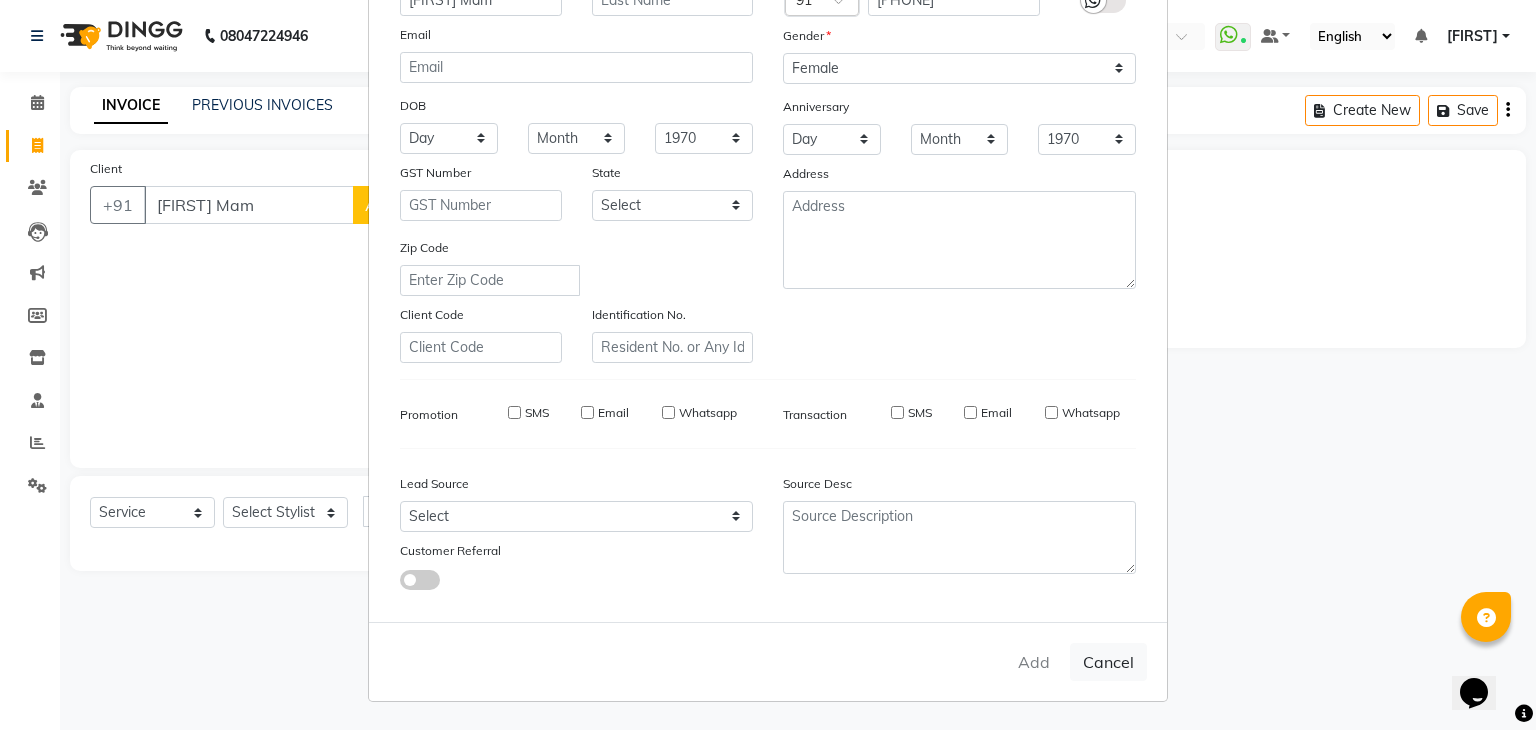 type on "[PHONE]" 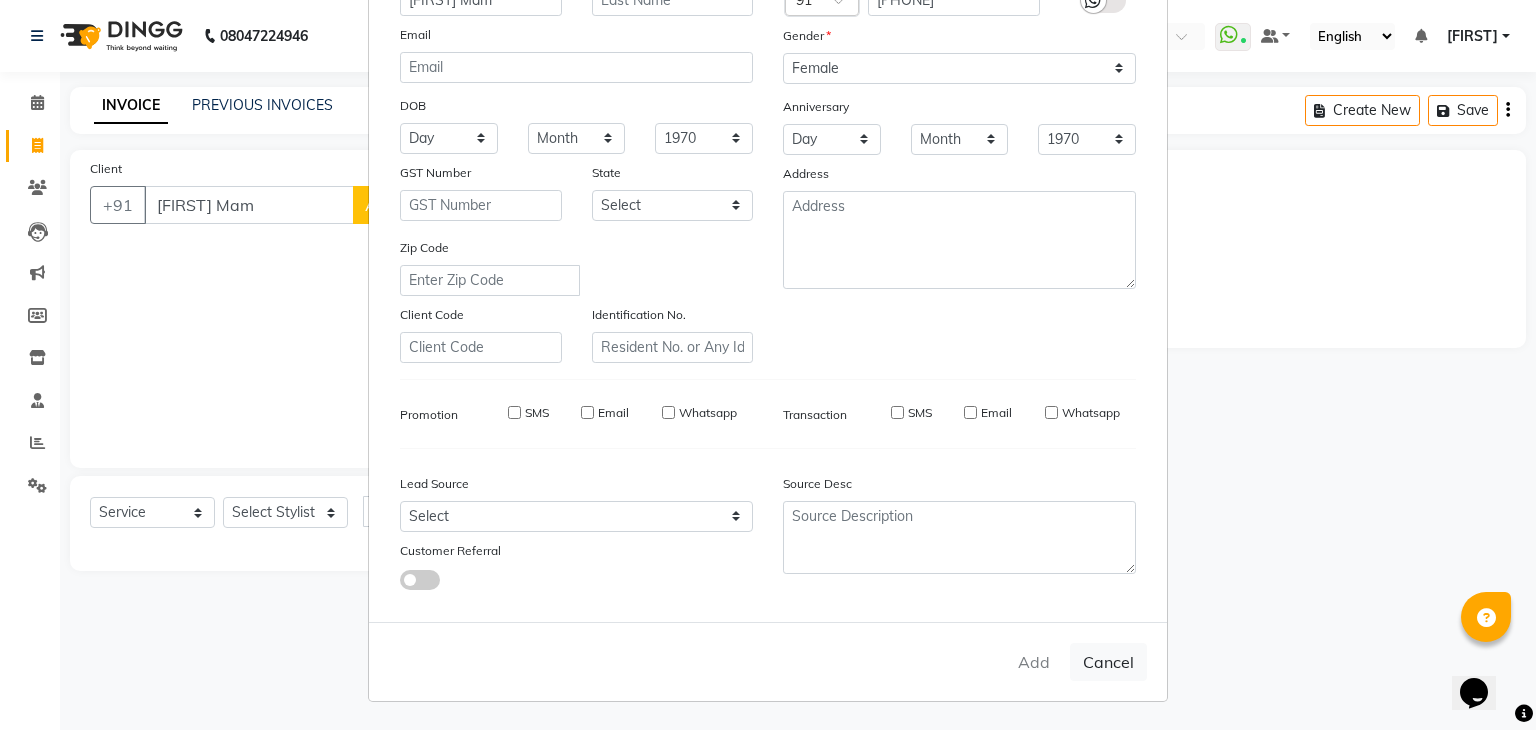 type 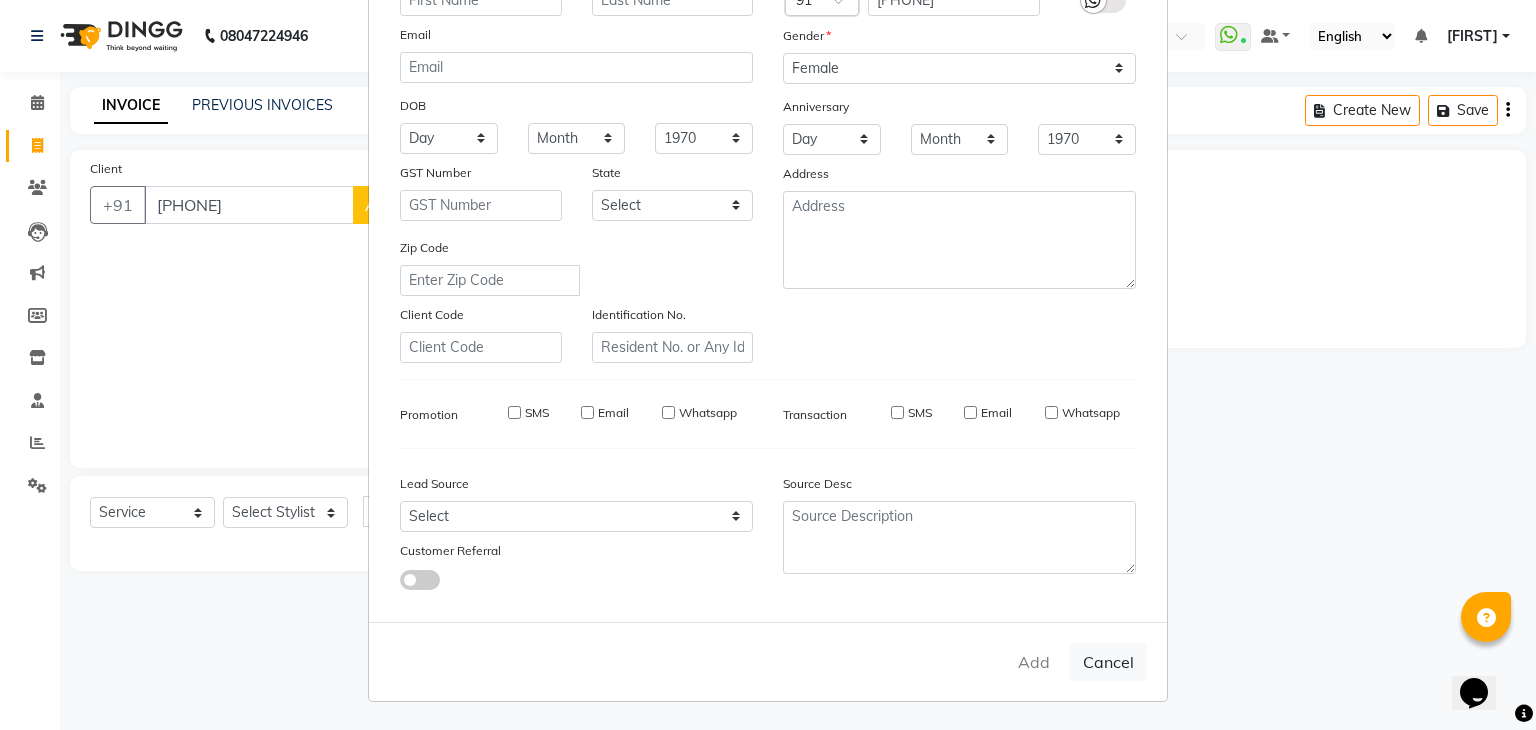 select 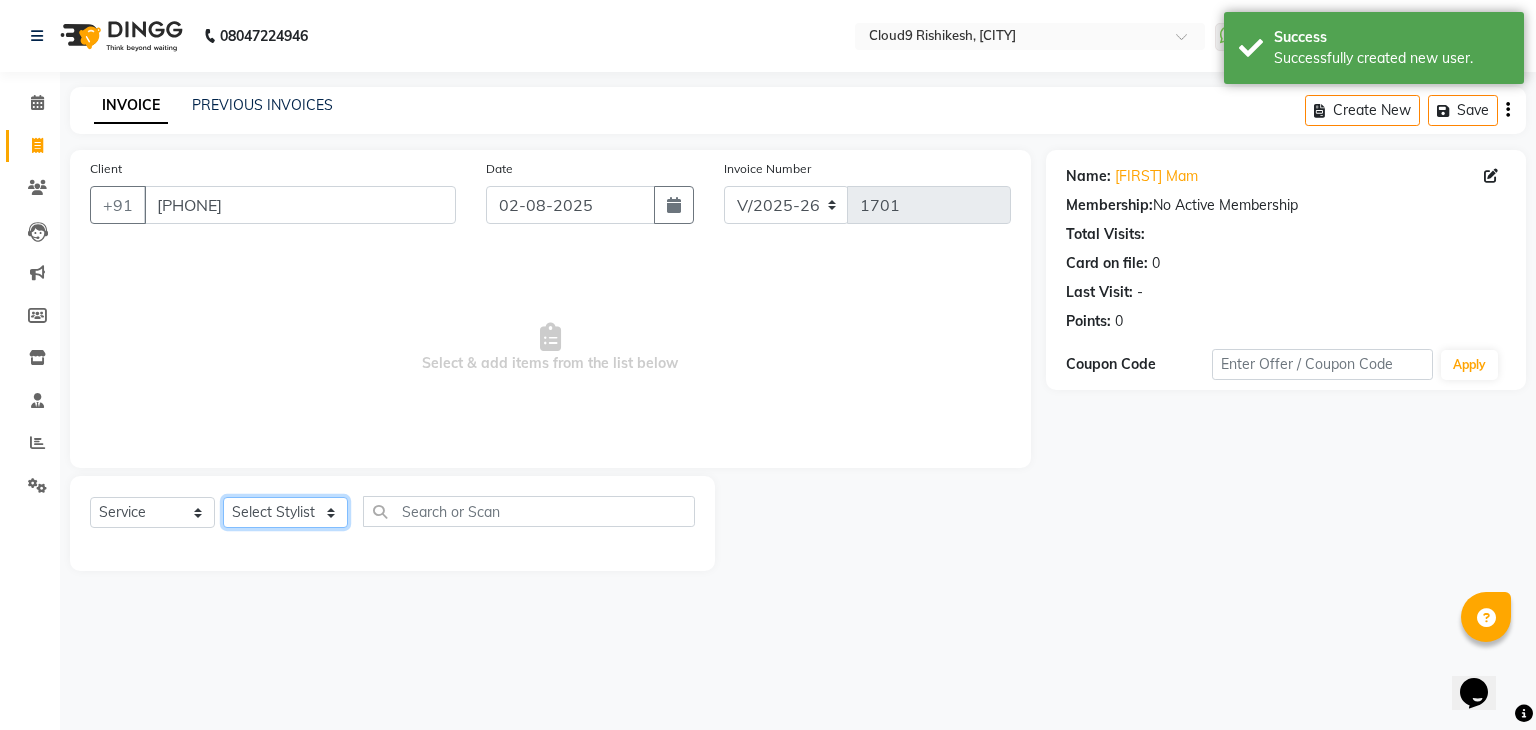 click on "Select Stylist Akhilesh Anjali Ankush Anu Arun Ashok sir Carpe Diem DINGG SUPPORT Eddy Front Desk Hansraj Intzar Lakshmi Maanish Manisha Mona Naresh Naushad Poonam 1 Poonam 2 Priya Raja Rajesh Ji Rani Reena Renu Ritika Riyaz Sakshi Sangita Santoshi Seema Shabina Shamshad Sharik Ali Sharukh 2 Umesh Vicky Vinay Vishal Vishu Waiting Client" 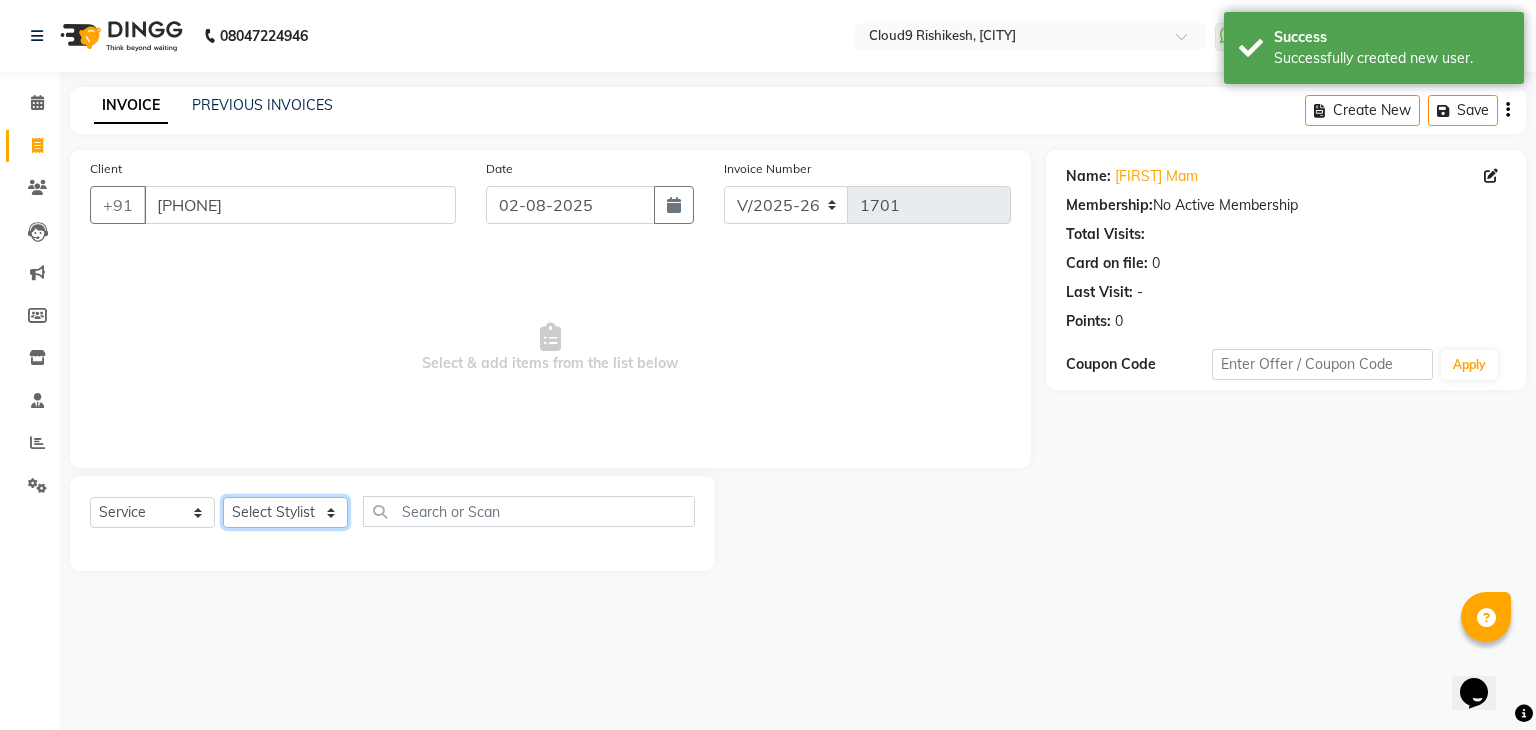 select on "69157" 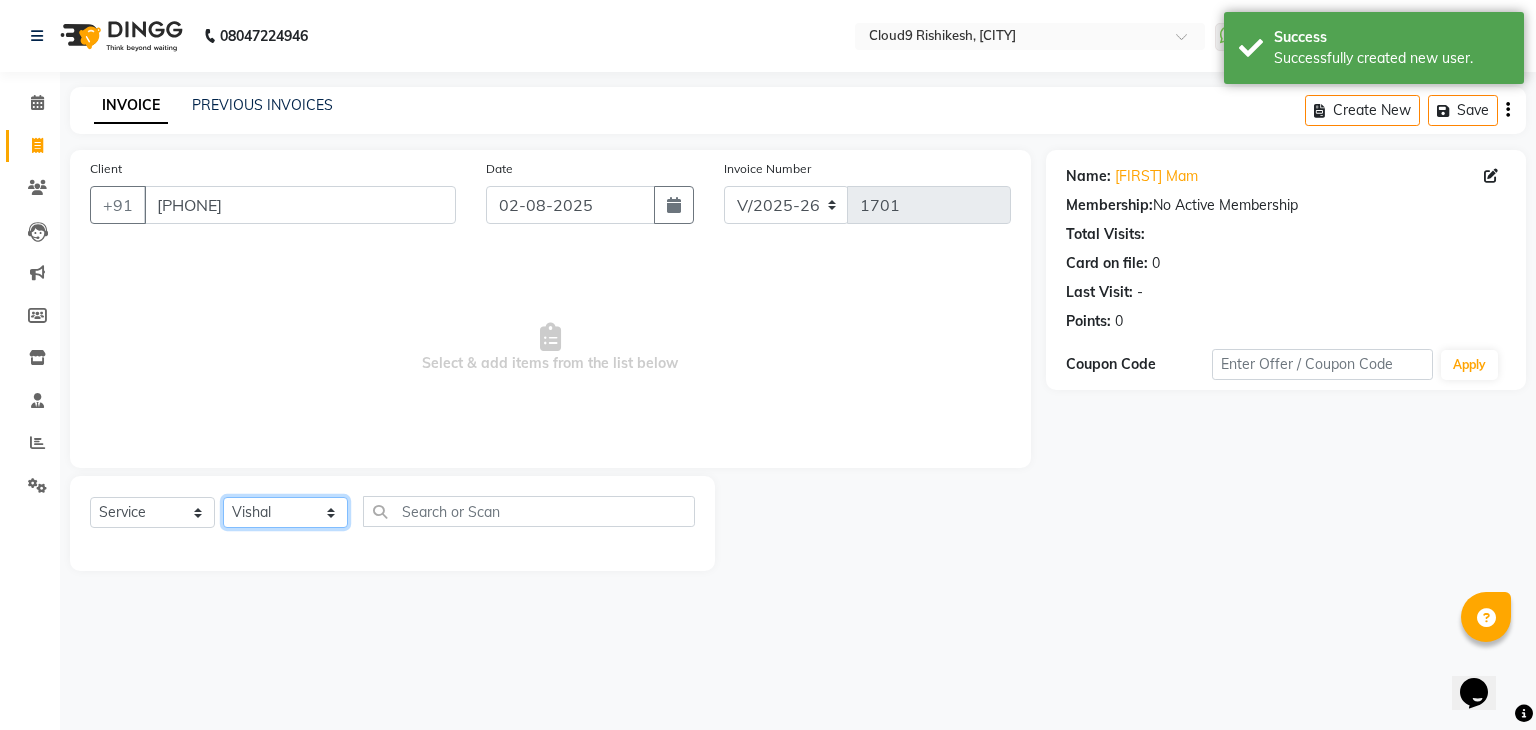 click on "Select Stylist Akhilesh Anjali Ankush Anu Arun Ashok sir Carpe Diem DINGG SUPPORT Eddy Front Desk Hansraj Intzar Lakshmi Maanish Manisha Mona Naresh Naushad Poonam 1 Poonam 2 Priya Raja Rajesh Ji Rani Reena Renu Ritika Riyaz Sakshi Sangita Santoshi Seema Shabina Shamshad Sharik Ali Sharukh 2 Umesh Vicky Vinay Vishal Vishu Waiting Client" 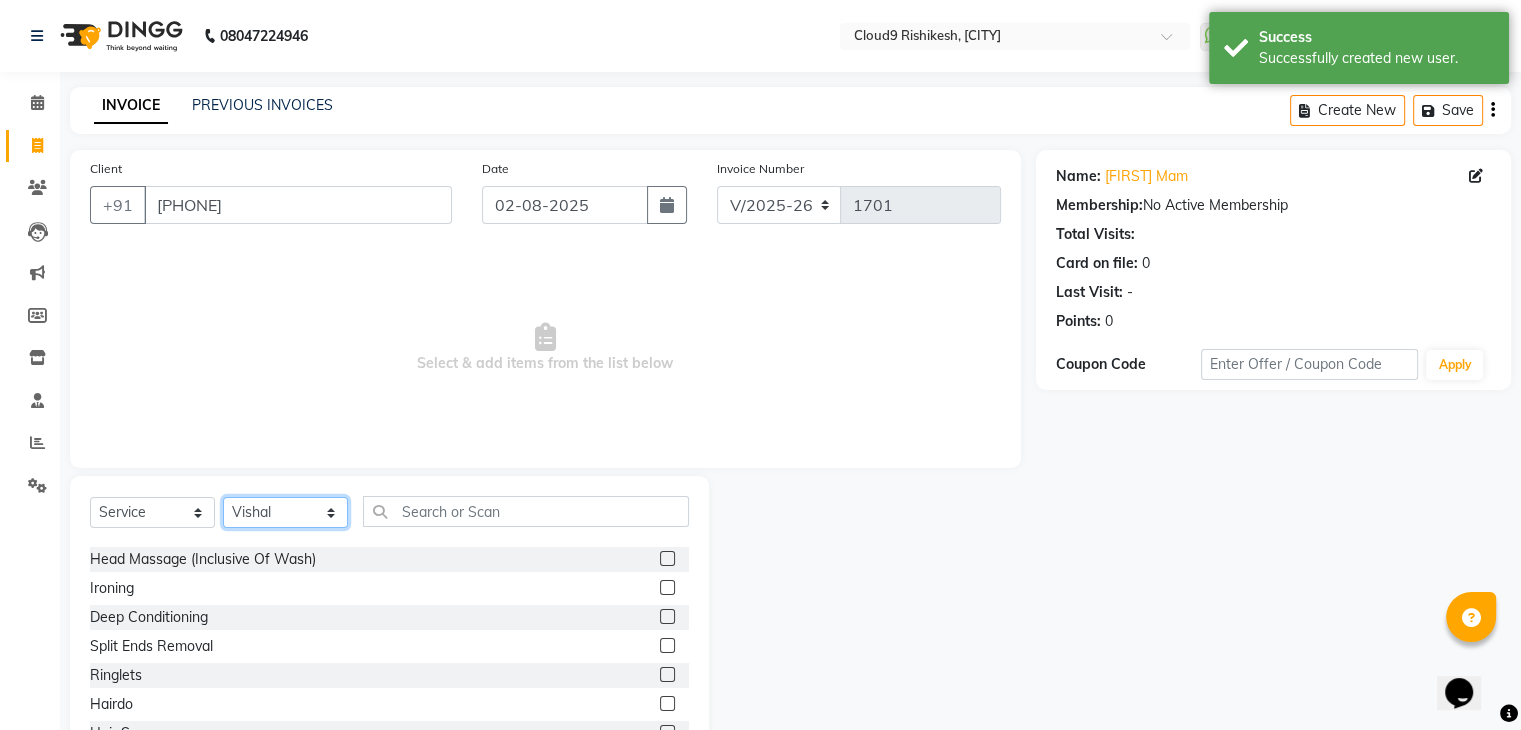 scroll, scrollTop: 174, scrollLeft: 0, axis: vertical 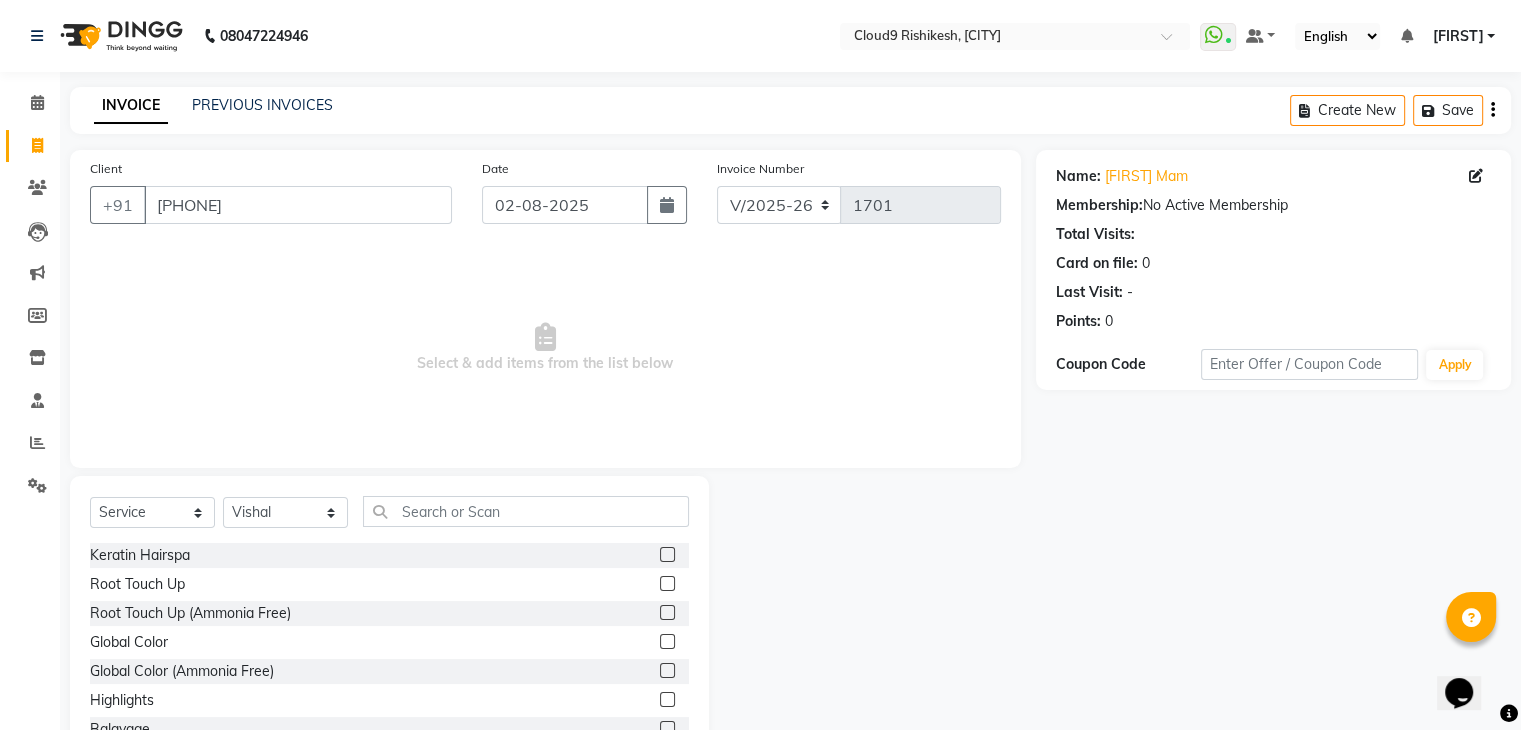 click 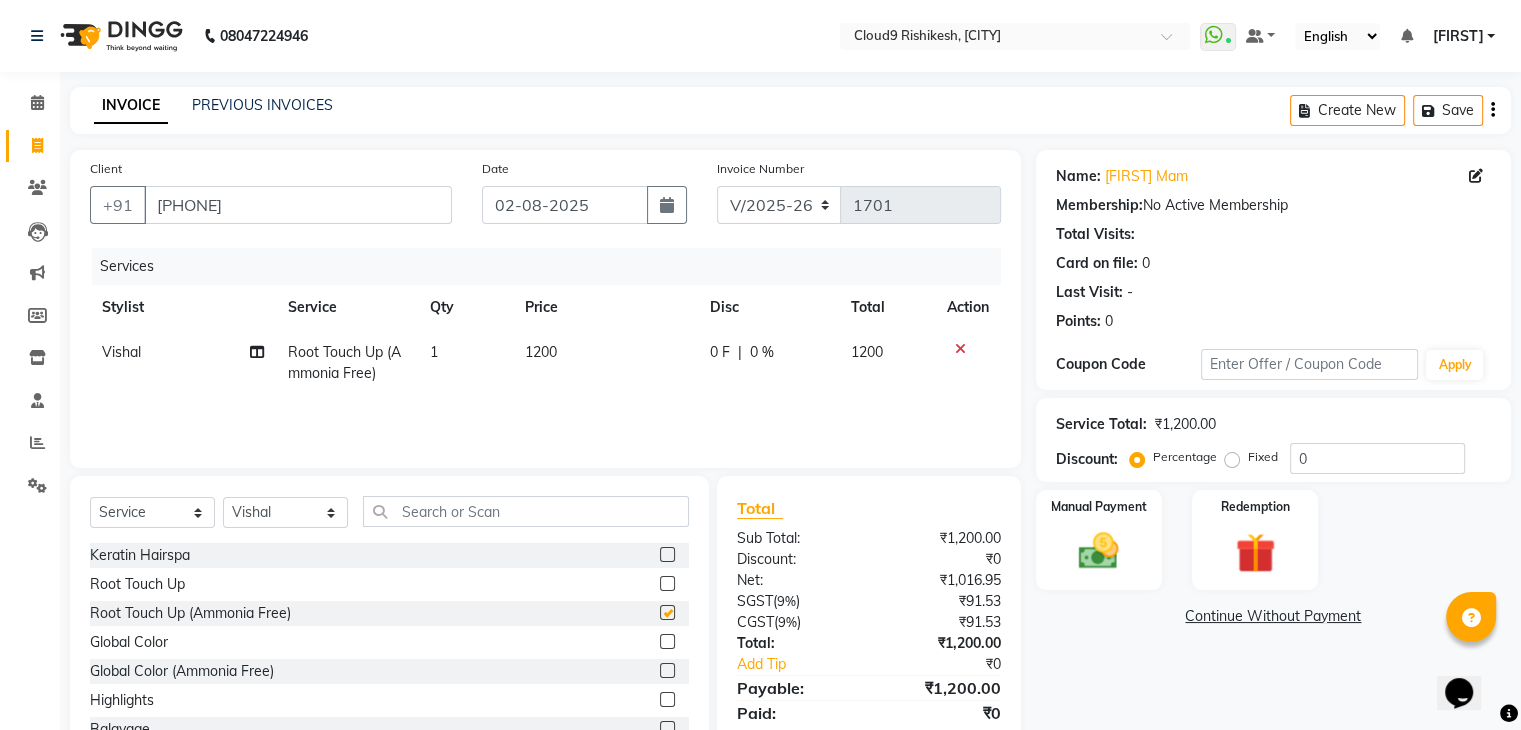 checkbox on "false" 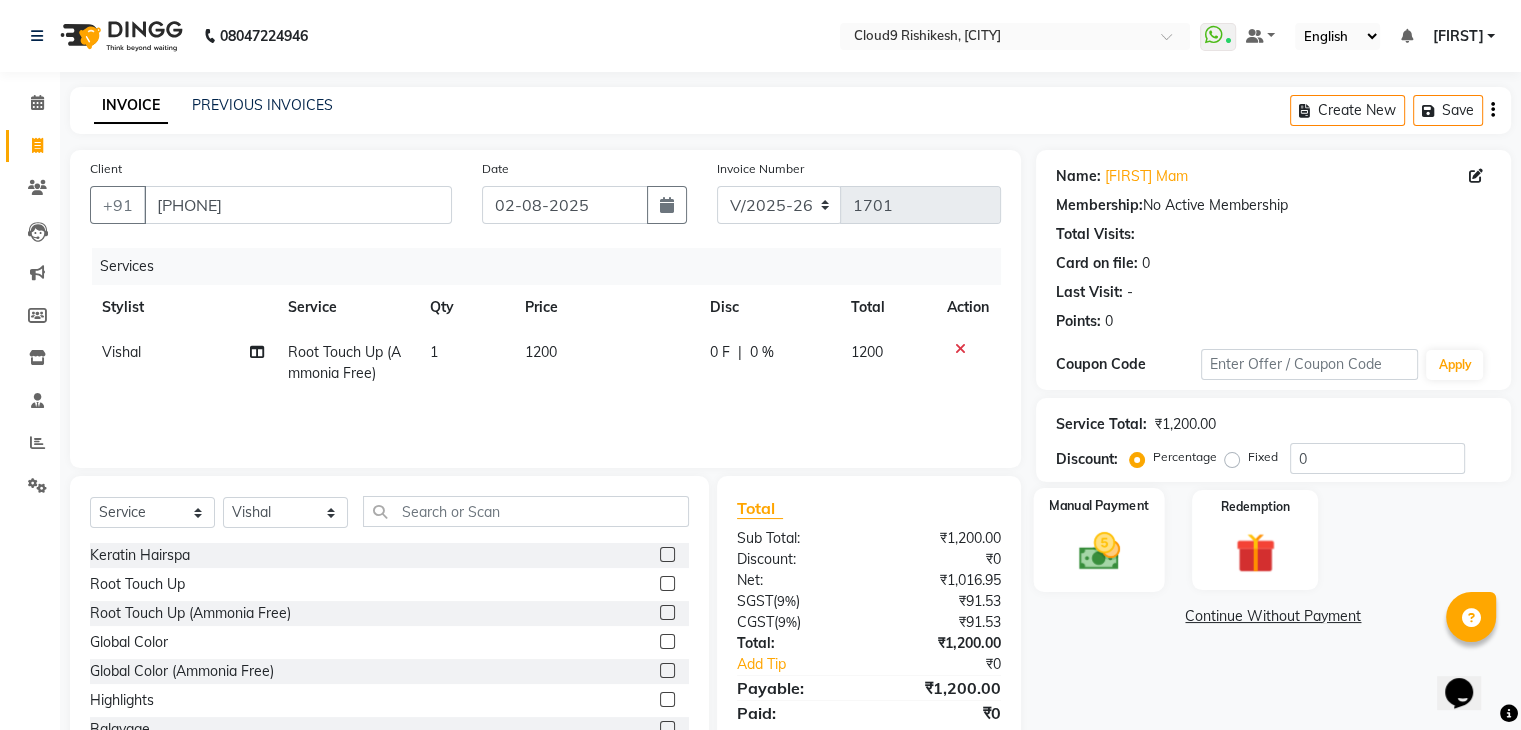 click 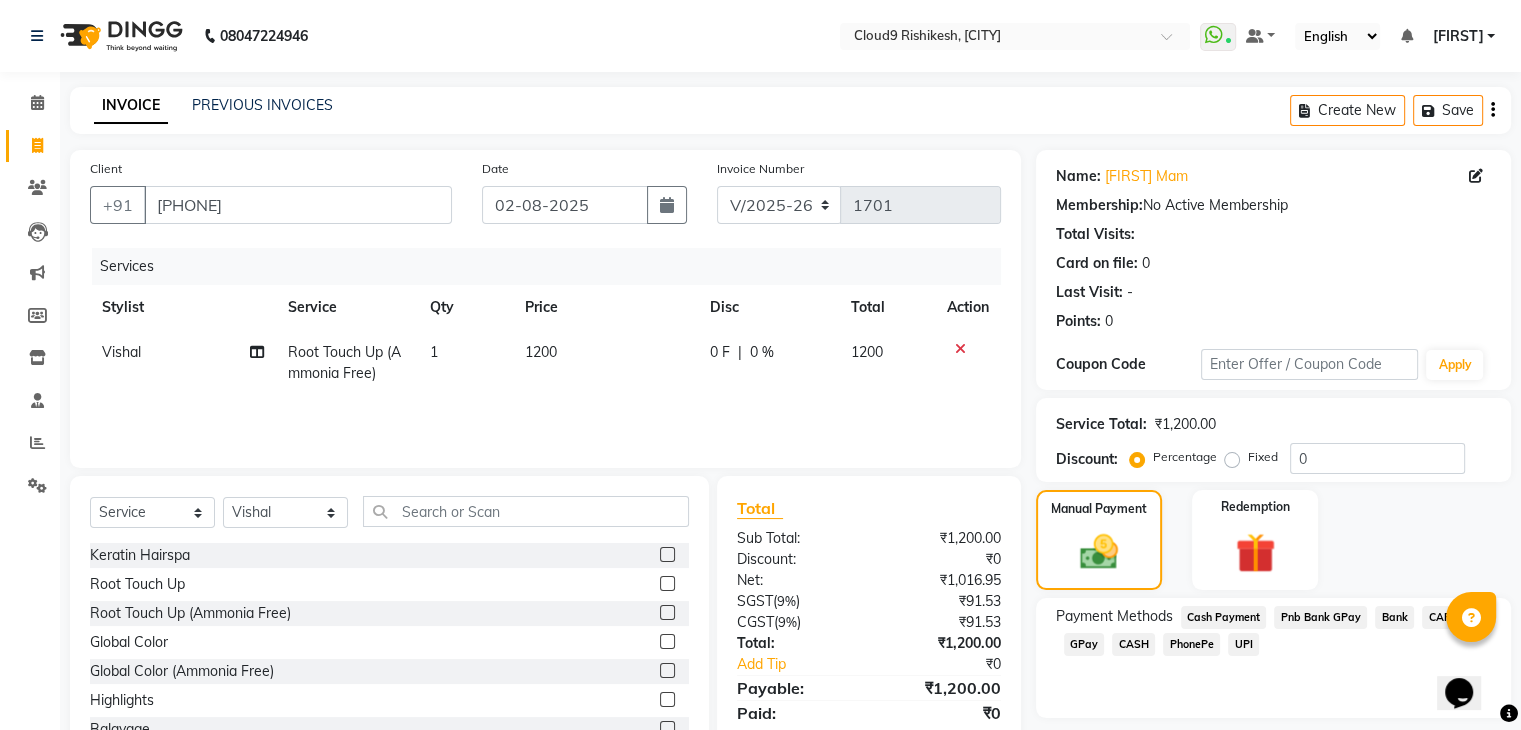 click on "Pnb Bank GPay" 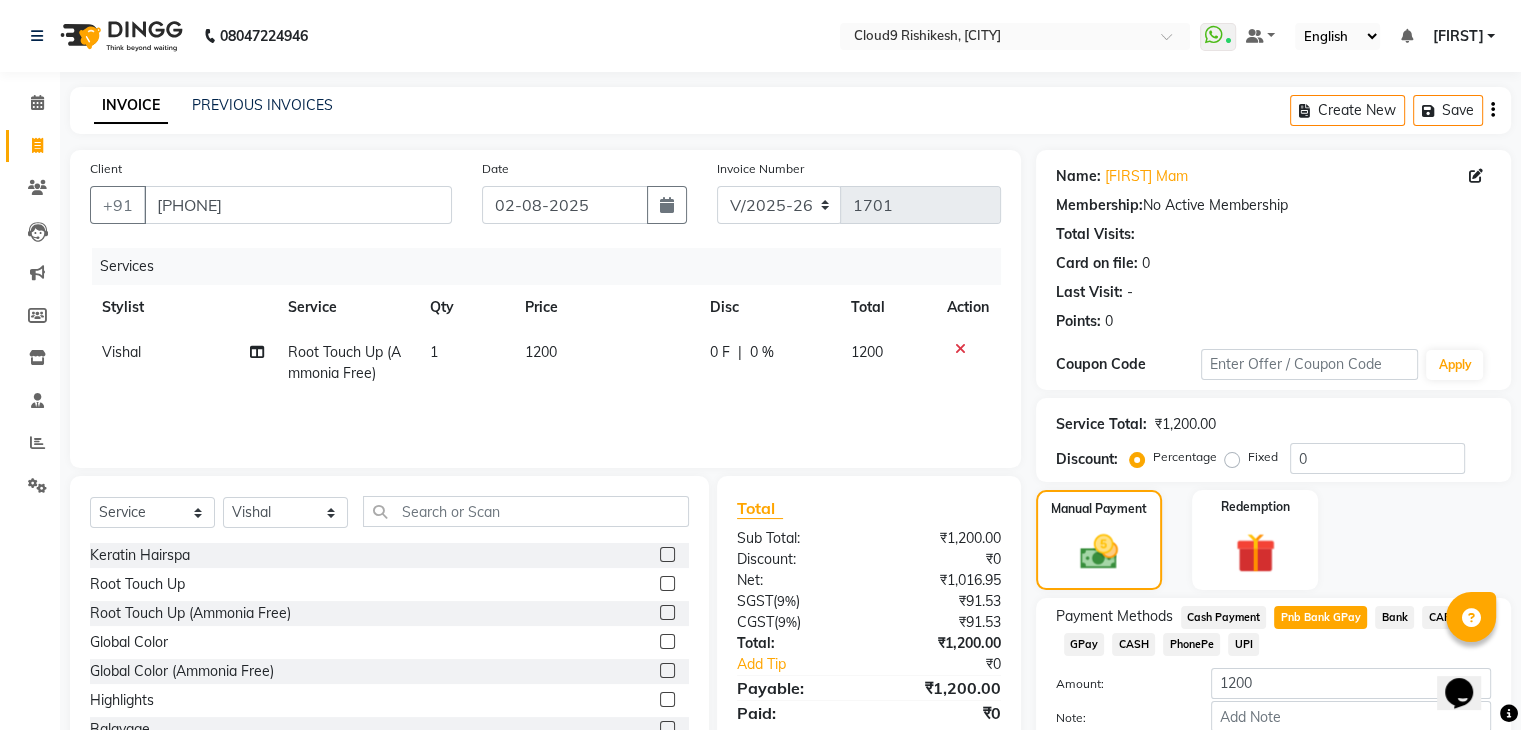 click on "Name: [FIRST] Mam Membership: No Active Membership Total Visits: Card on file: 0 Last Visit: - Points: 0 Coupon Code Apply Service Total: ₹1,200.00 Discount: Percentage Fixed 0 Manual Payment Redemption Payment Methods Cash Payment Pnb Bank GPay Bank CARD GPay CASH PhonePe UPI Amount: 1200 Note: Add Payment Continue Without Payment" 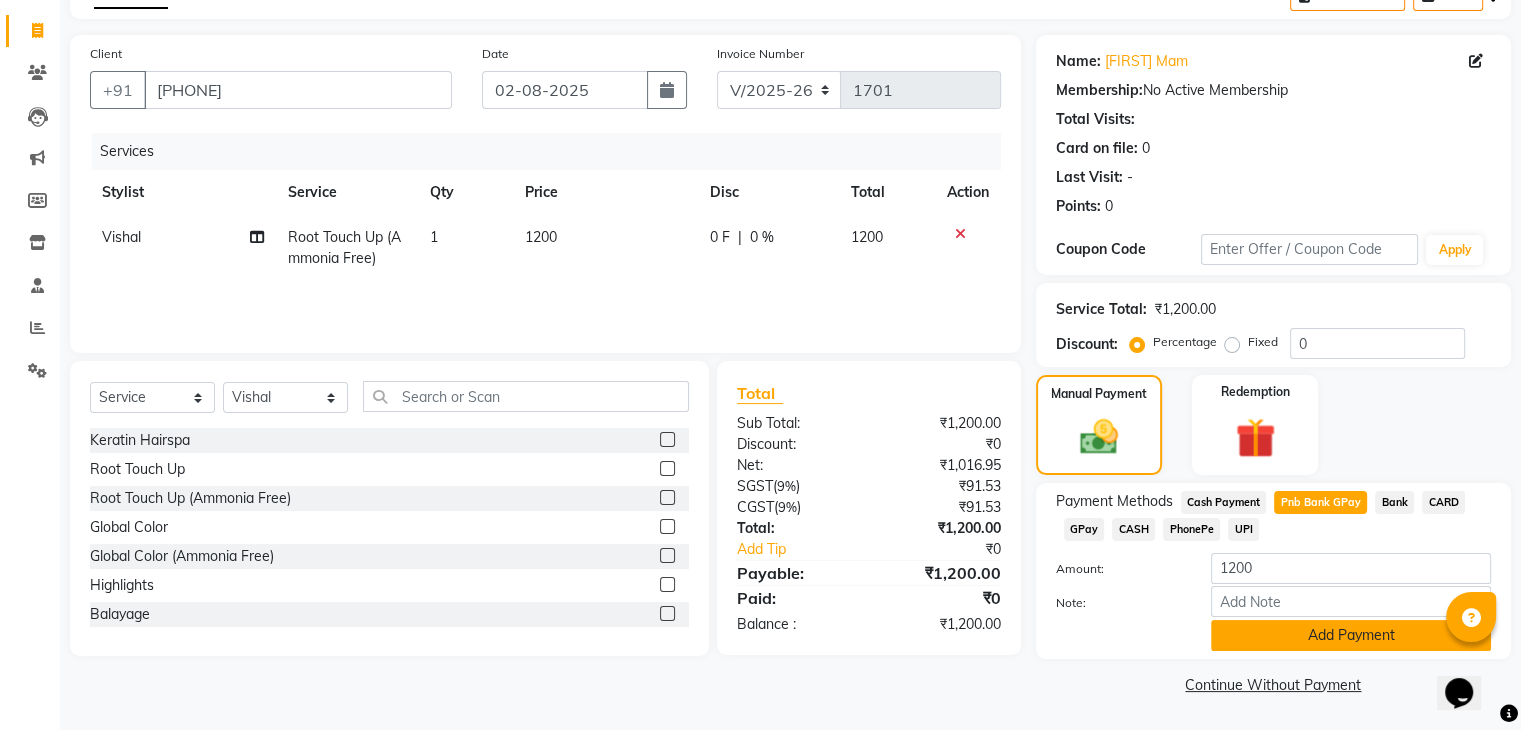 click on "Add Payment" 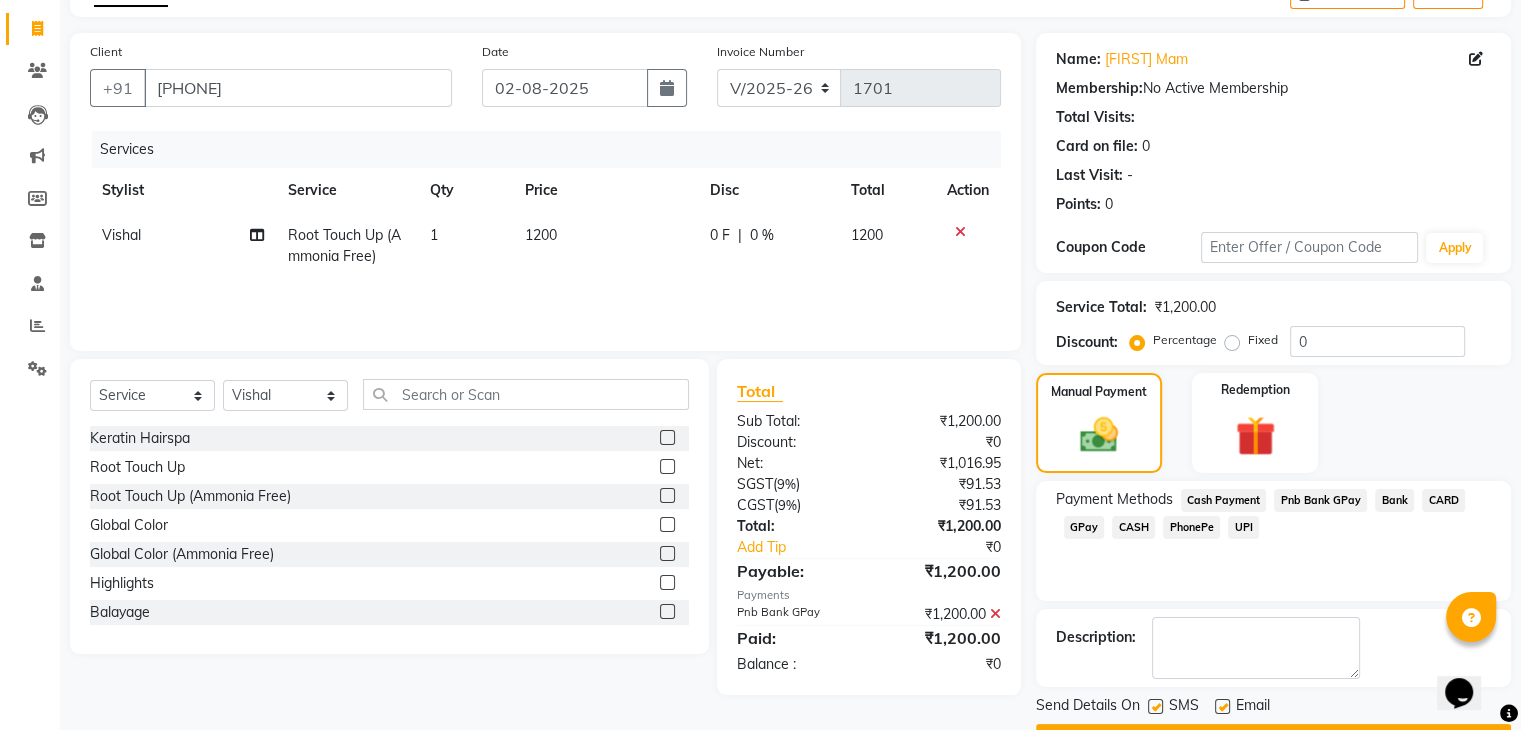 scroll, scrollTop: 171, scrollLeft: 0, axis: vertical 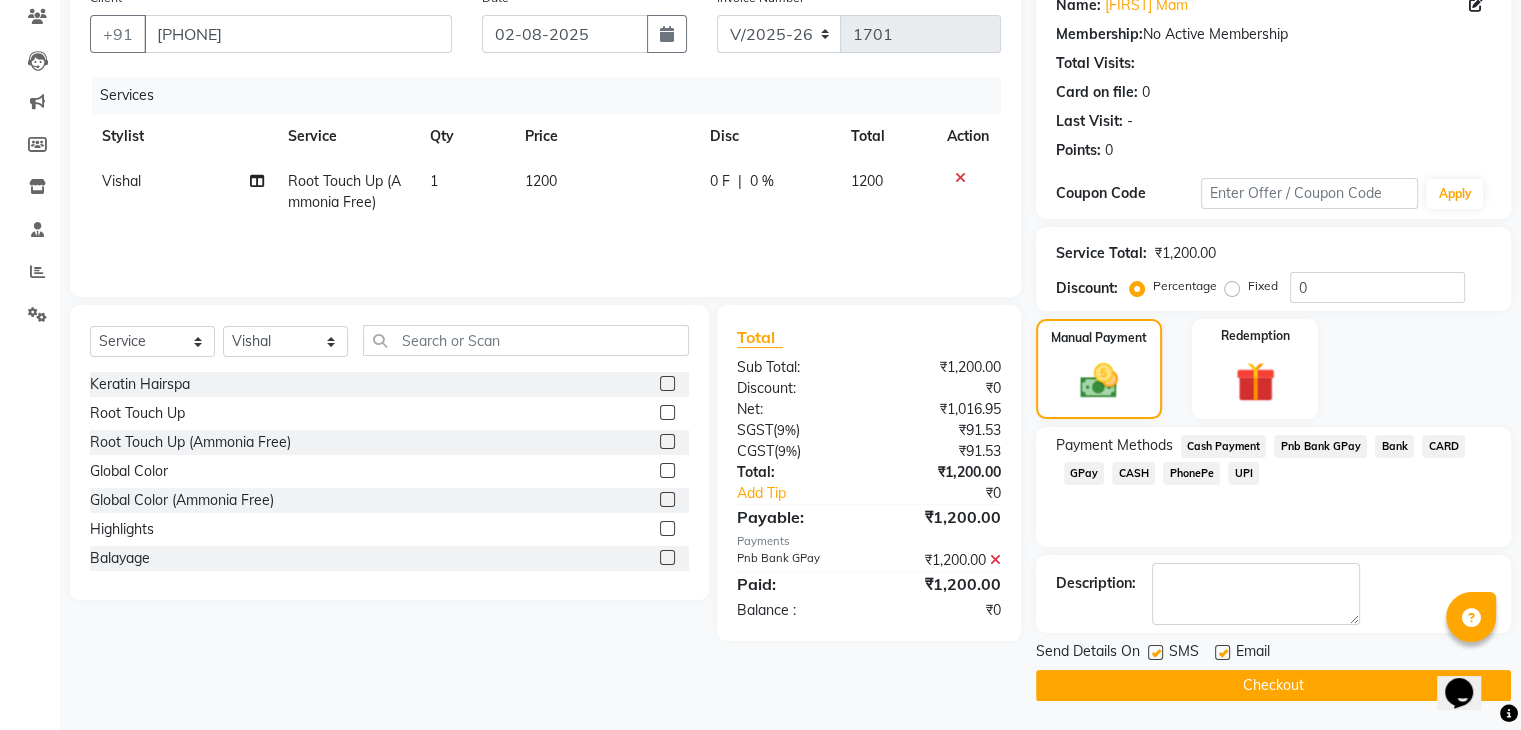 click on "Checkout" 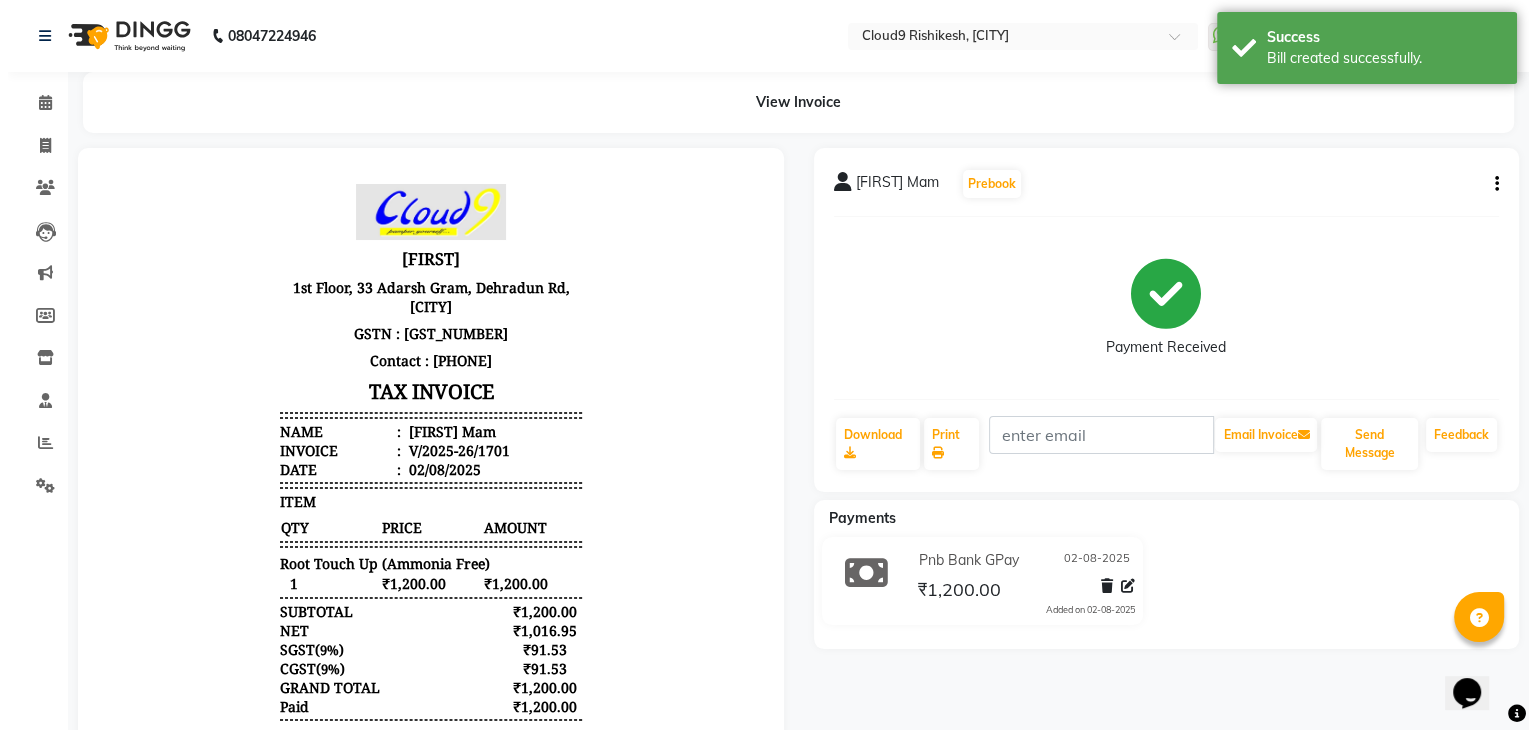 scroll, scrollTop: 0, scrollLeft: 0, axis: both 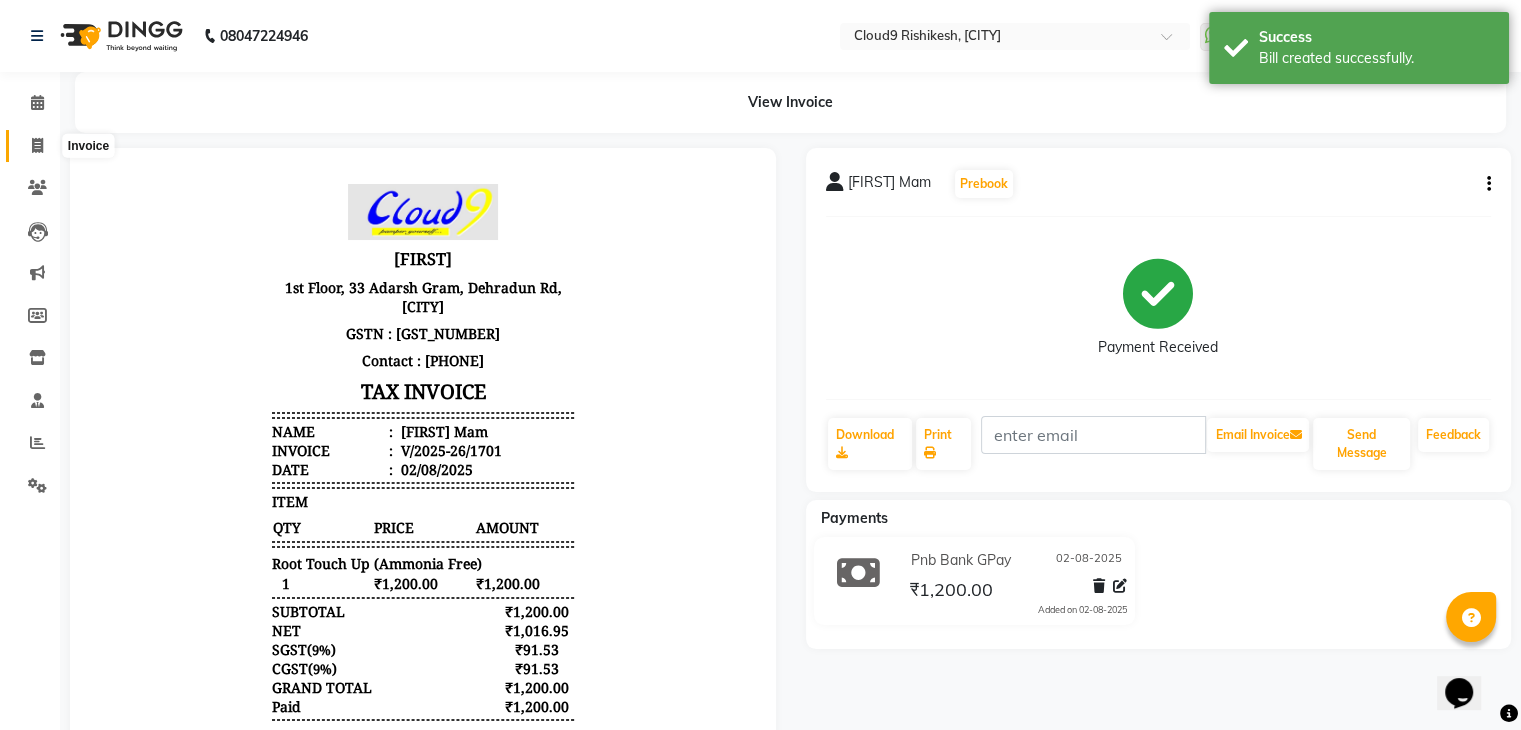 click 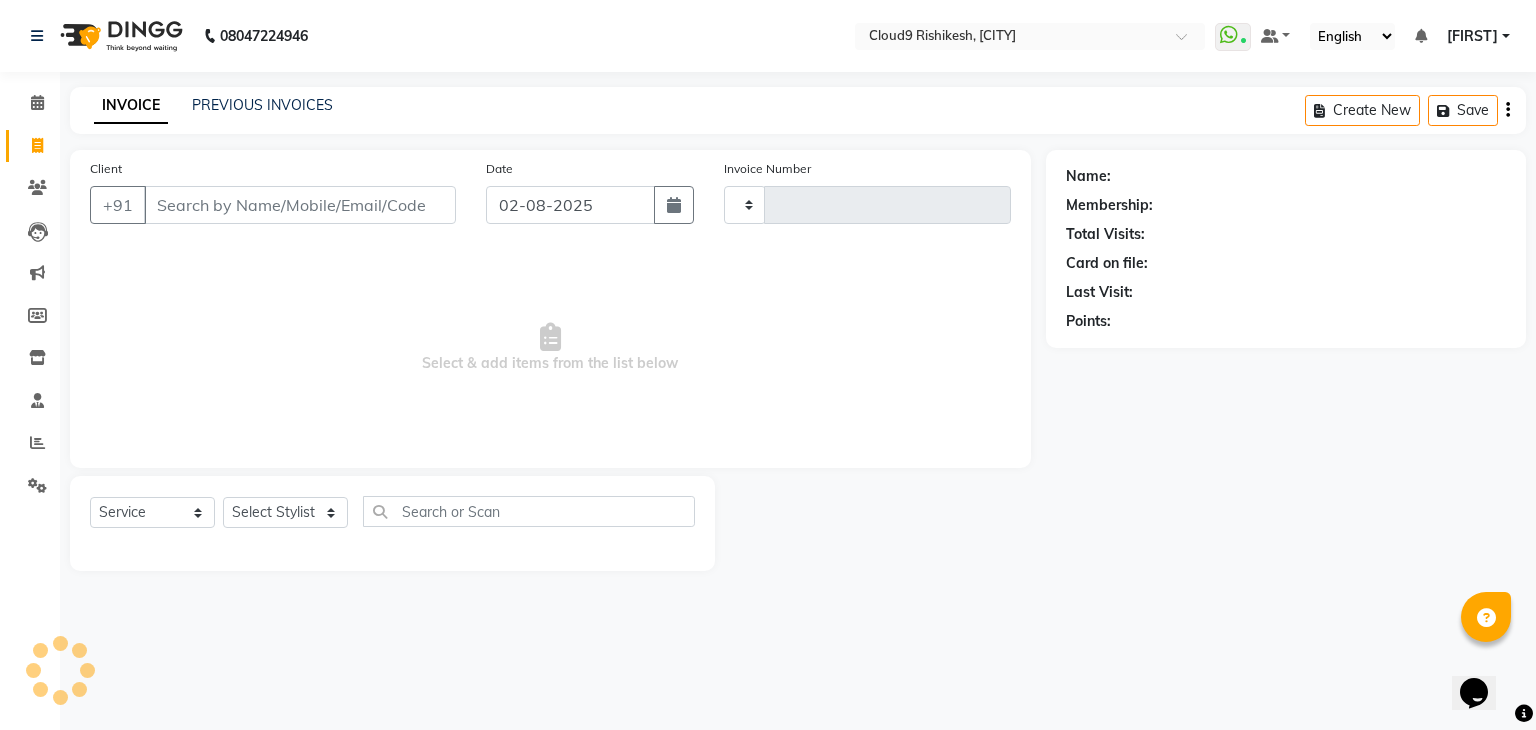 type on "1702" 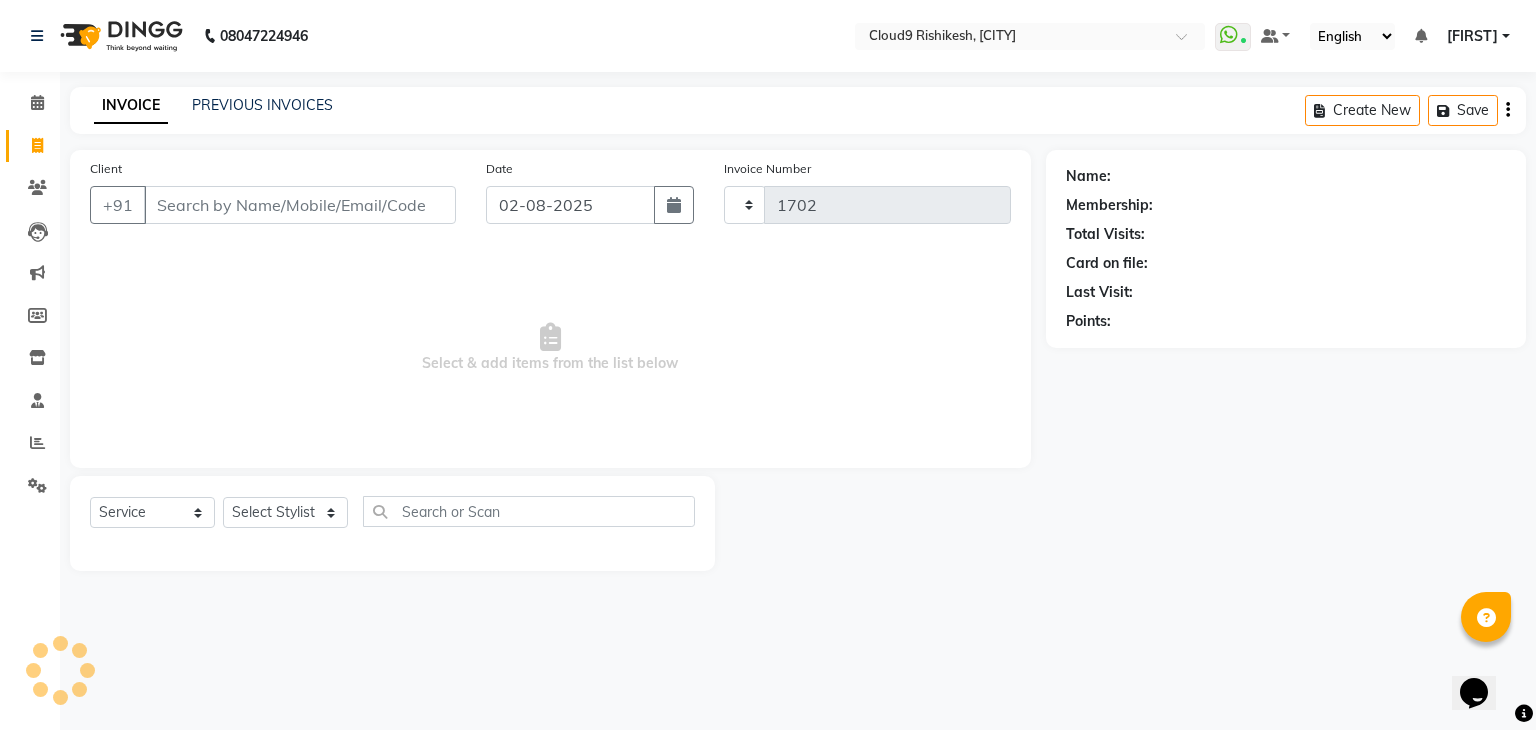 select on "7746" 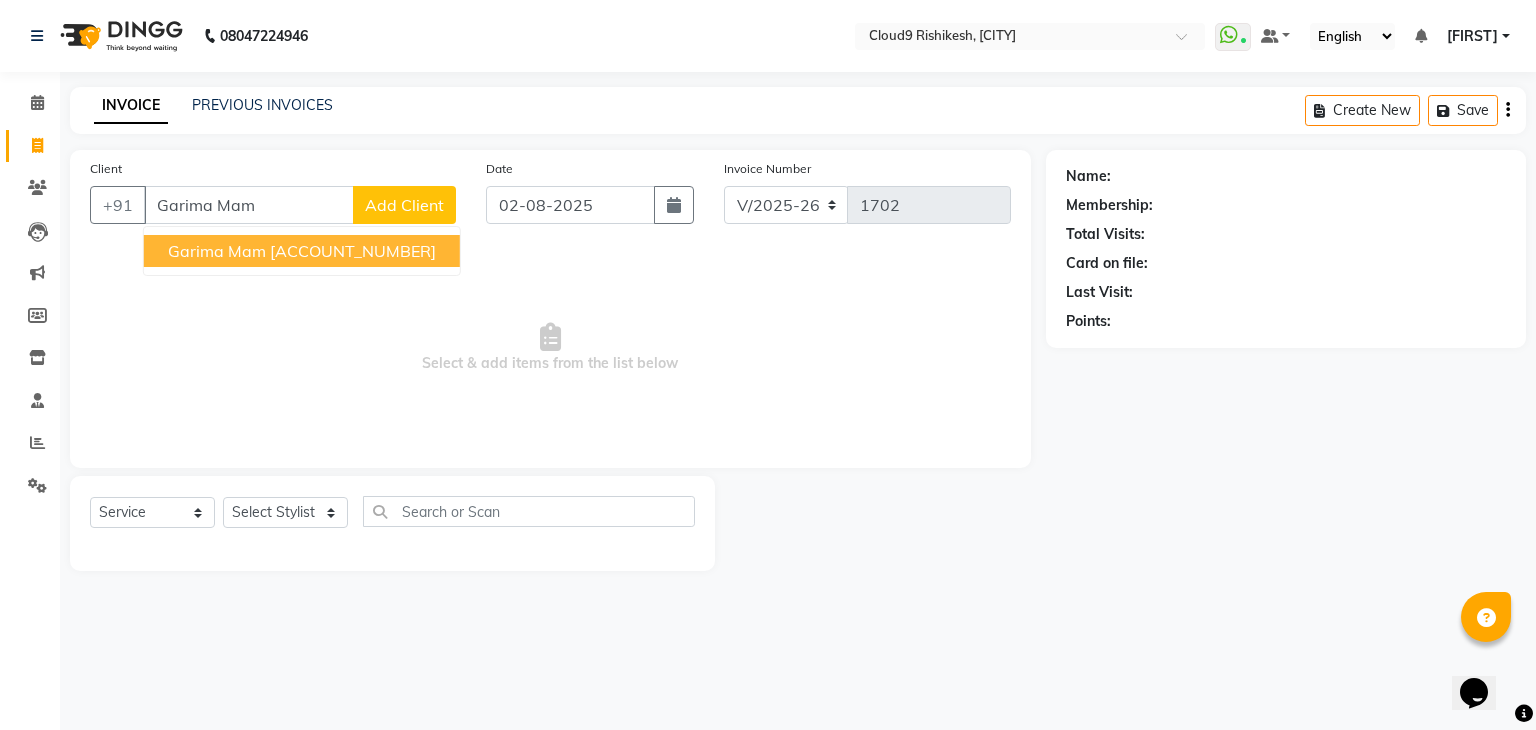 type on "Garima Mam" 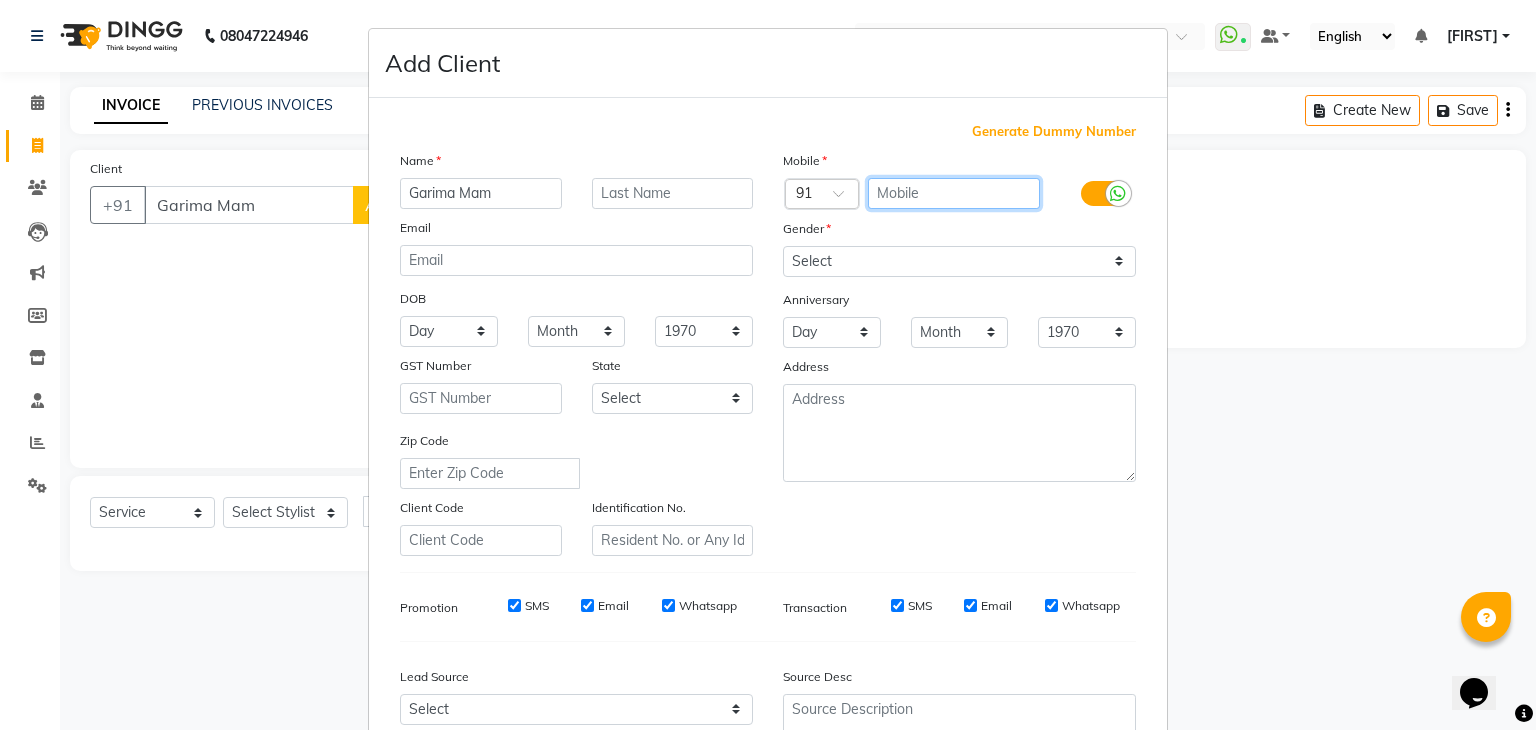 click at bounding box center [954, 193] 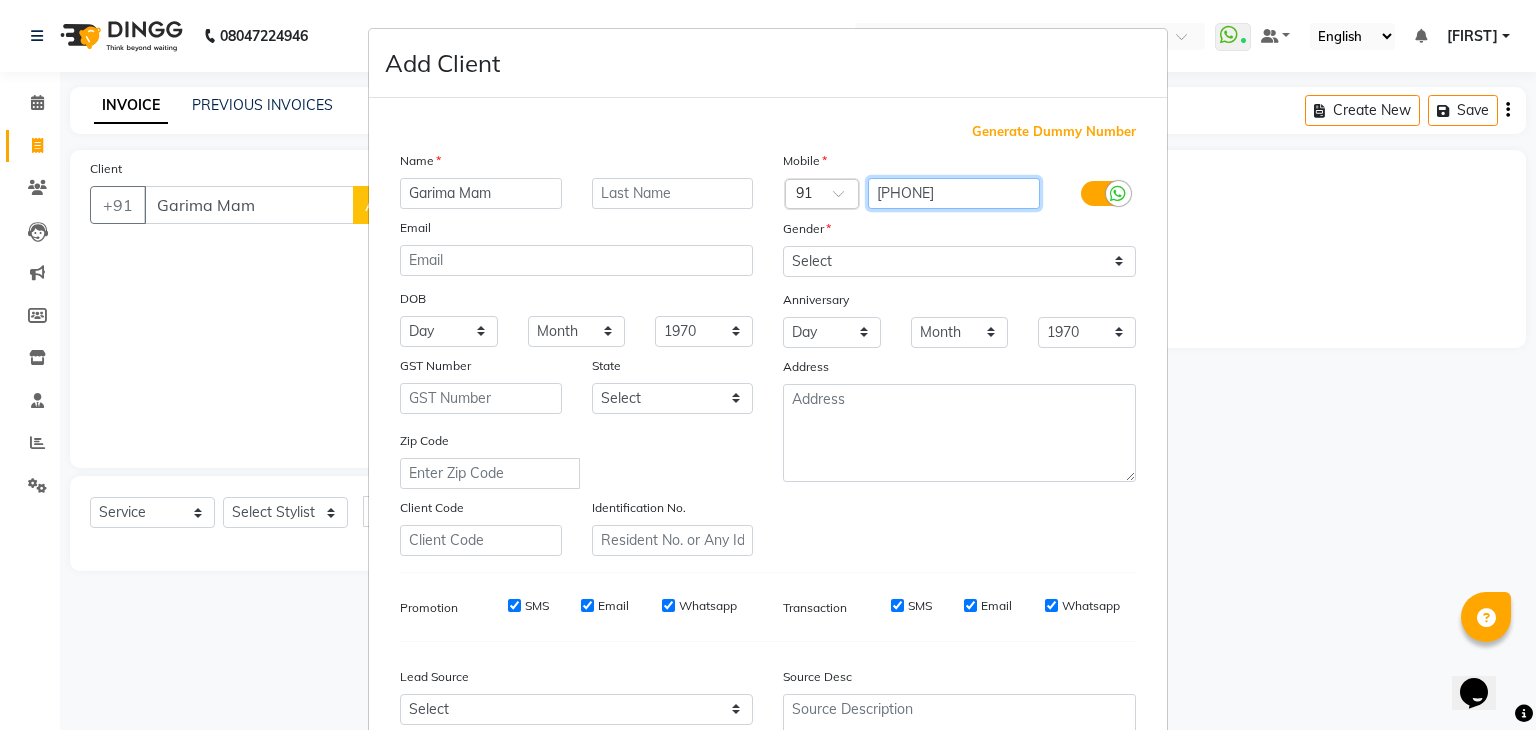 type on "[PHONE]" 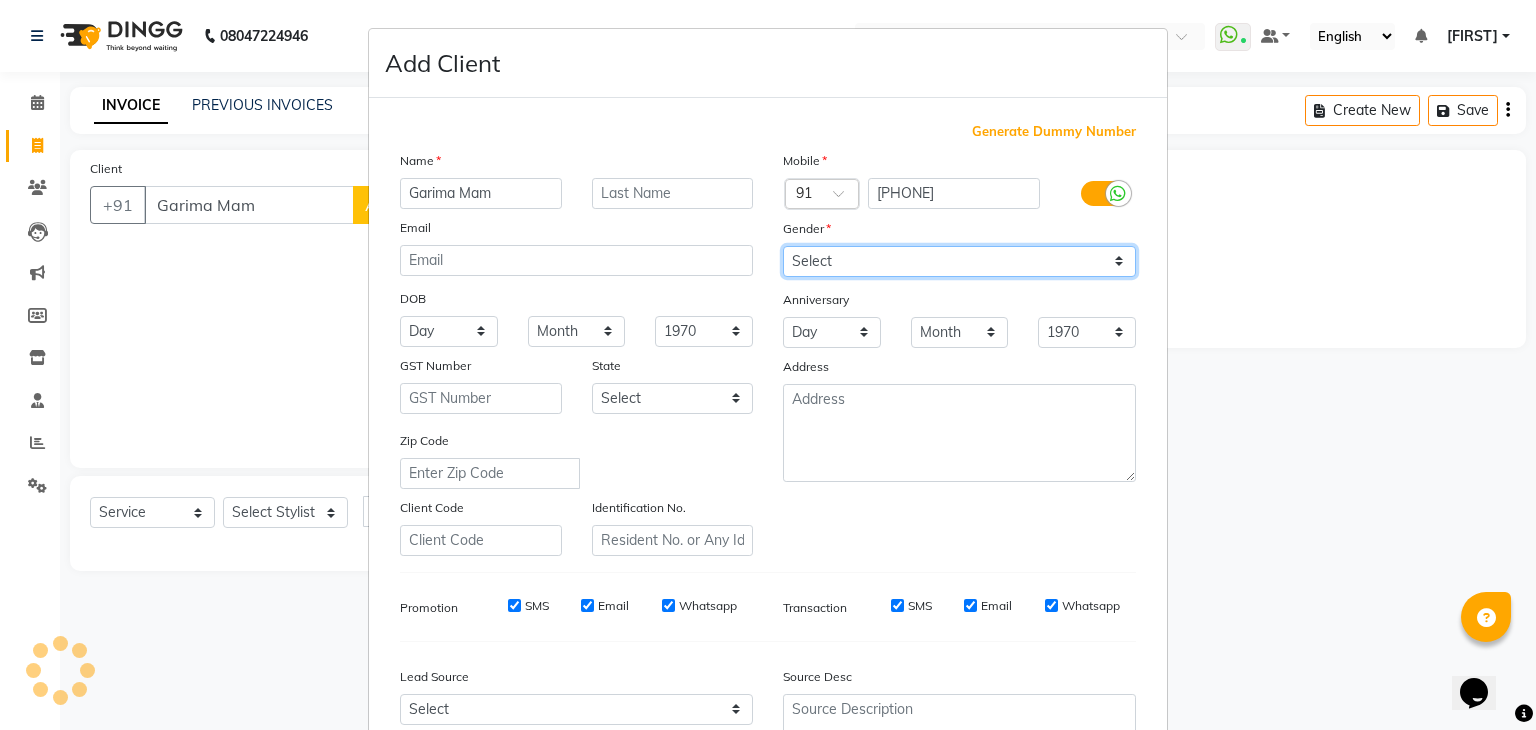 click on "Select Male Female Other Prefer Not To Say" at bounding box center [959, 261] 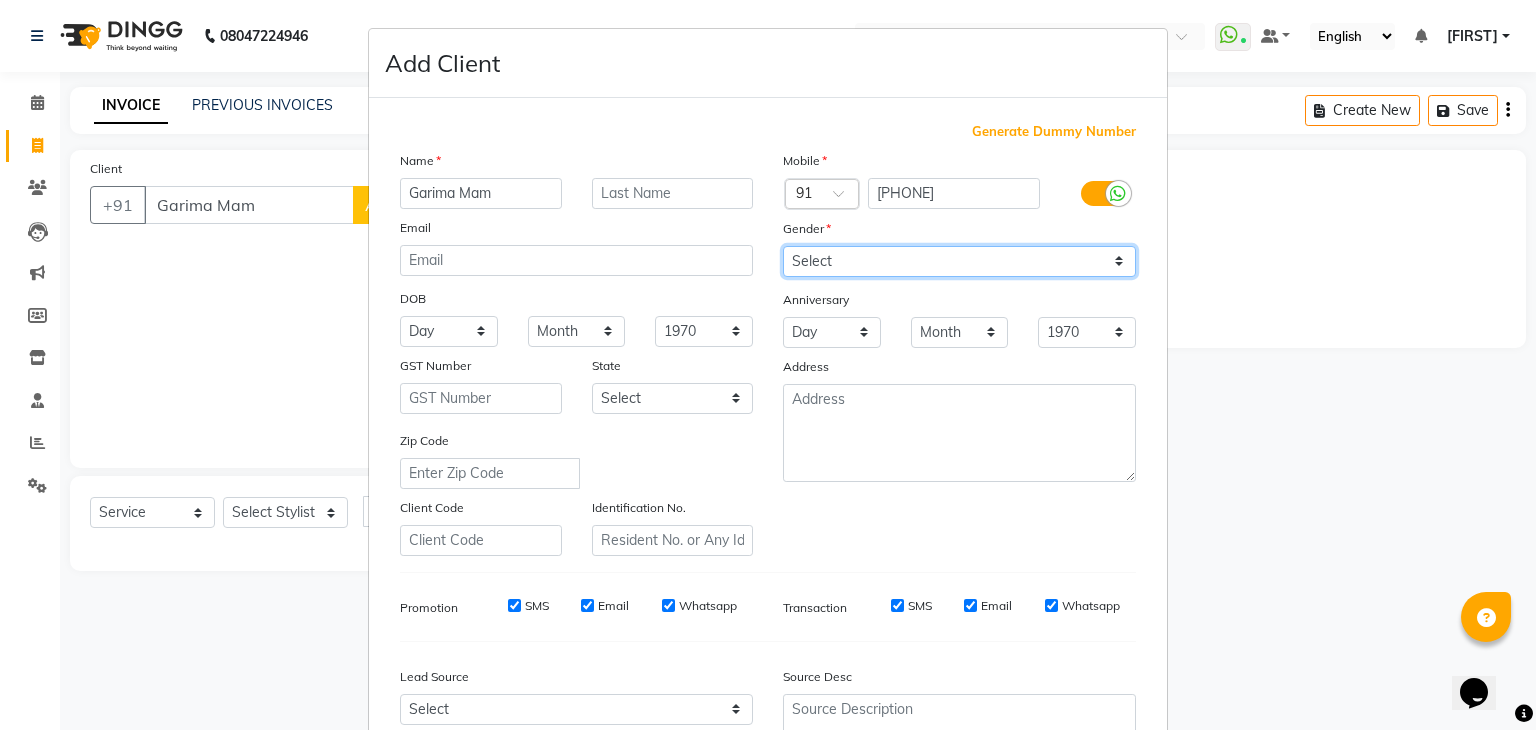 select on "female" 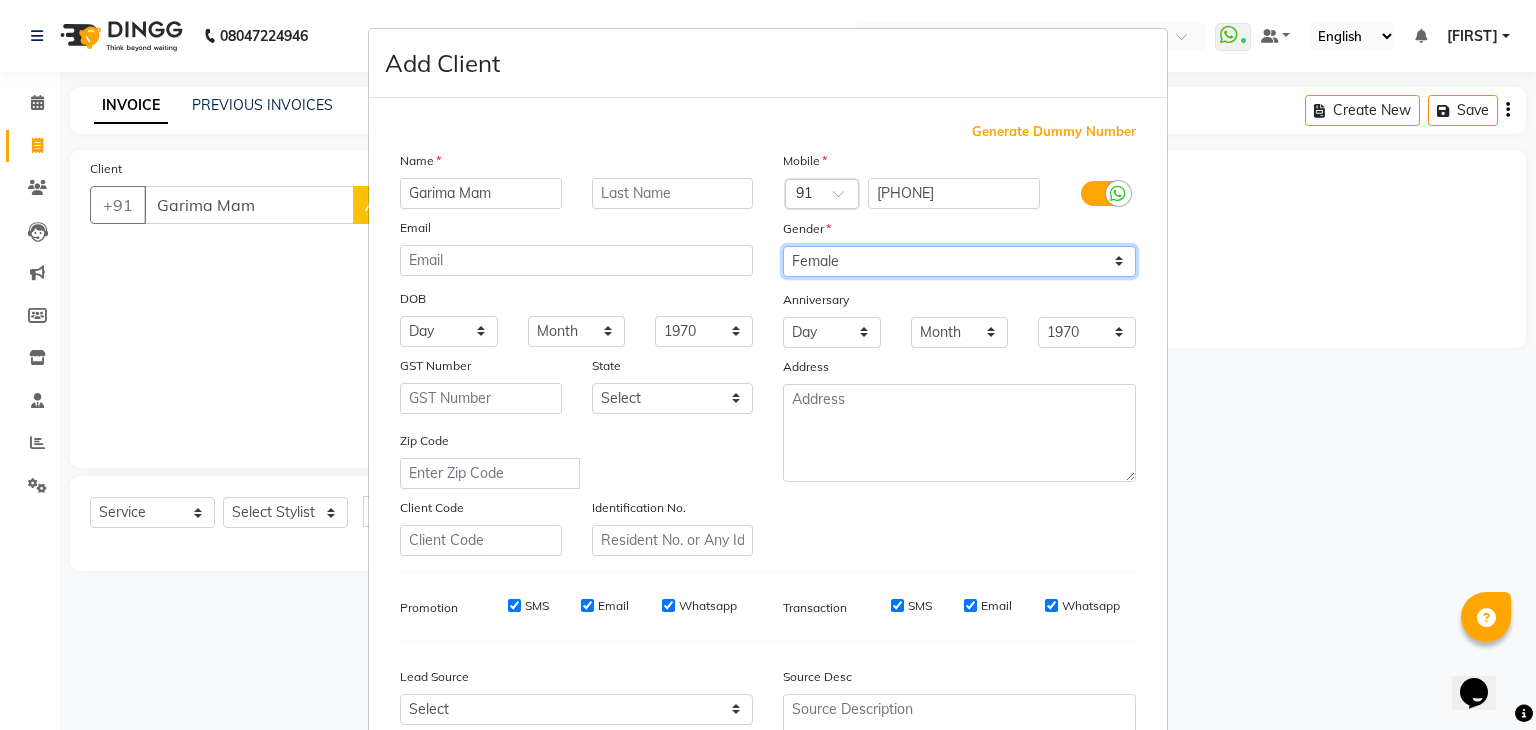 click on "Select Male Female Other Prefer Not To Say" at bounding box center (959, 261) 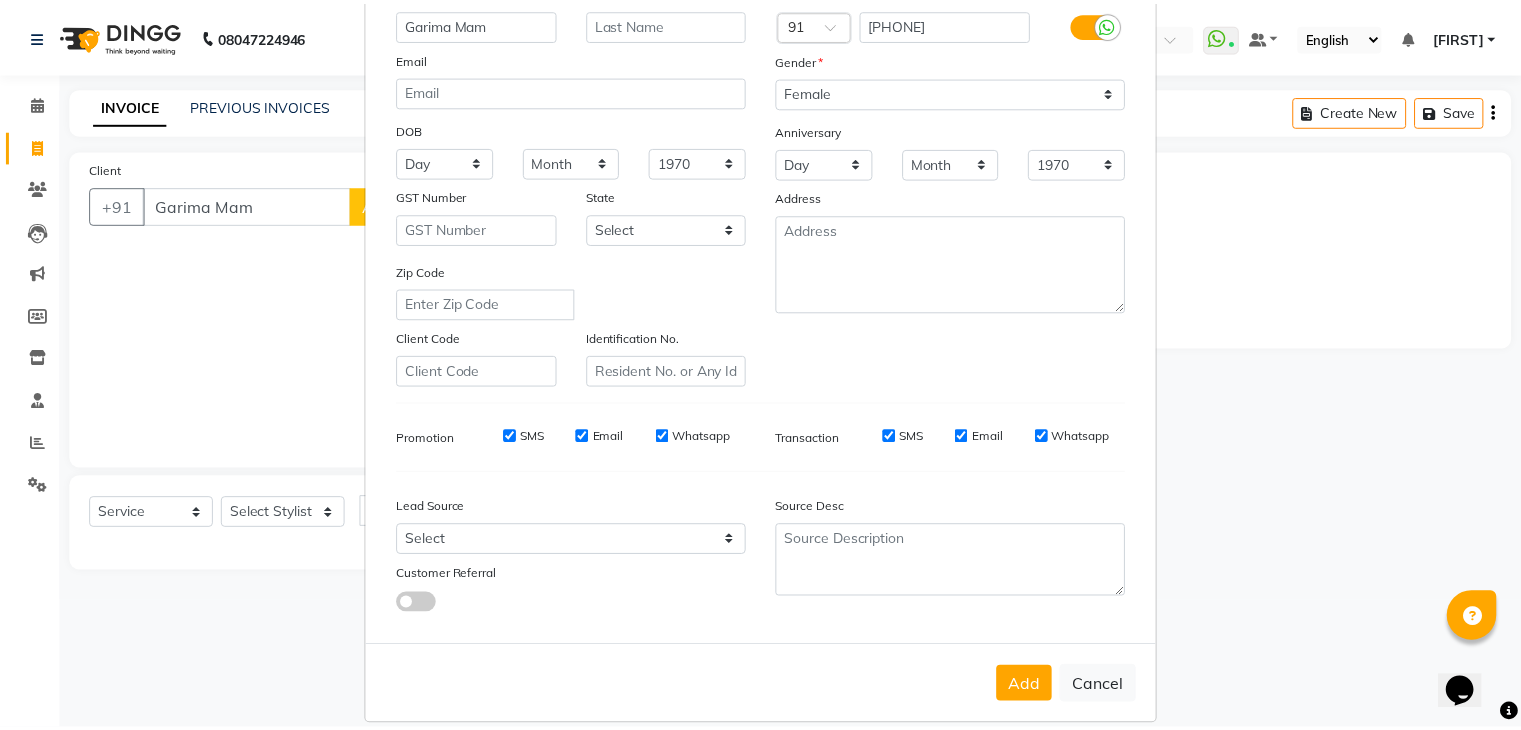 scroll, scrollTop: 203, scrollLeft: 0, axis: vertical 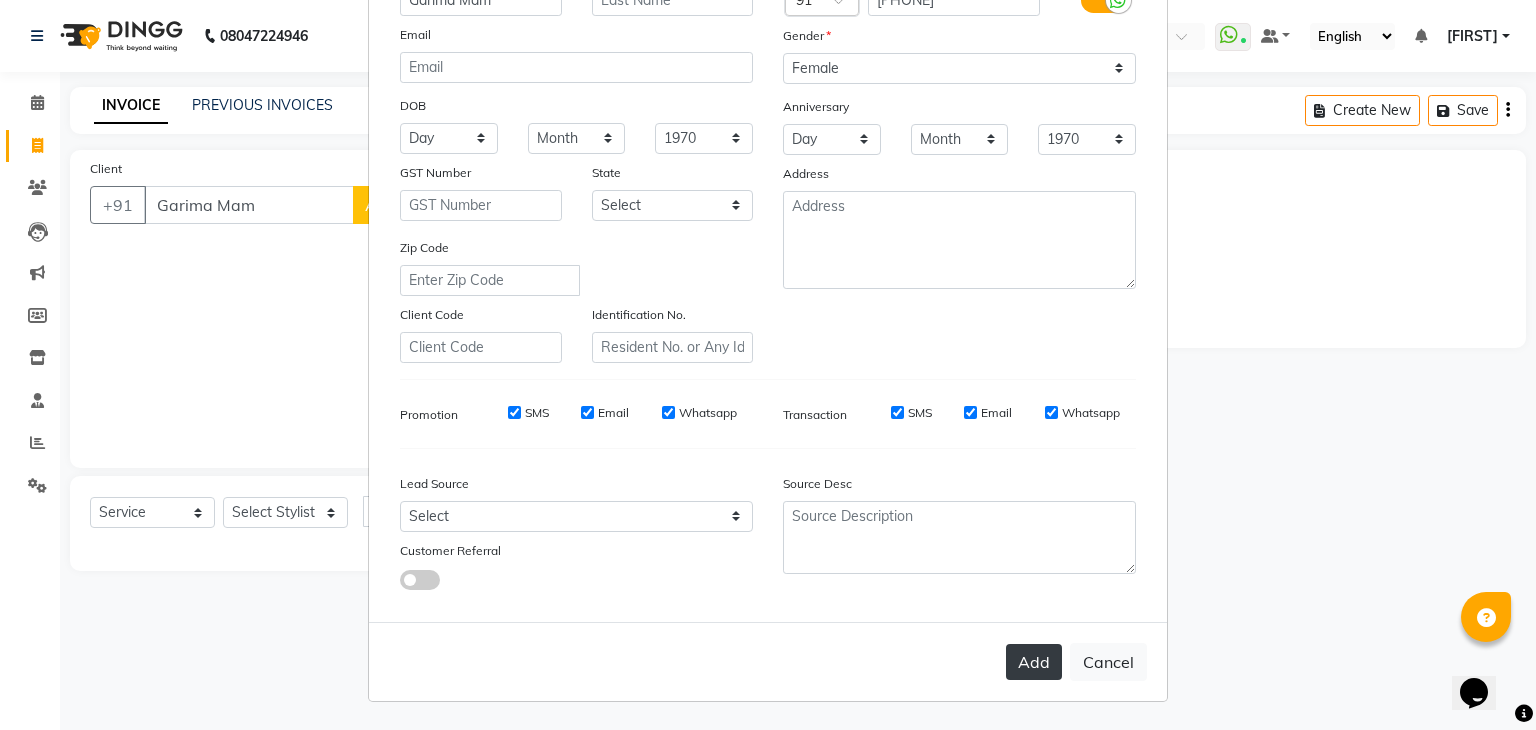 click on "Add" at bounding box center (1034, 662) 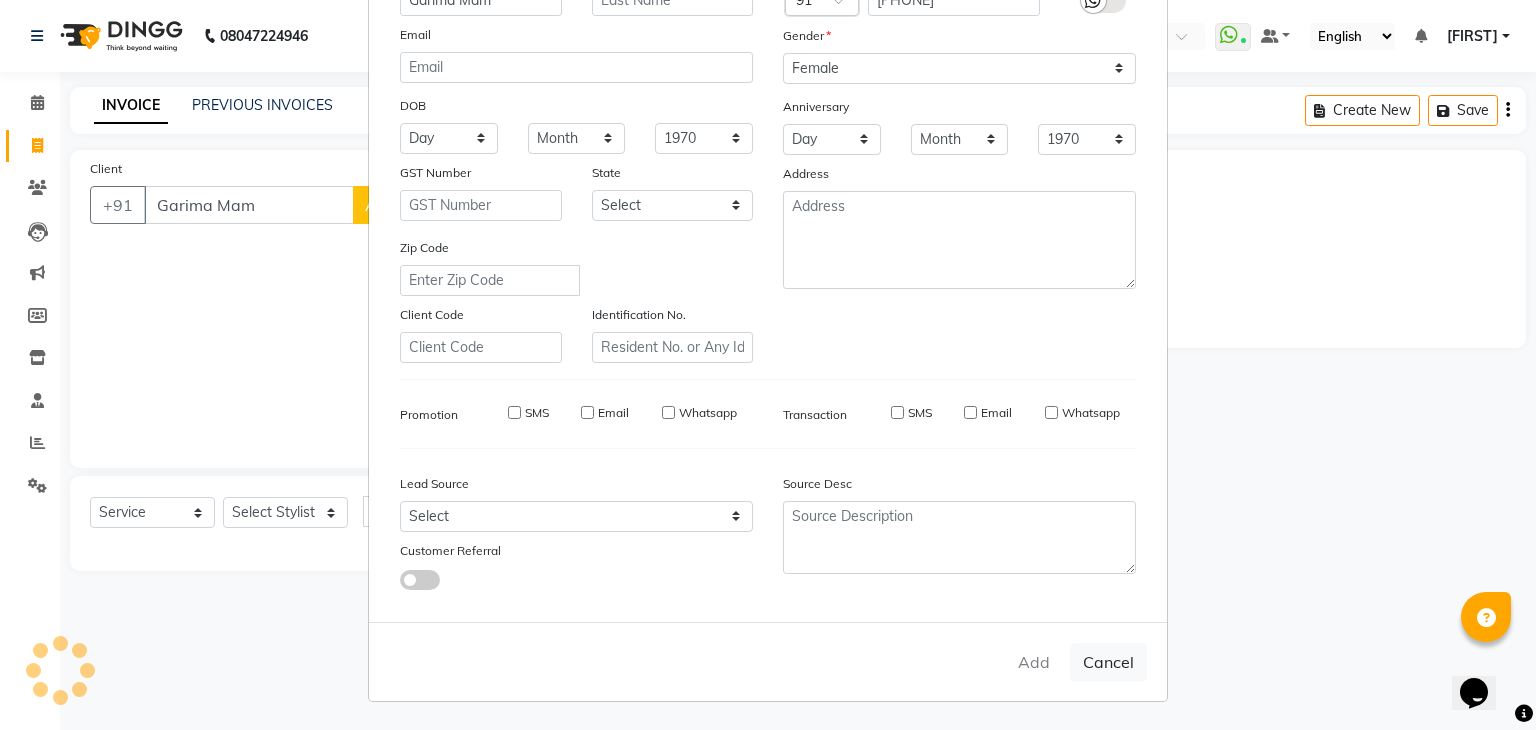 type on "[PHONE]" 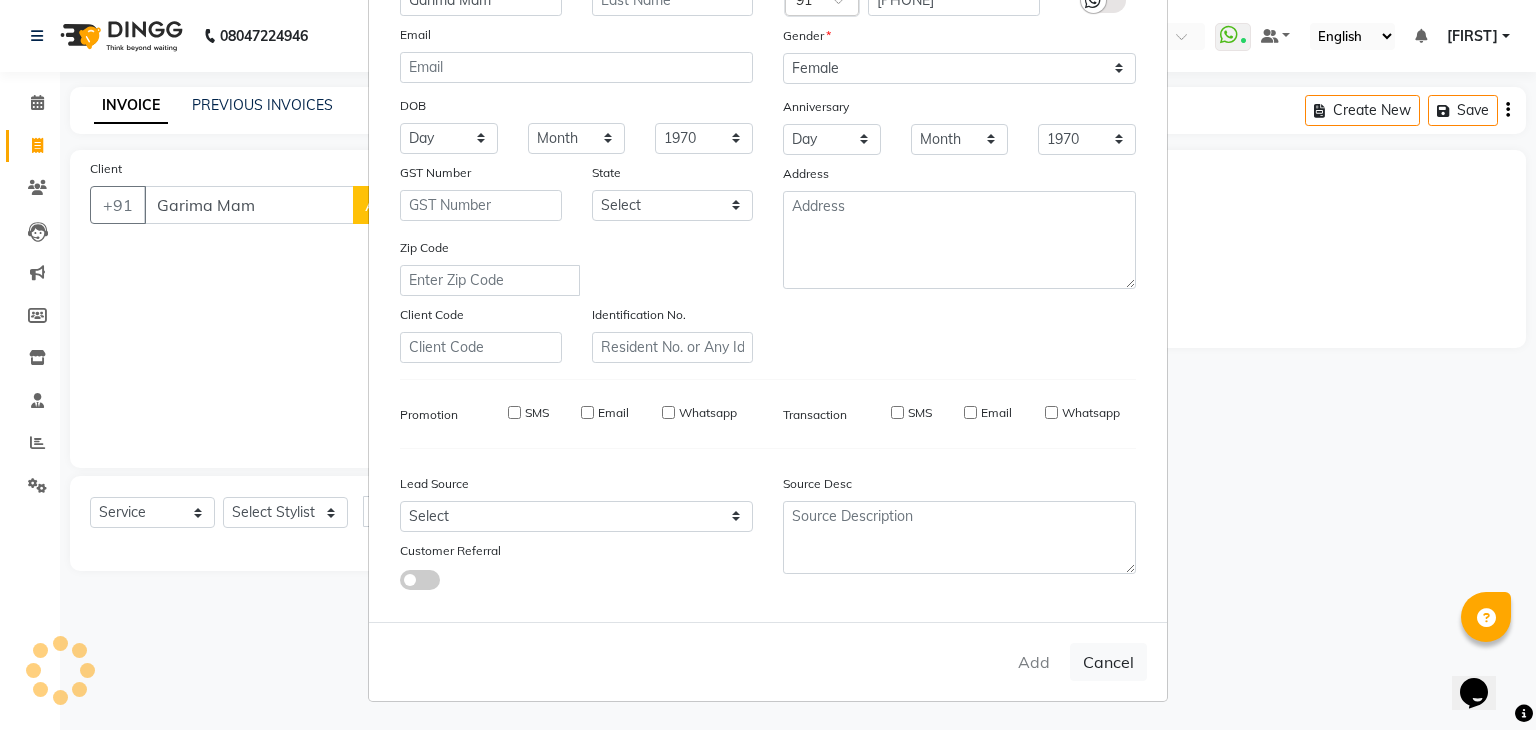type 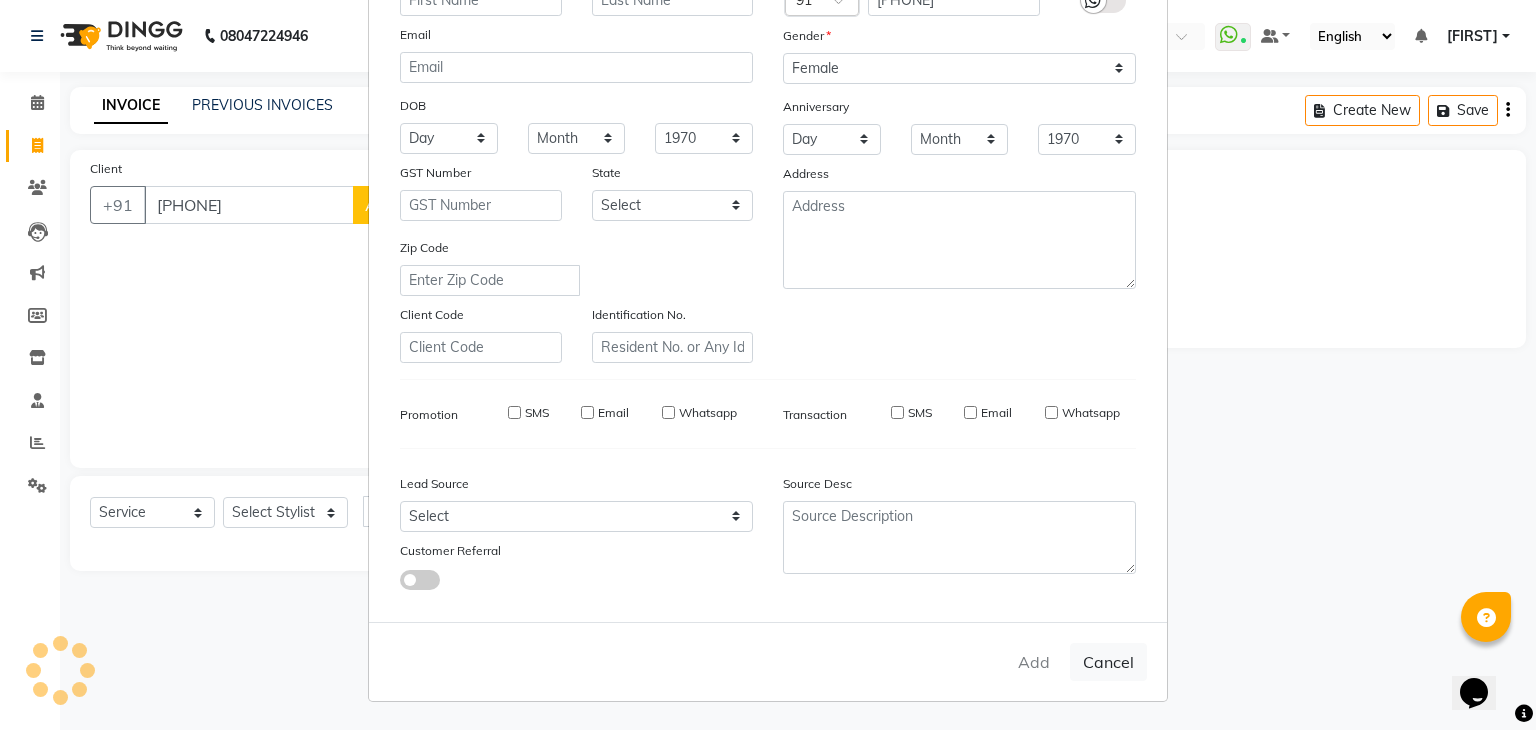 select 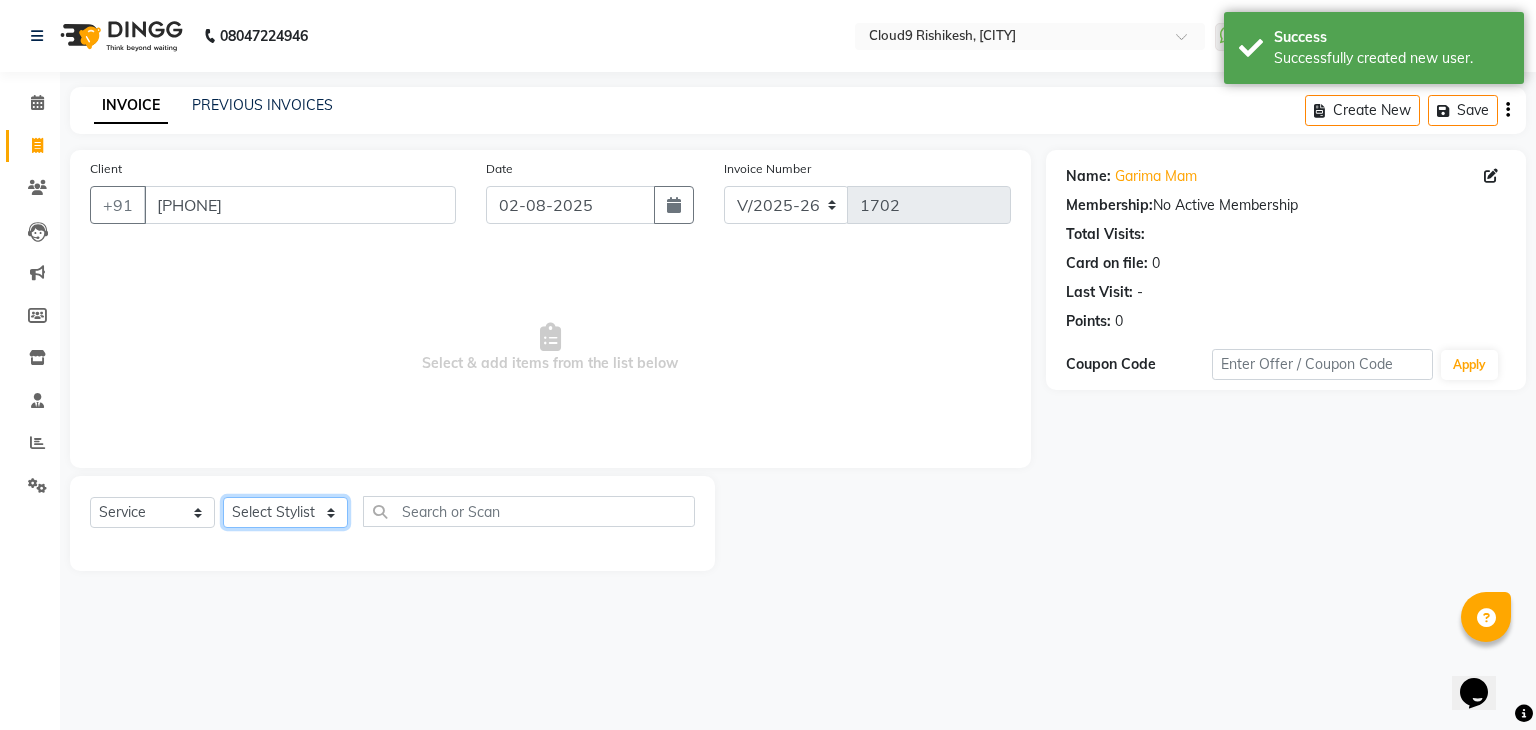 click on "Select Stylist Akhilesh Anjali Ankush Anu Arun Ashok sir Carpe Diem DINGG SUPPORT Eddy Front Desk Hansraj Intzar Lakshmi Maanish Manisha Mona Naresh Naushad Poonam 1 Poonam 2 Priya Raja Rajesh Ji Rani Reena Renu Ritika Riyaz Sakshi Sangita Santoshi Seema Shabina Shamshad Sharik Ali Sharukh 2 Umesh Vicky Vinay Vishal Vishu Waiting Client" 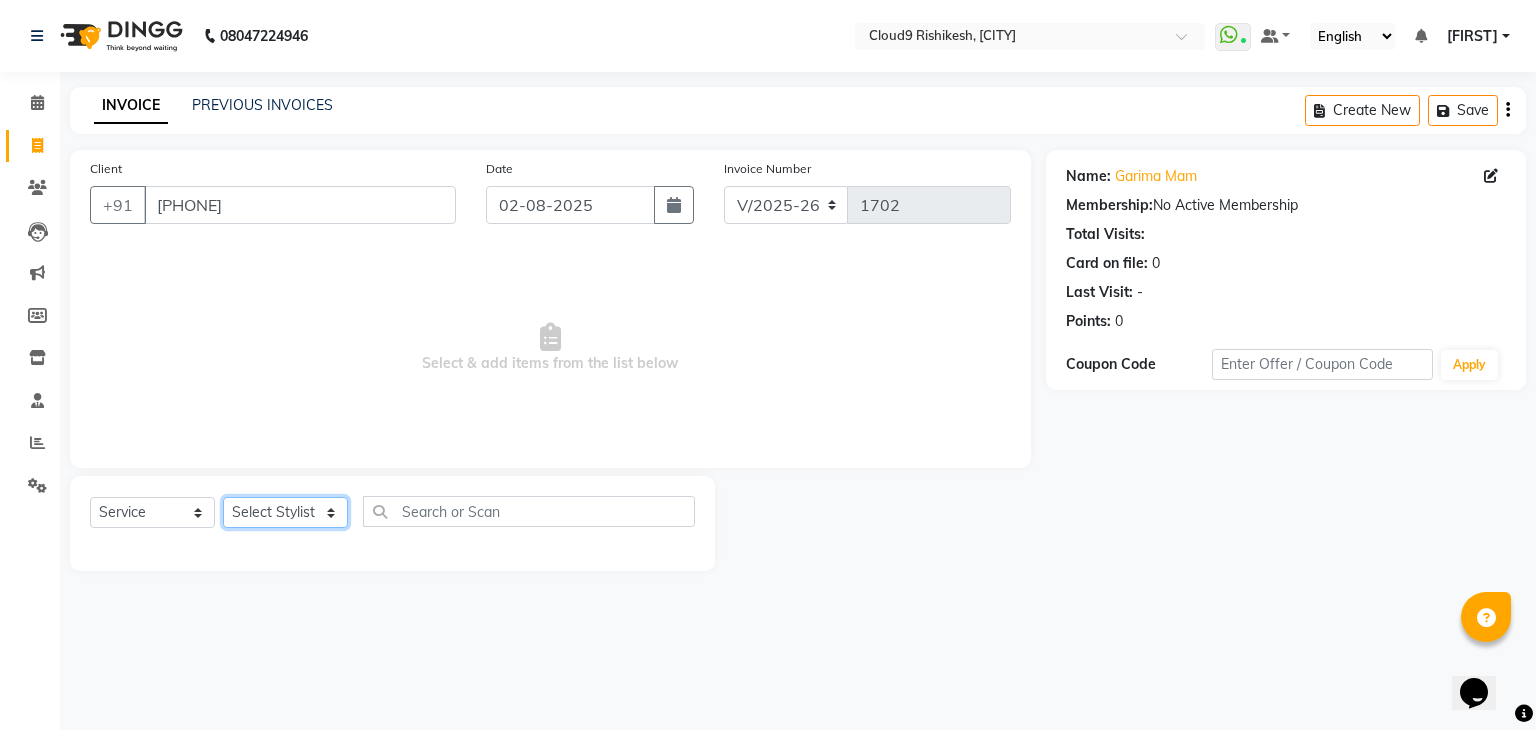 select on "[PHONE]" 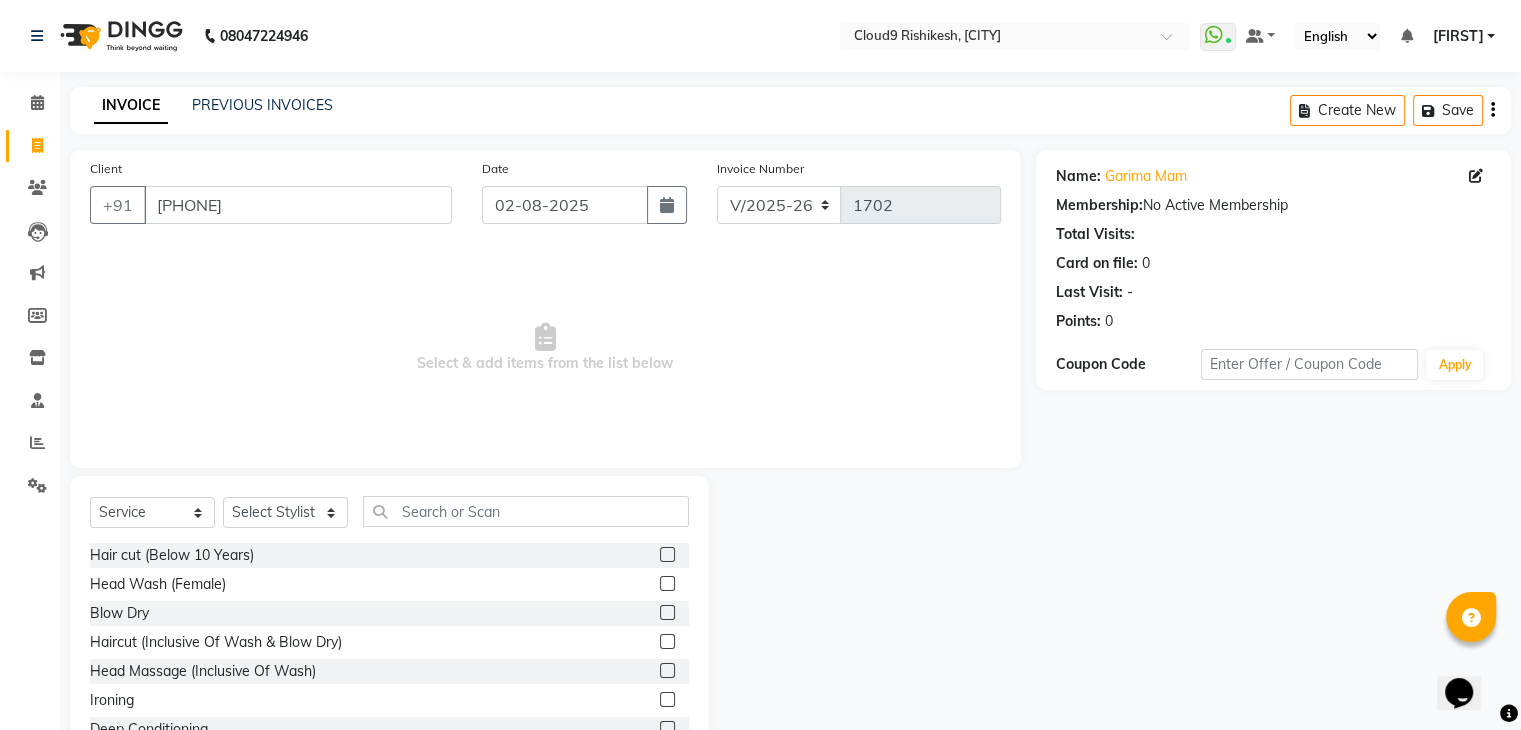 click 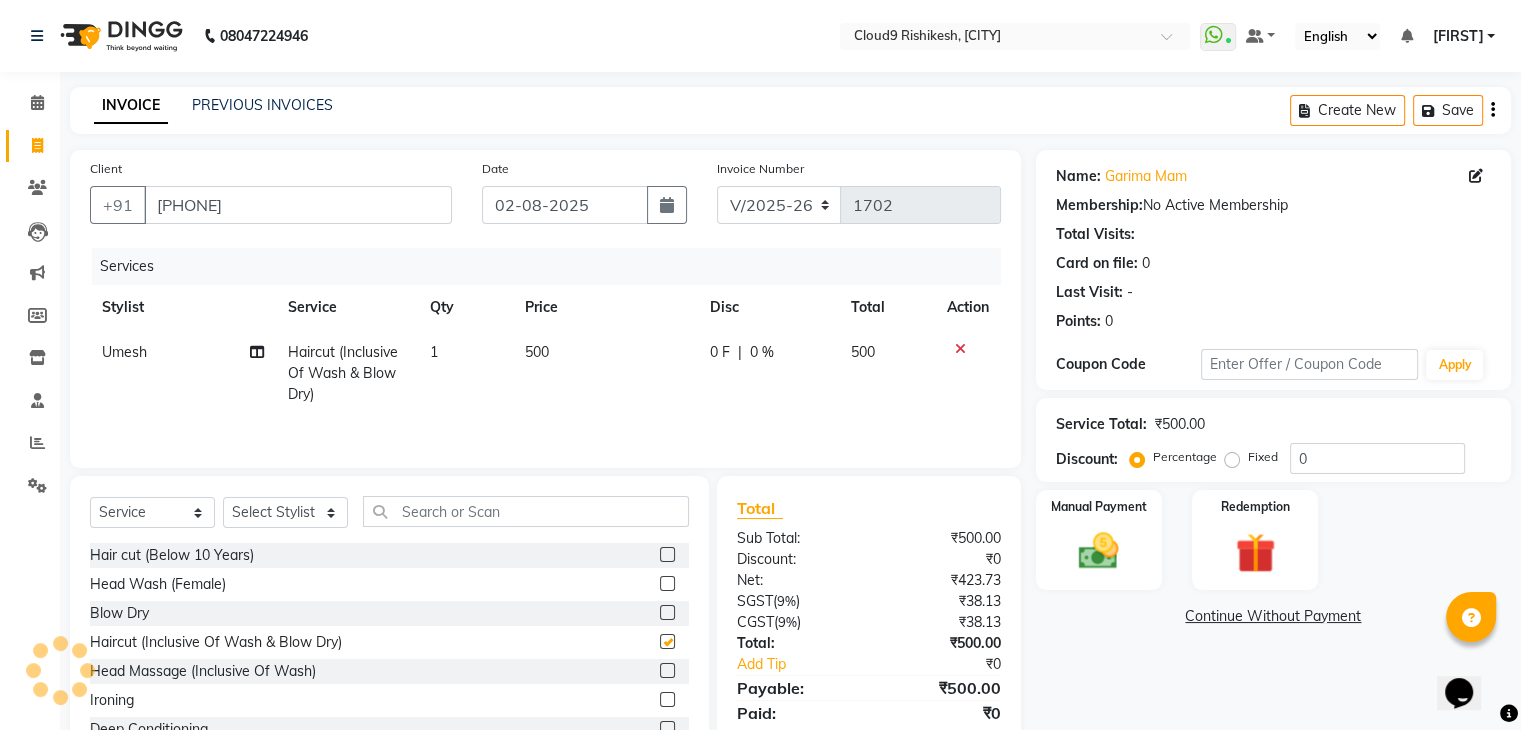 checkbox on "false" 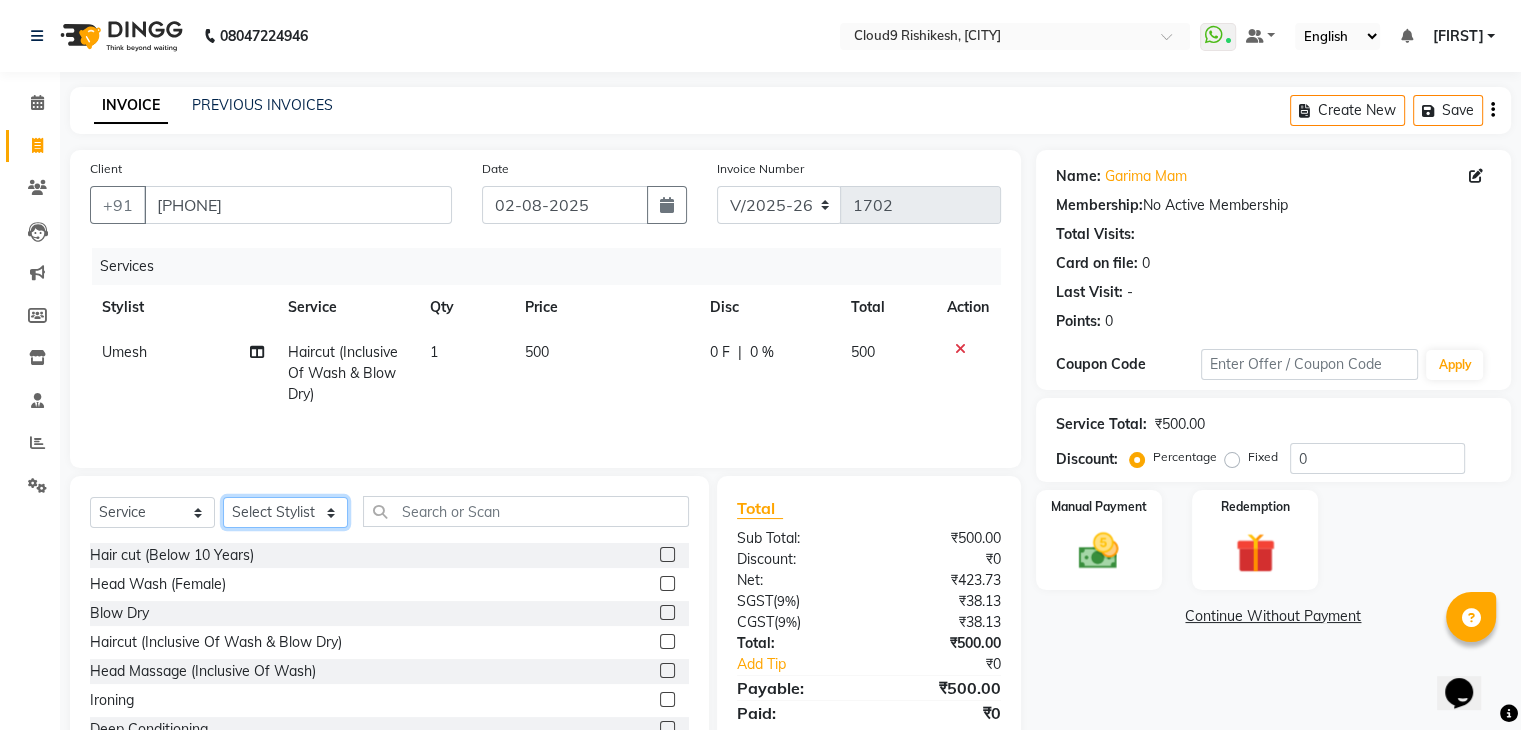 click on "Select Stylist Akhilesh Anjali Ankush Anu Arun Ashok sir Carpe Diem DINGG SUPPORT Eddy Front Desk Hansraj Intzar Lakshmi Maanish Manisha Mona Naresh Naushad Poonam 1 Poonam 2 Priya Raja Rajesh Ji Rani Reena Renu Ritika Riyaz Sakshi Sangita Santoshi Seema Shabina Shamshad Sharik Ali Sharukh 2 Umesh Vicky Vinay Vishal Vishu Waiting Client" 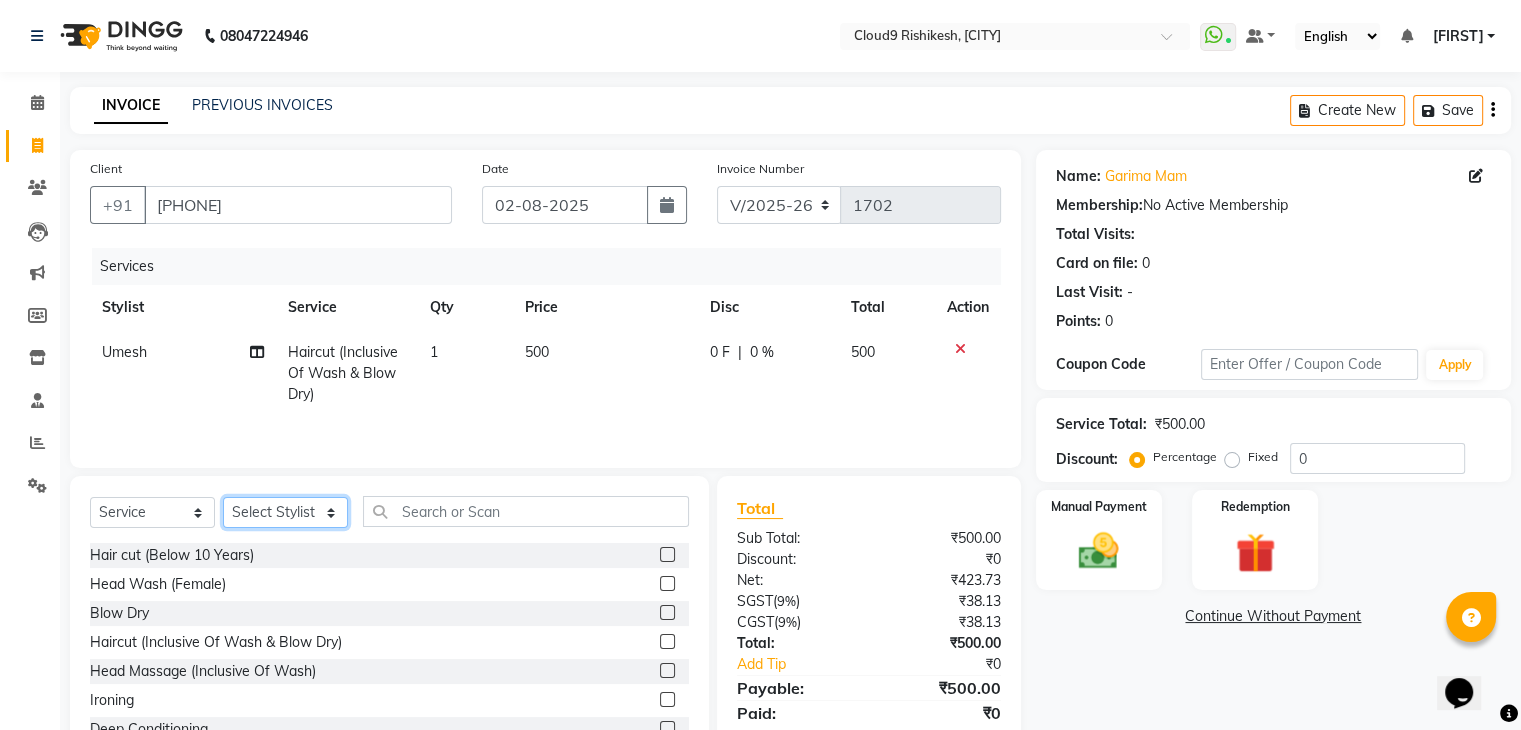 select on "[PHONE]" 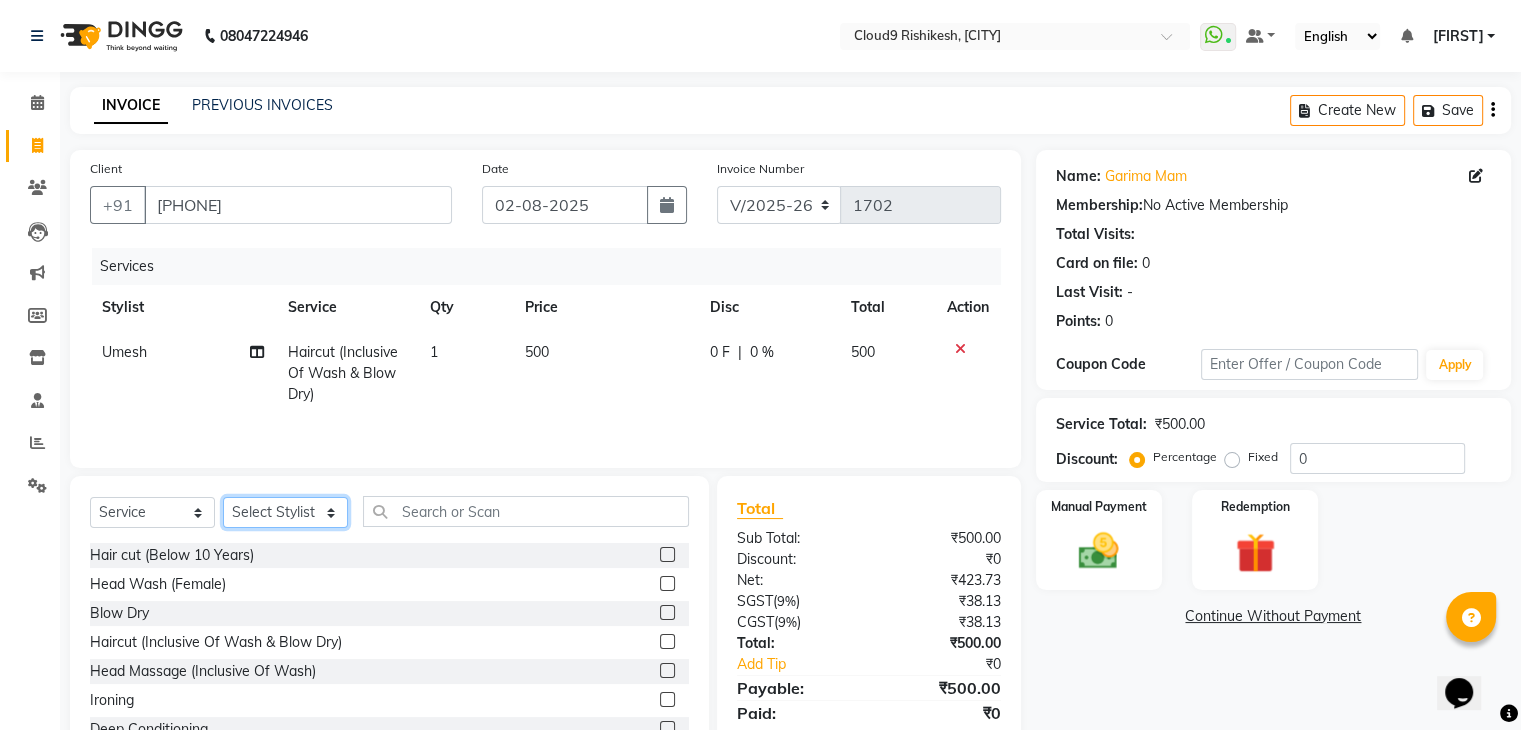 click on "Select Stylist Akhilesh Anjali Ankush Anu Arun Ashok sir Carpe Diem DINGG SUPPORT Eddy Front Desk Hansraj Intzar Lakshmi Maanish Manisha Mona Naresh Naushad Poonam 1 Poonam 2 Priya Raja Rajesh Ji Rani Reena Renu Ritika Riyaz Sakshi Sangita Santoshi Seema Shabina Shamshad Sharik Ali Sharukh 2 Umesh Vicky Vinay Vishal Vishu Waiting Client" 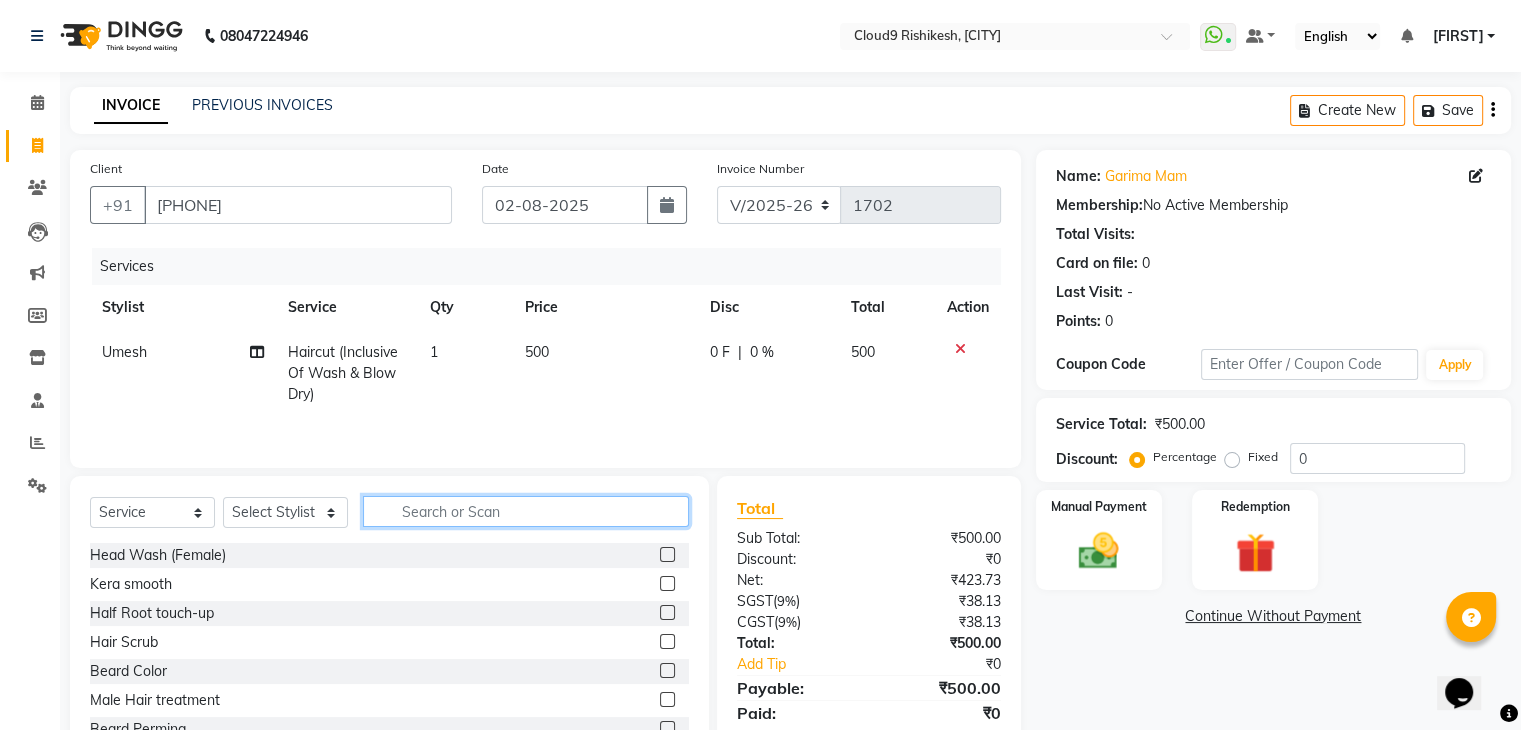 click 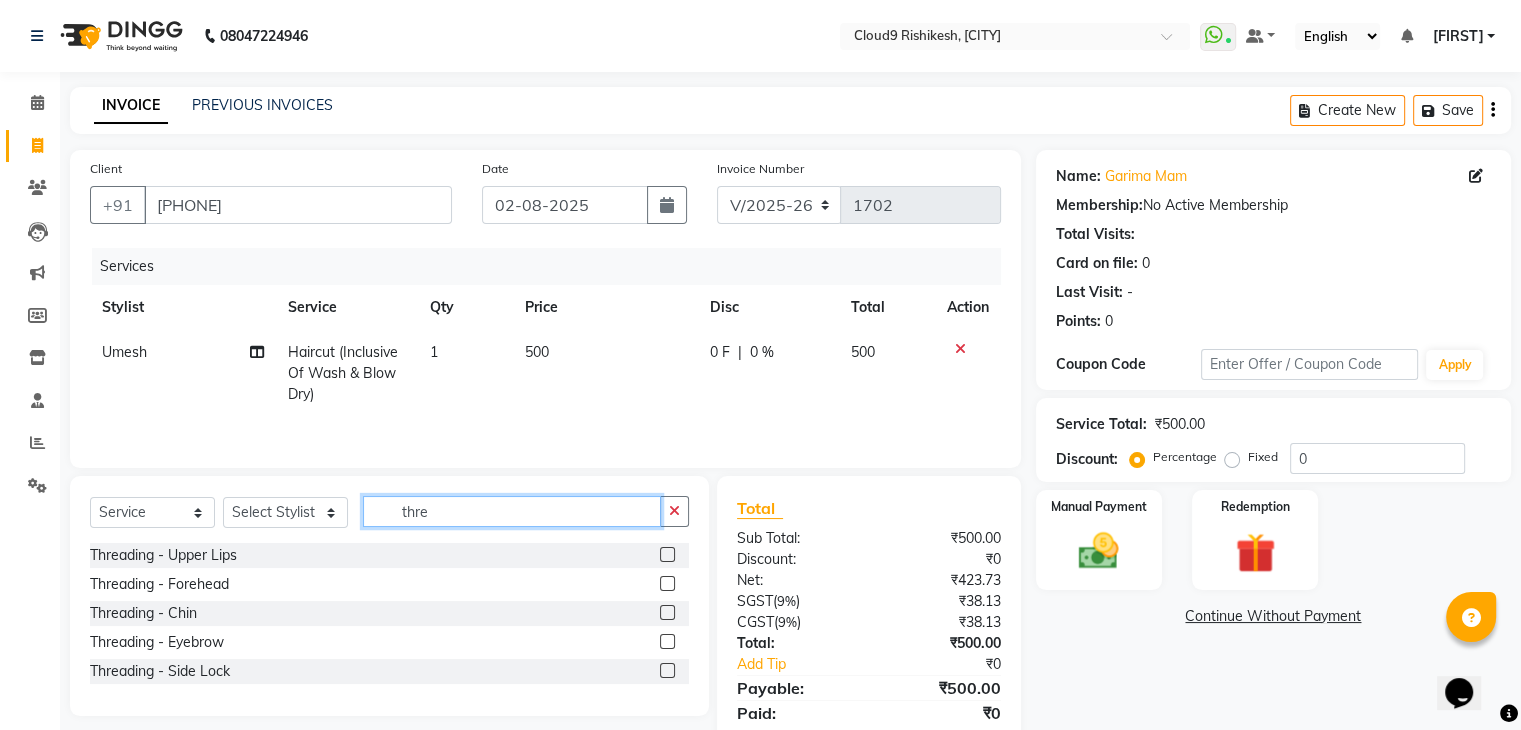 type on "thre" 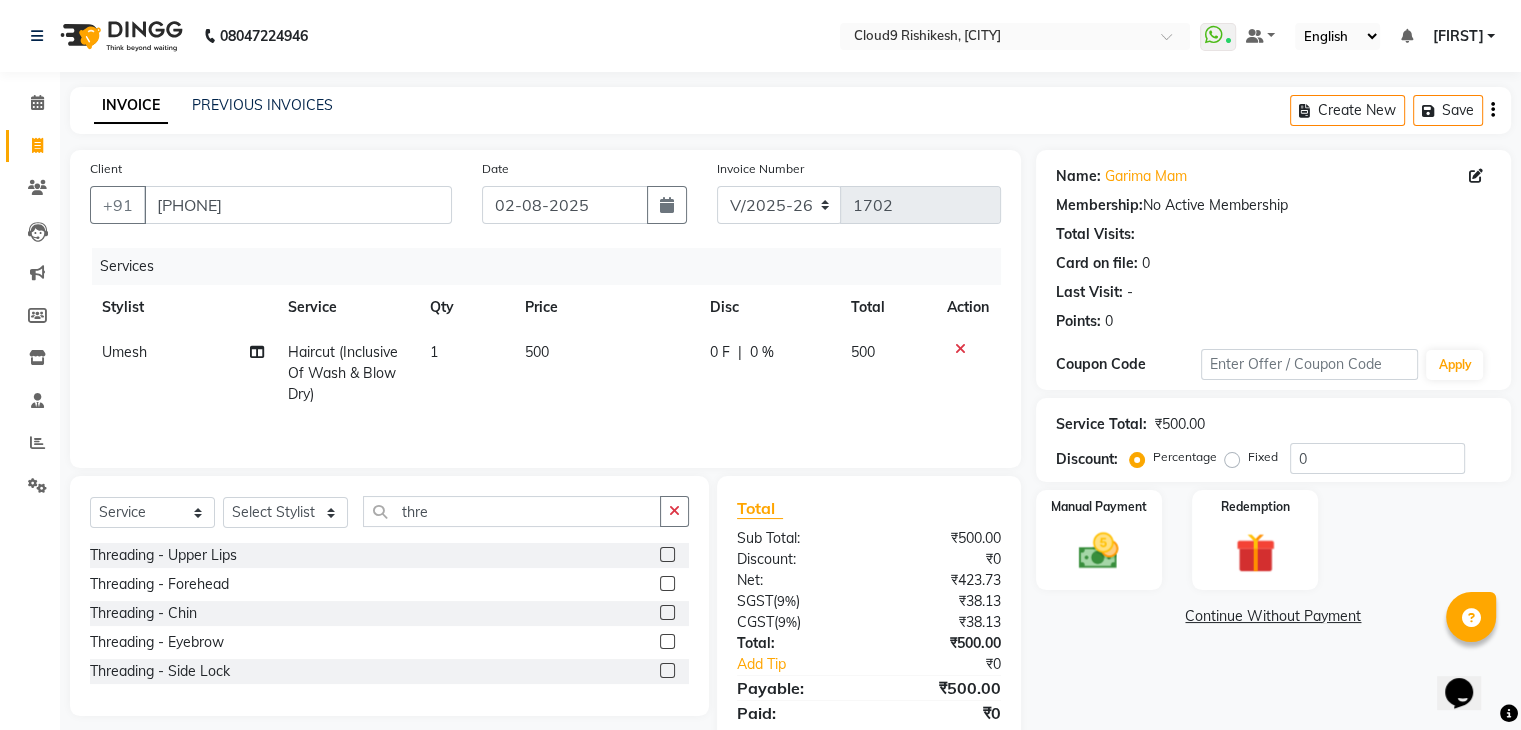 click 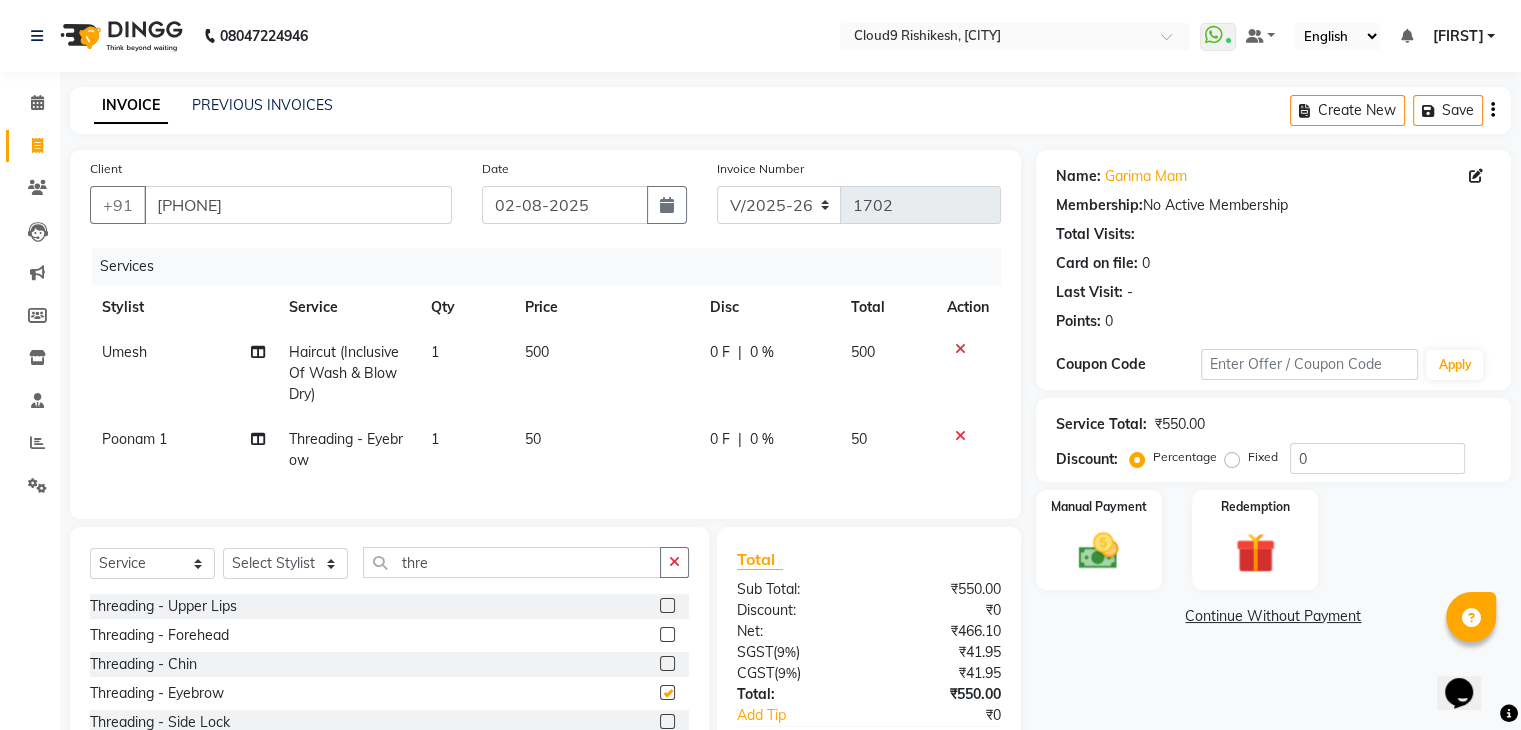 checkbox on "false" 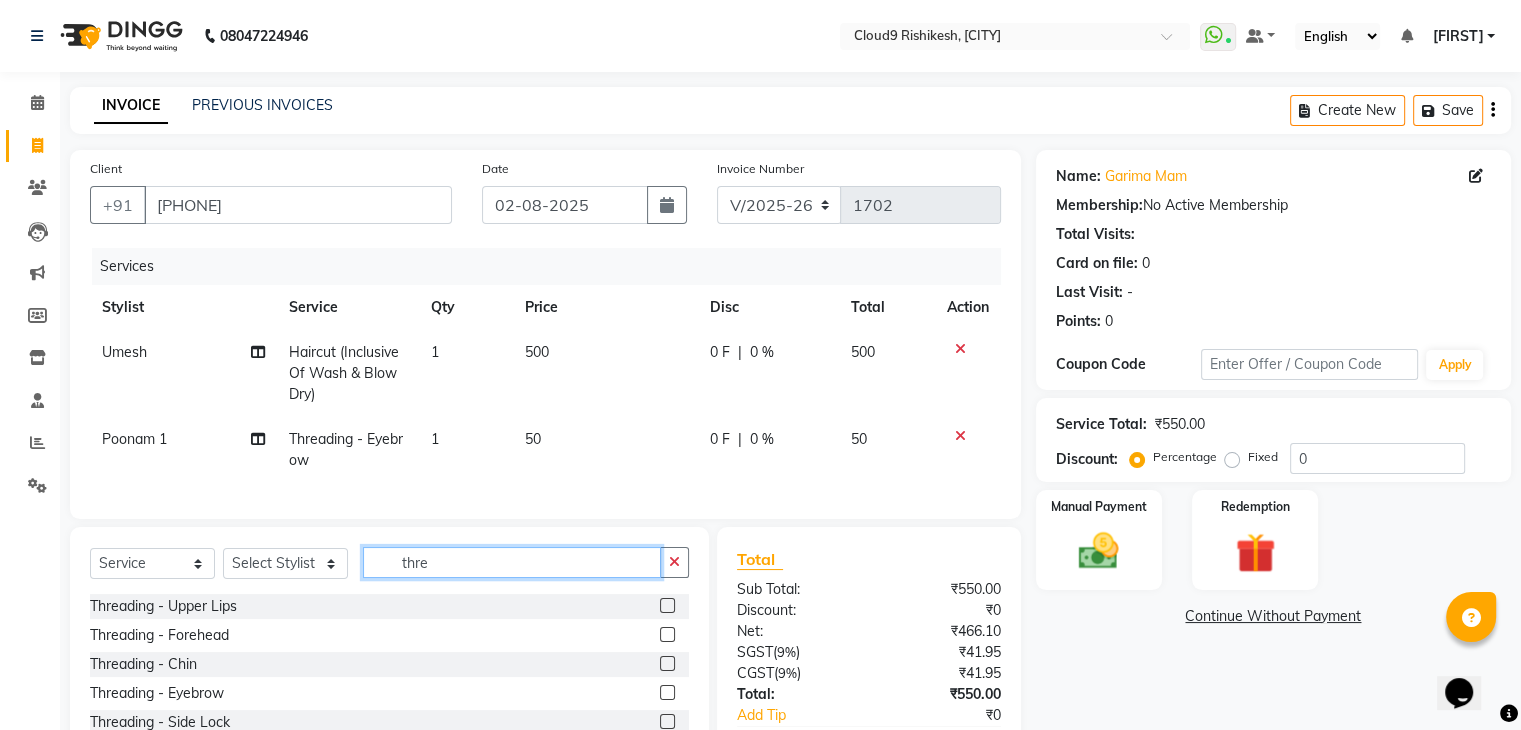 click on "thre" 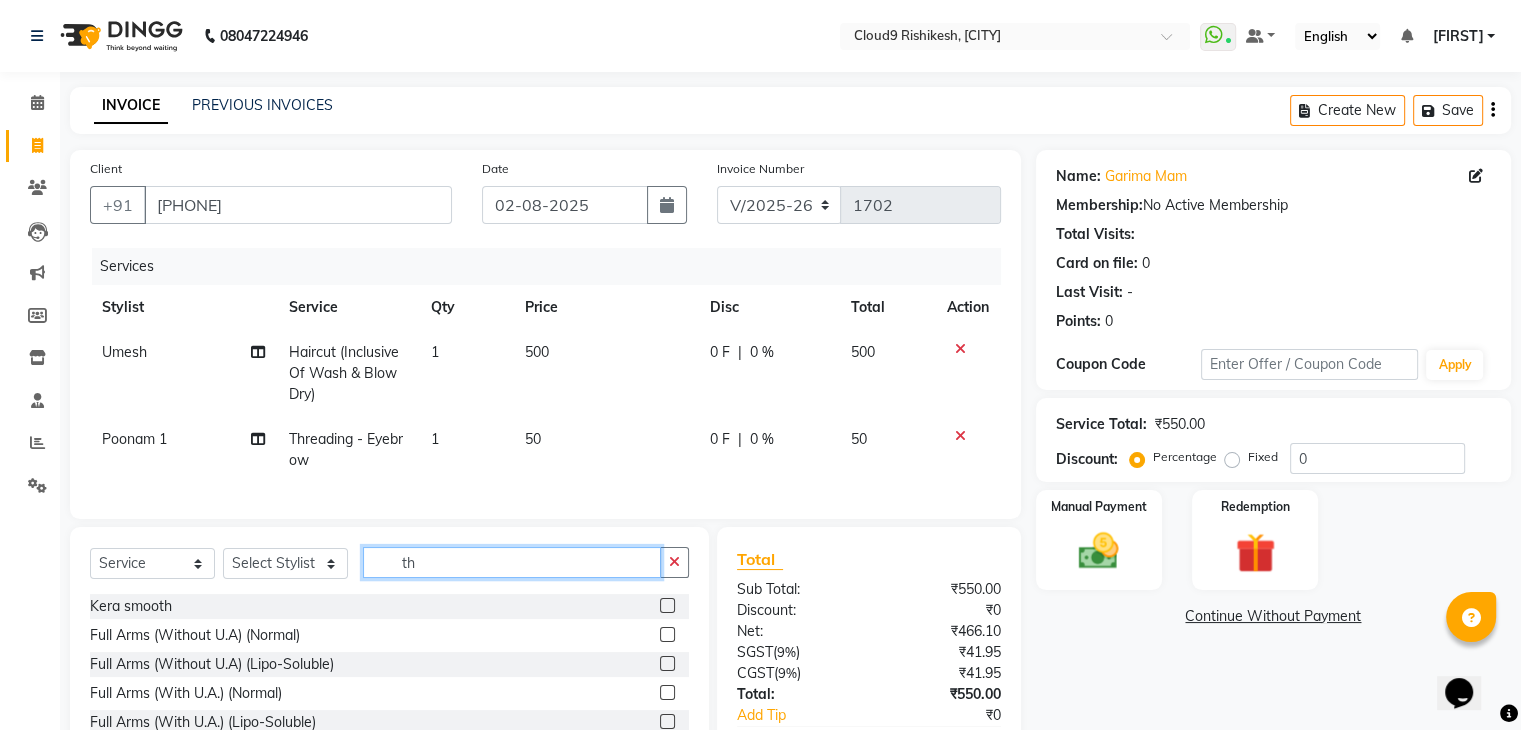 type on "t" 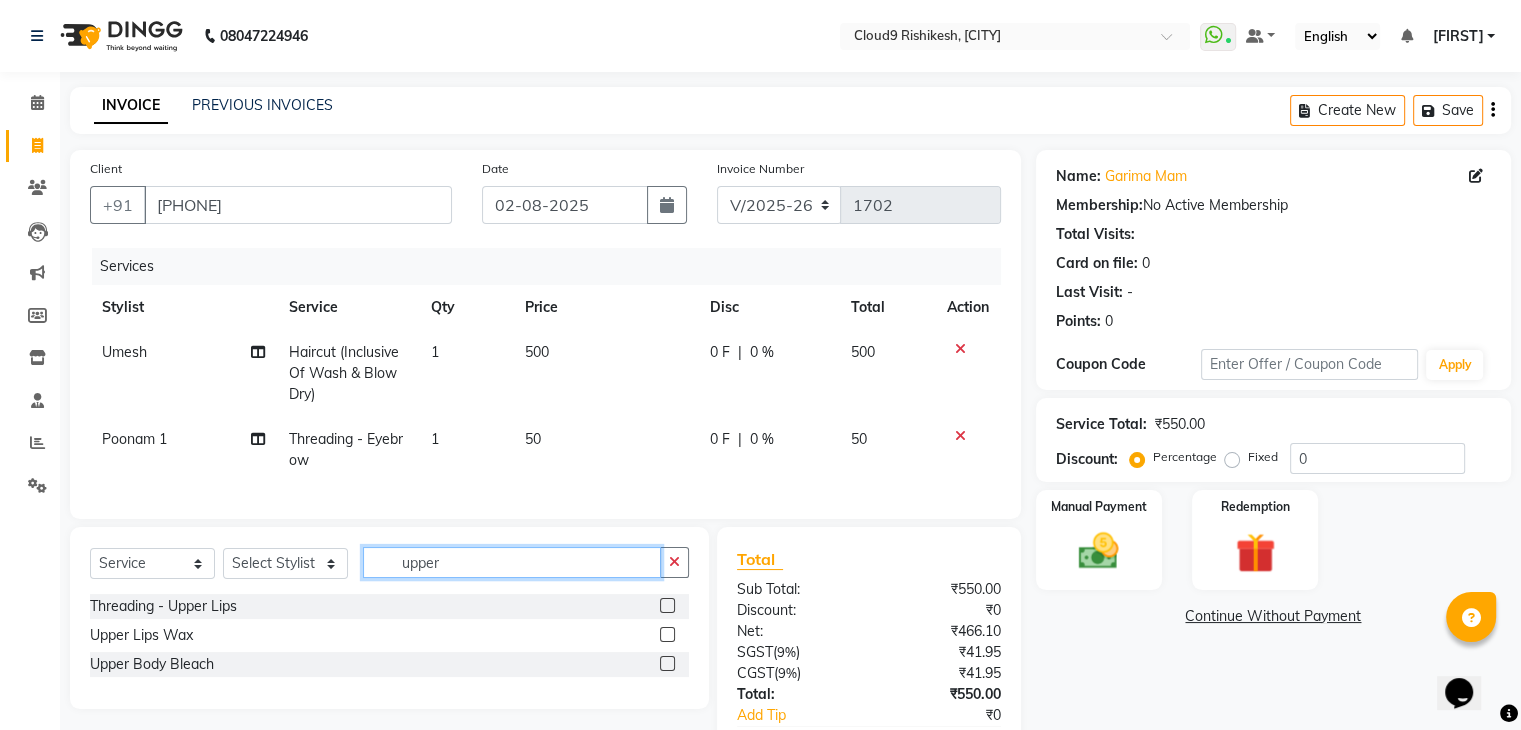 type on "upper" 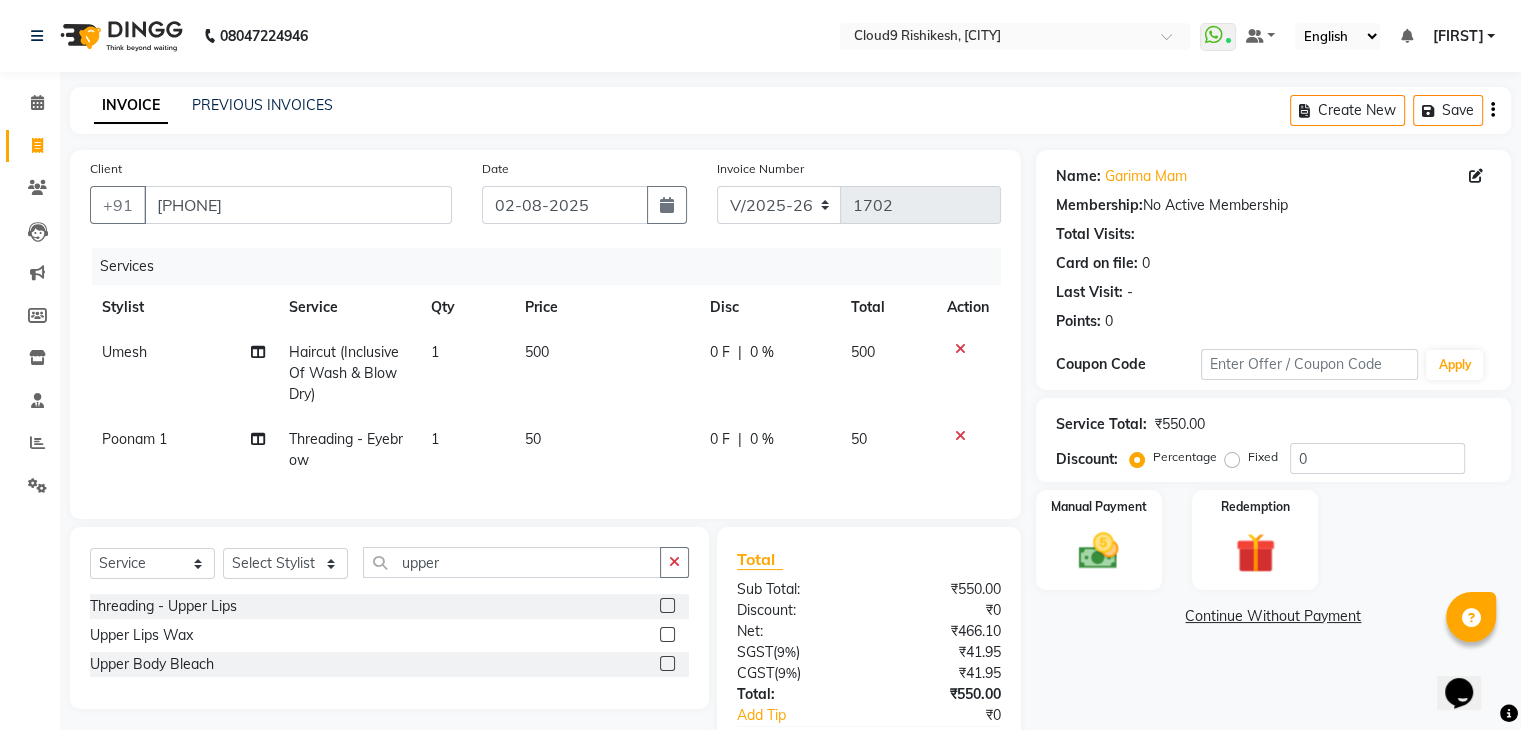 click 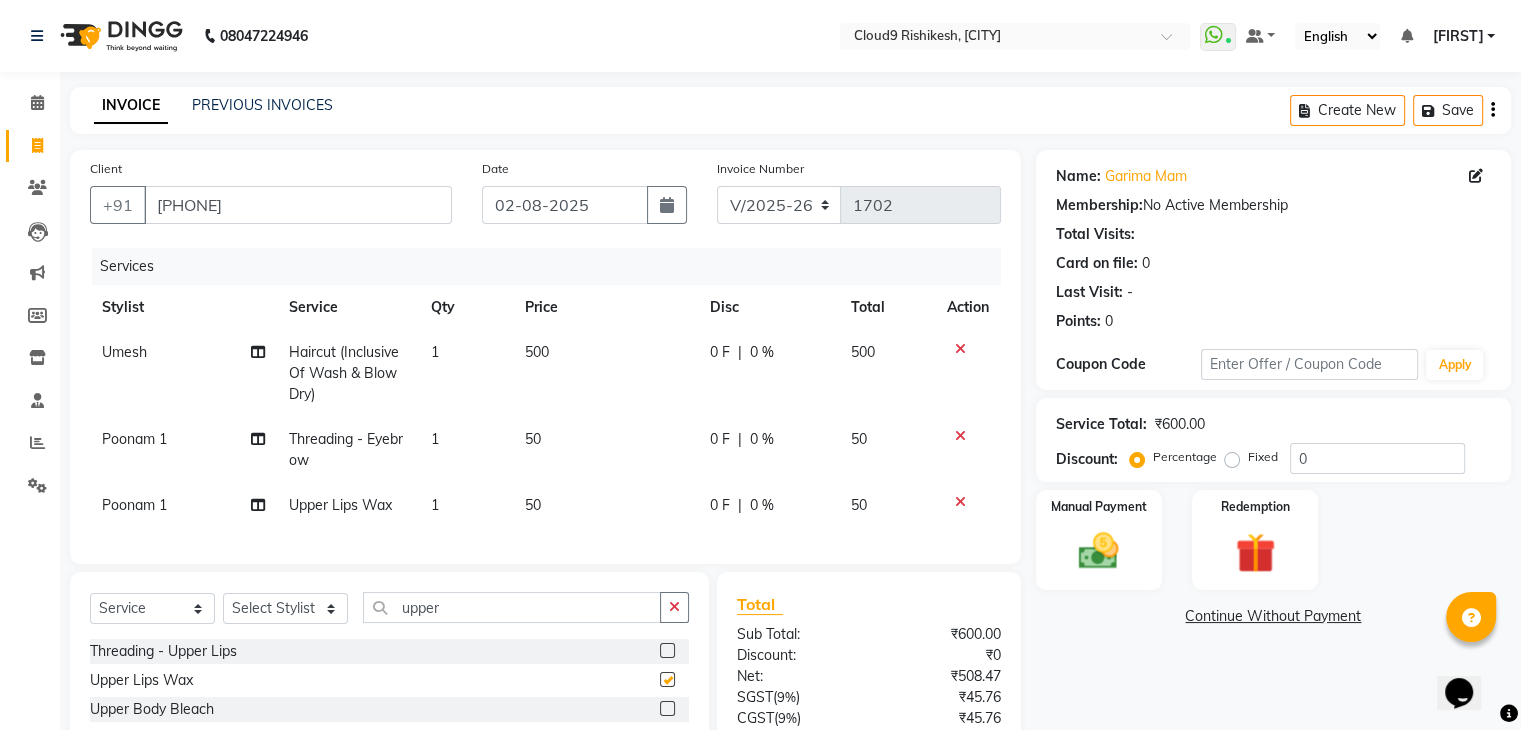 checkbox on "false" 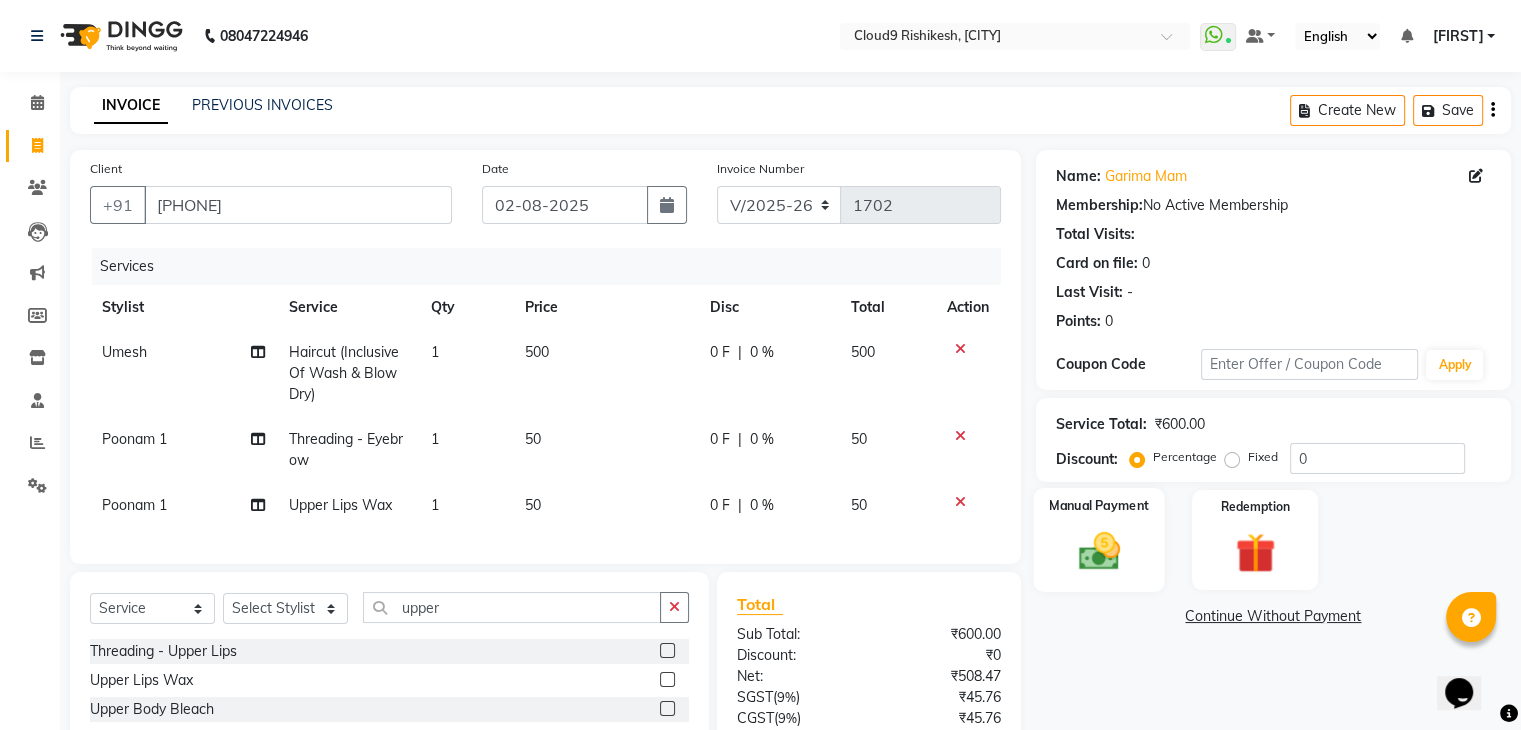 click 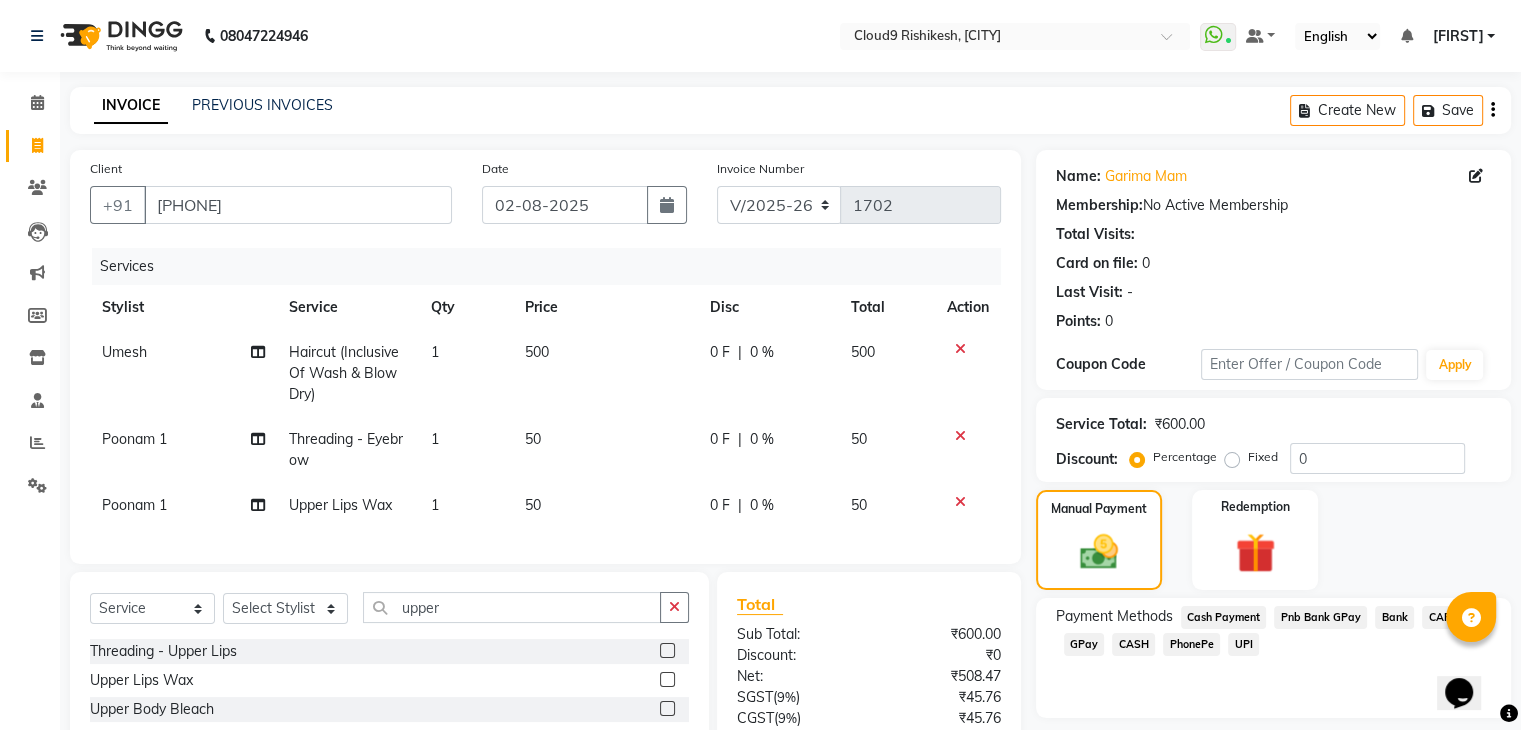 click on "Pnb Bank GPay" 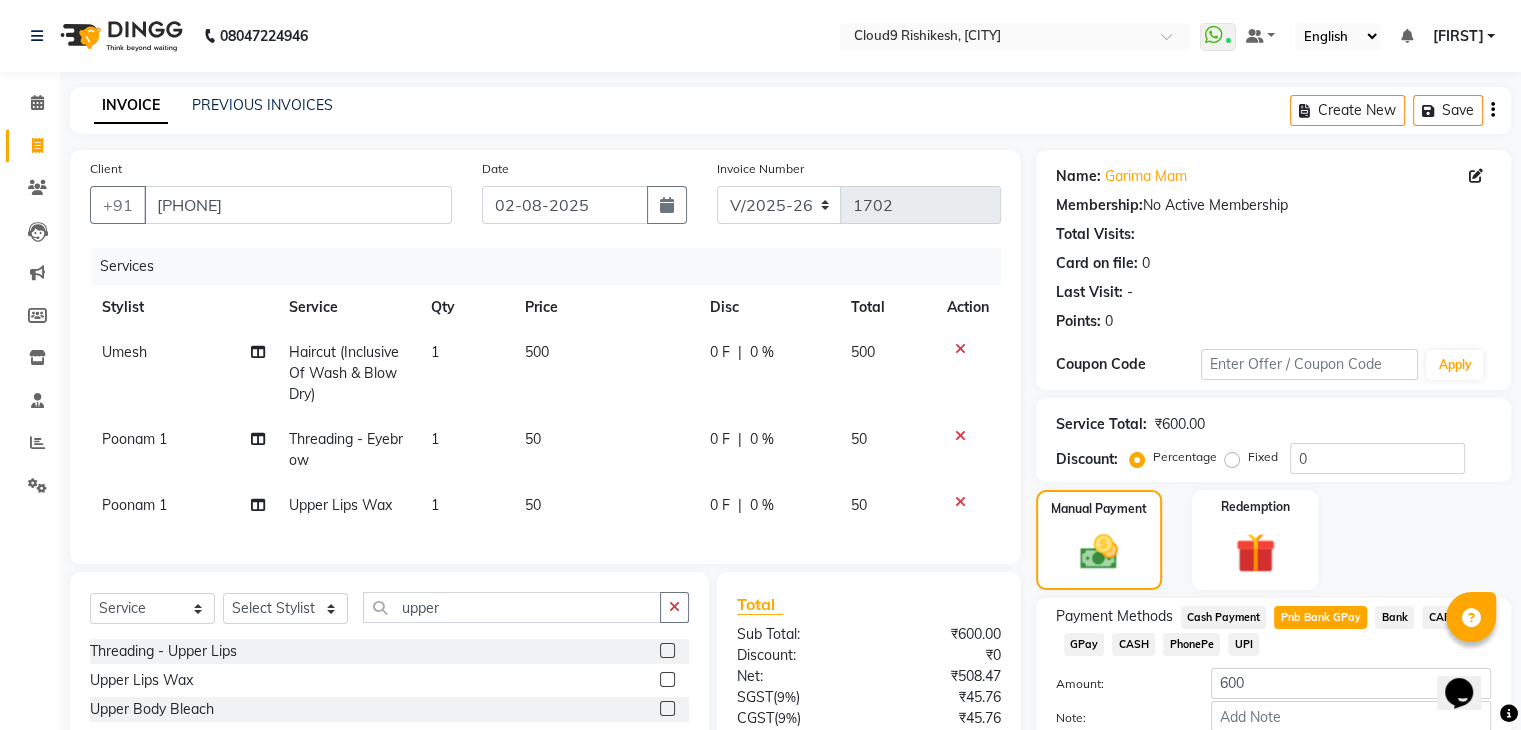 scroll, scrollTop: 182, scrollLeft: 0, axis: vertical 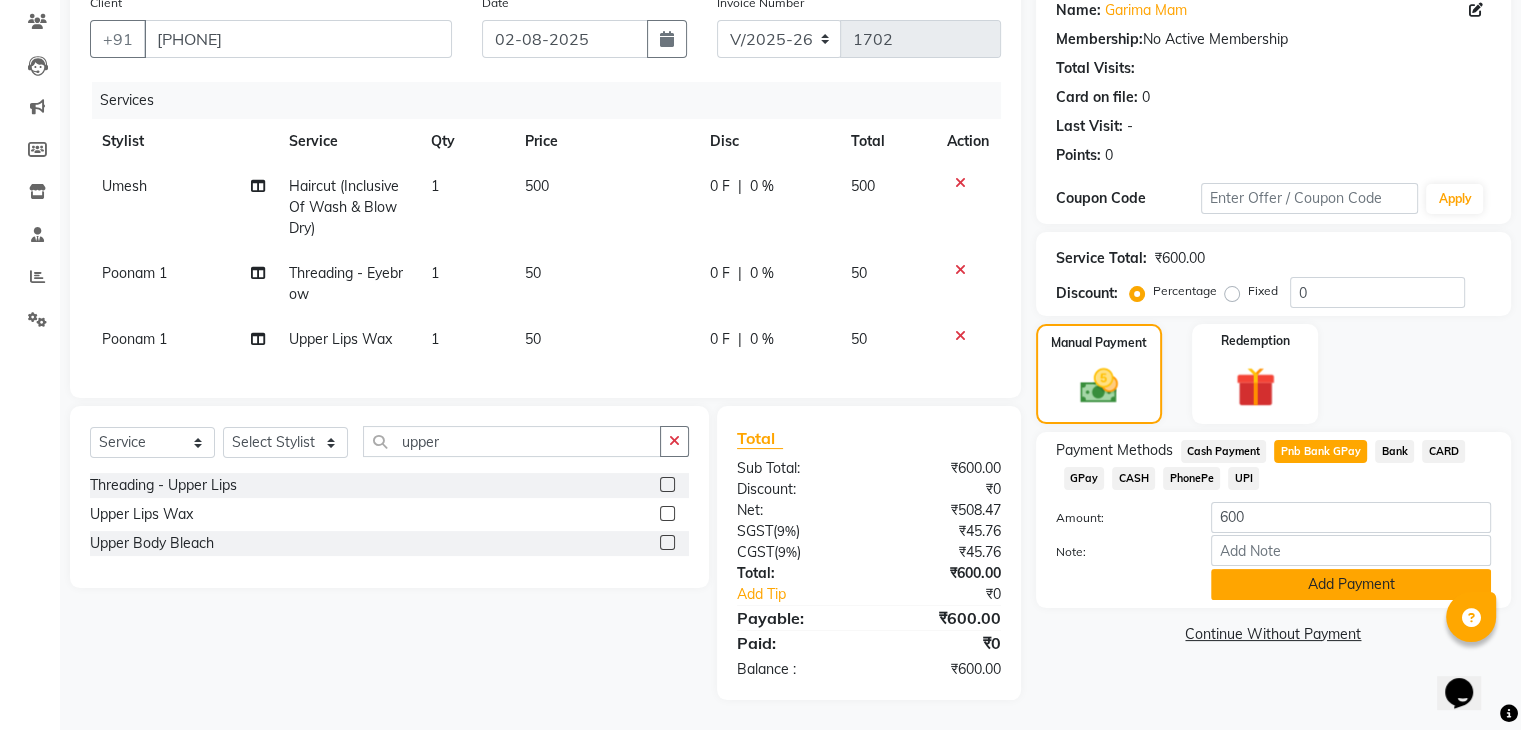 click on "Add Payment" 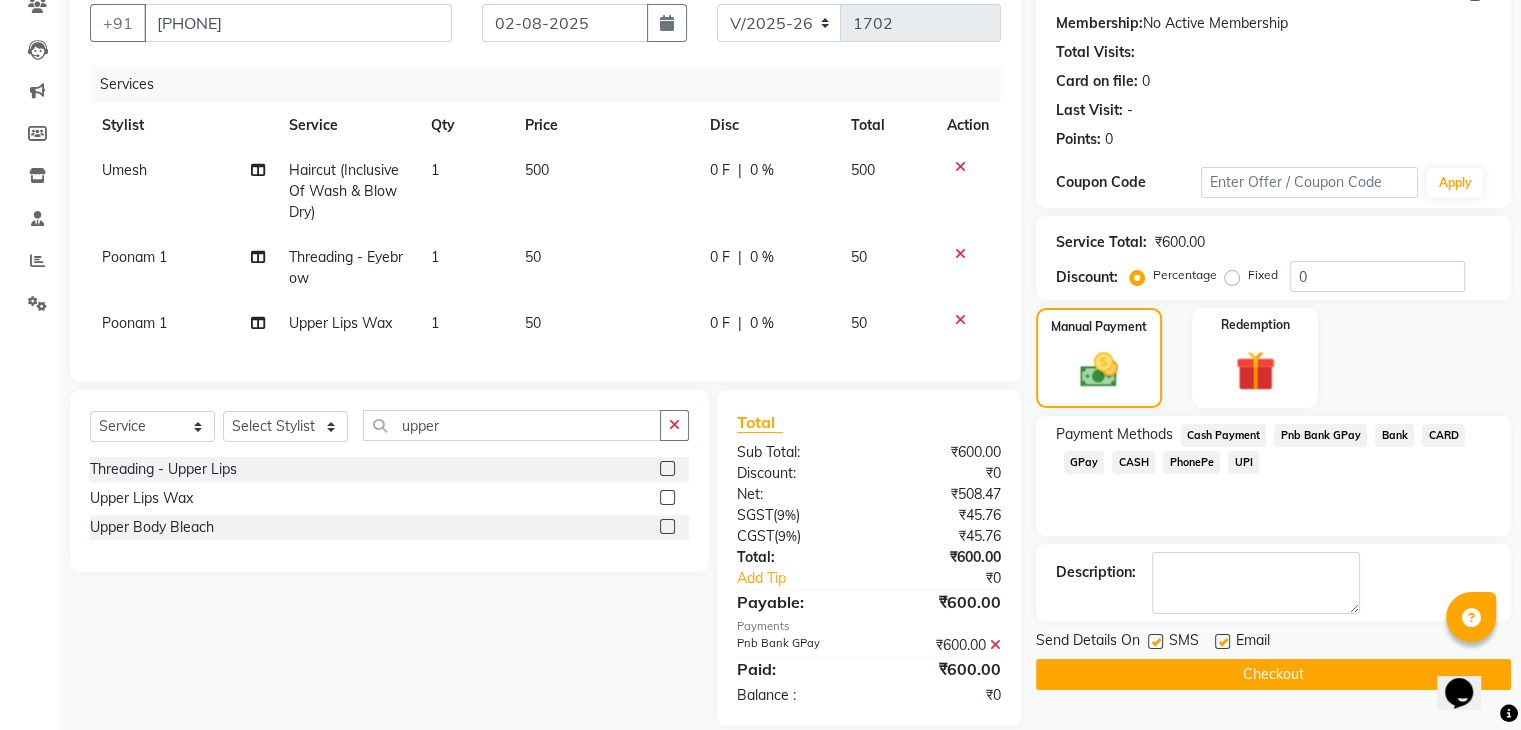 click on "Checkout" 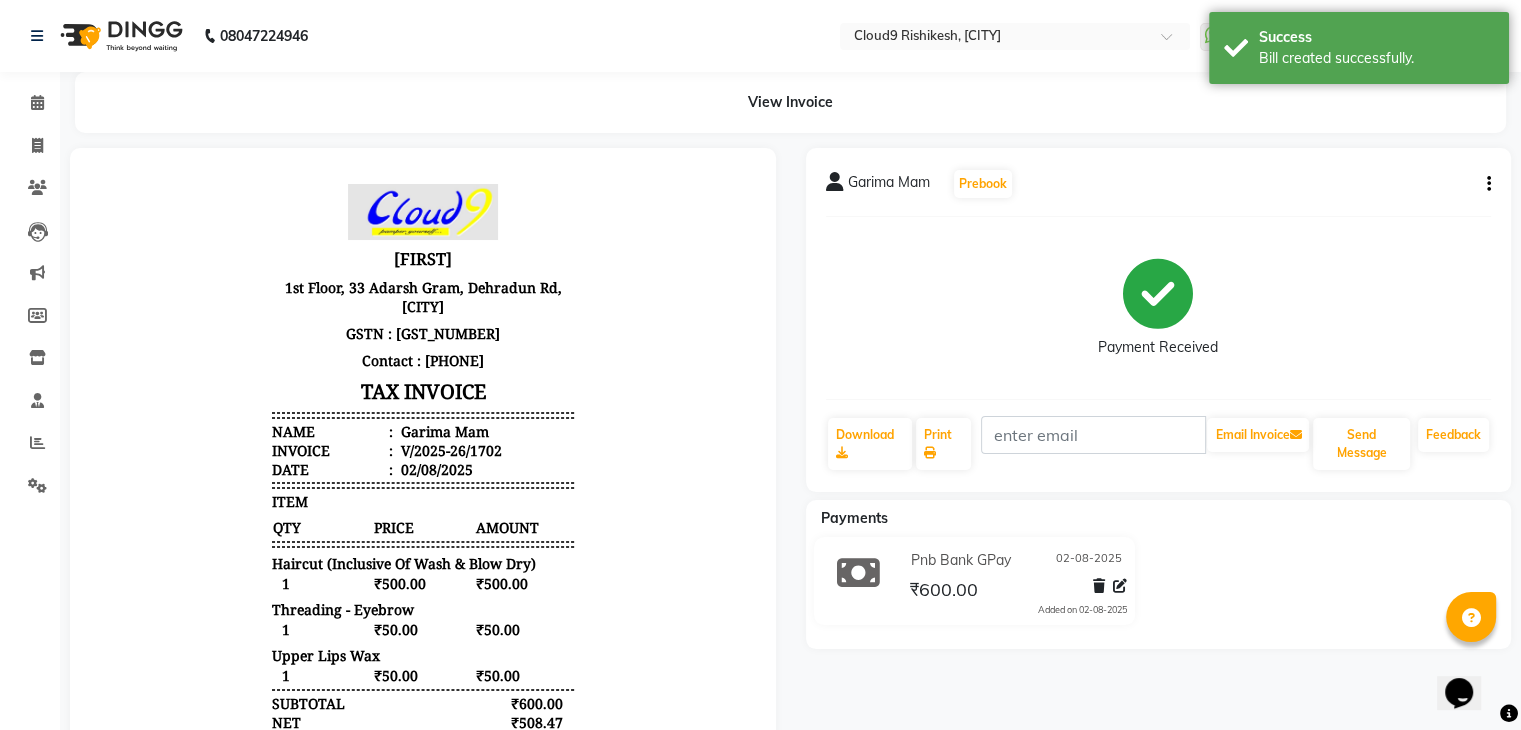 scroll, scrollTop: 0, scrollLeft: 0, axis: both 